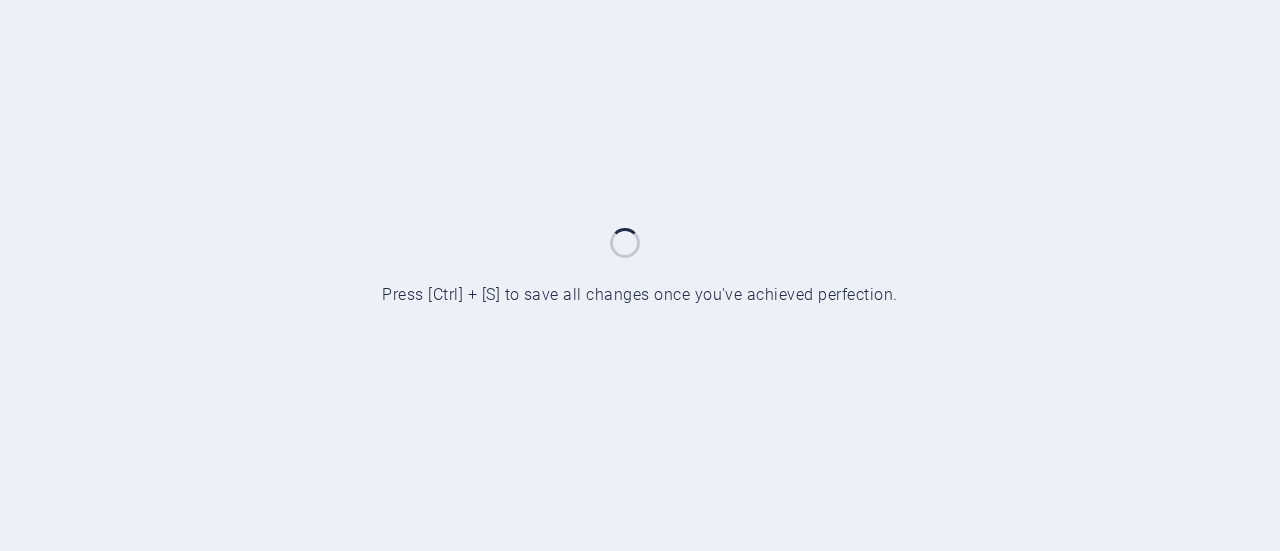scroll, scrollTop: 0, scrollLeft: 0, axis: both 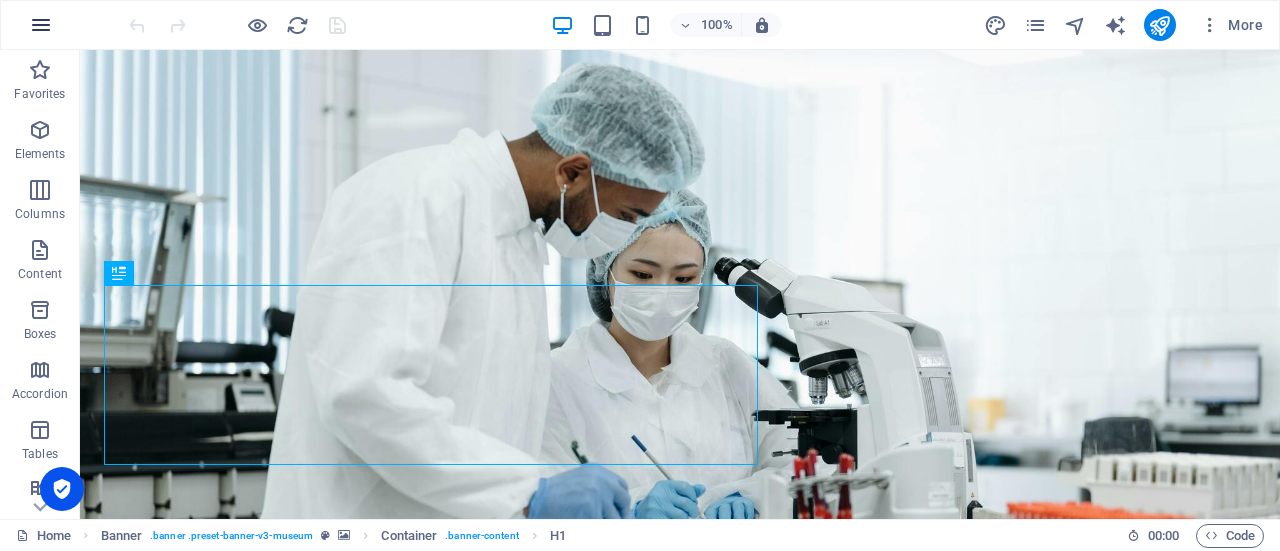 click at bounding box center [41, 25] 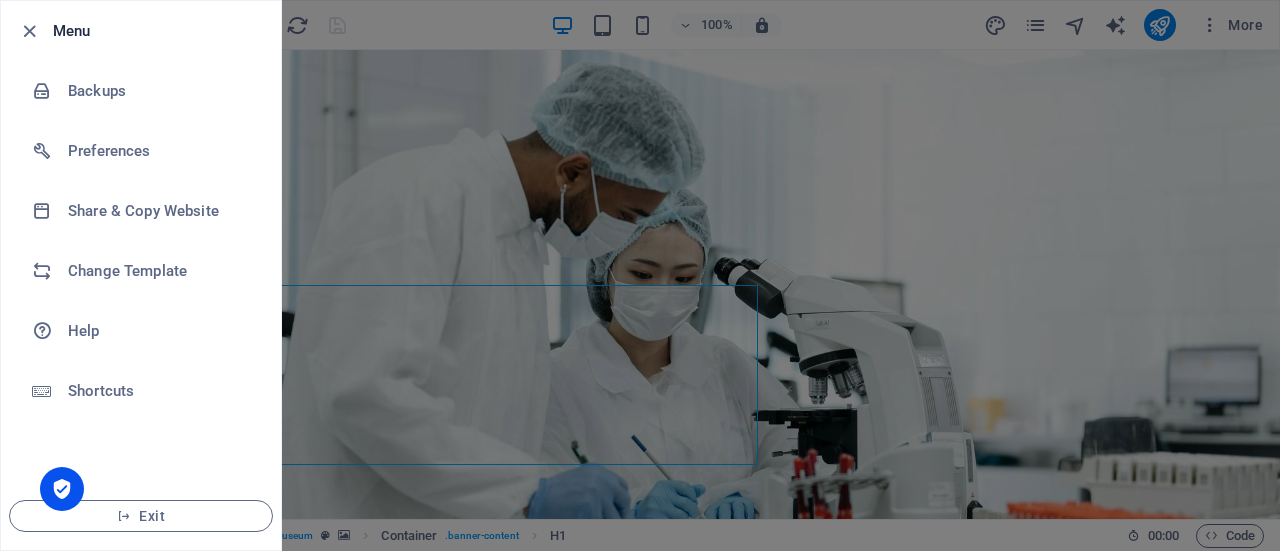 drag, startPoint x: 105, startPoint y: 93, endPoint x: 178, endPoint y: 25, distance: 99.764725 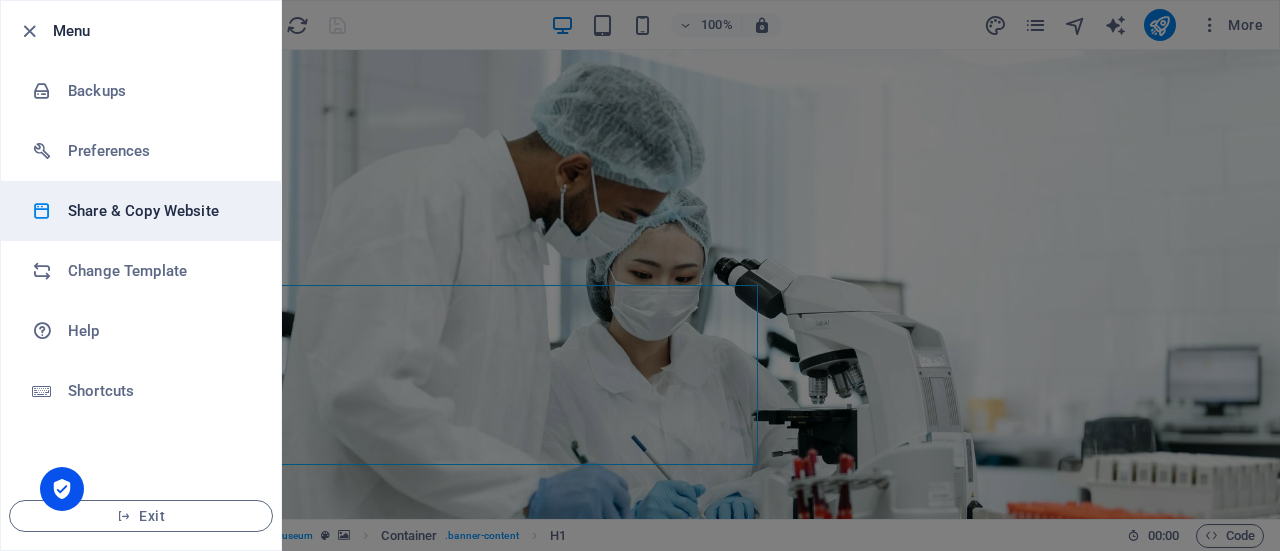 drag, startPoint x: 128, startPoint y: 161, endPoint x: 80, endPoint y: 219, distance: 75.28612 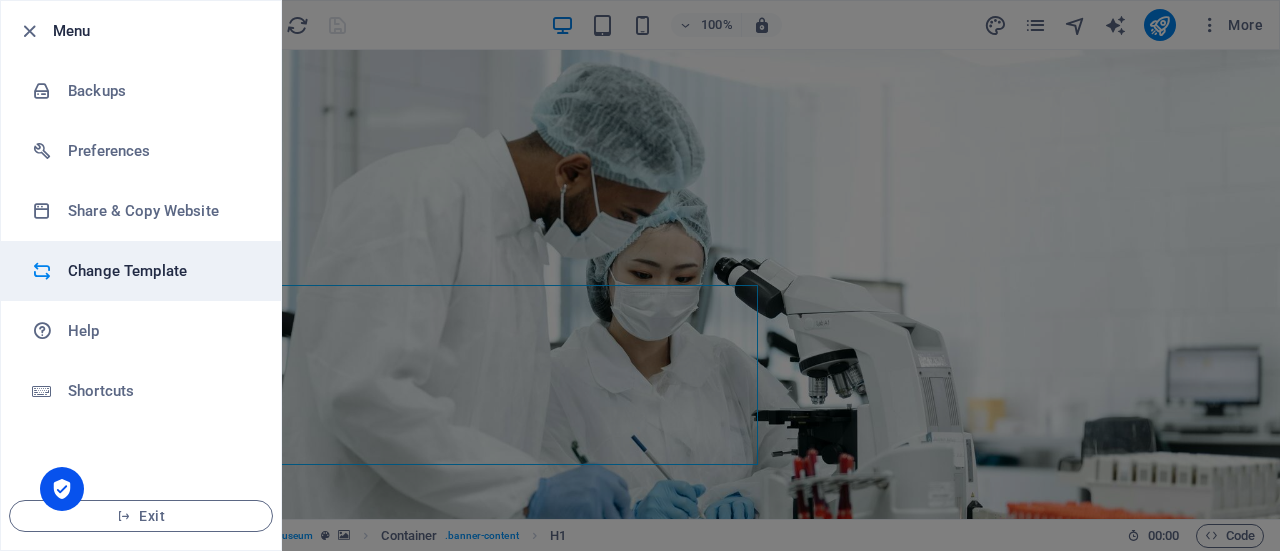 drag, startPoint x: 80, startPoint y: 219, endPoint x: 68, endPoint y: 269, distance: 51.41984 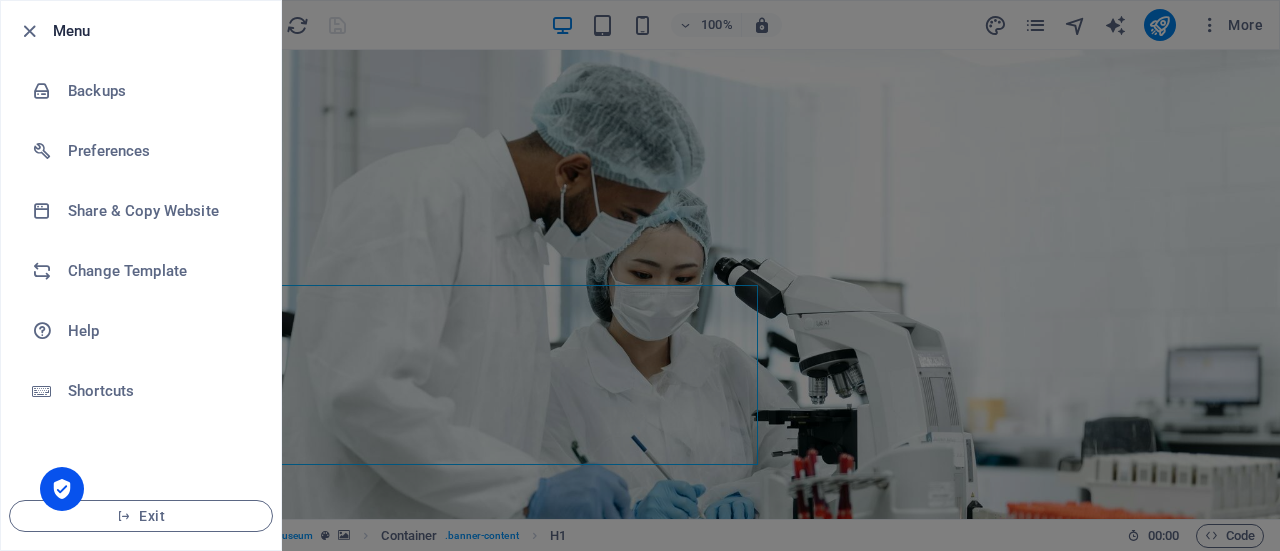 drag, startPoint x: 68, startPoint y: 269, endPoint x: 214, endPoint y: 1, distance: 305.18848 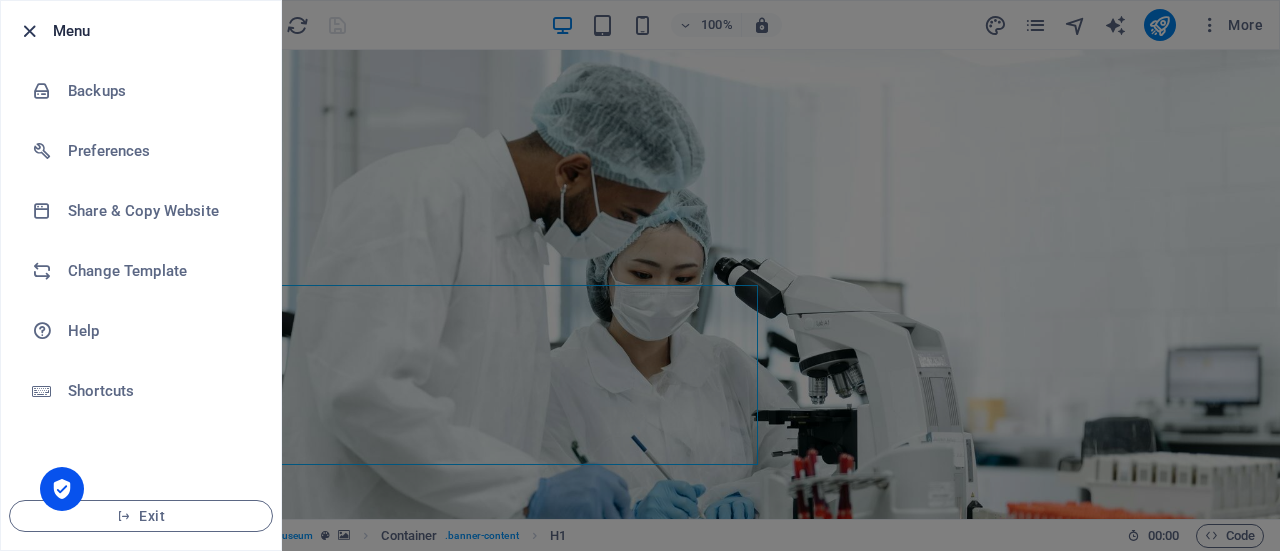 click at bounding box center (29, 31) 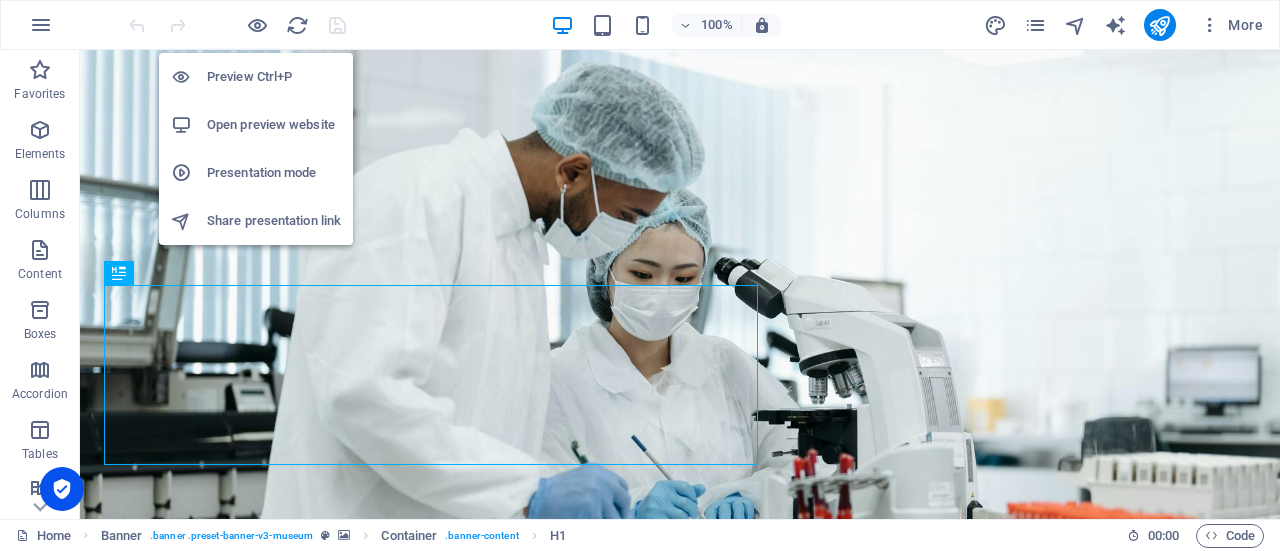 click on "Open preview website" at bounding box center (274, 125) 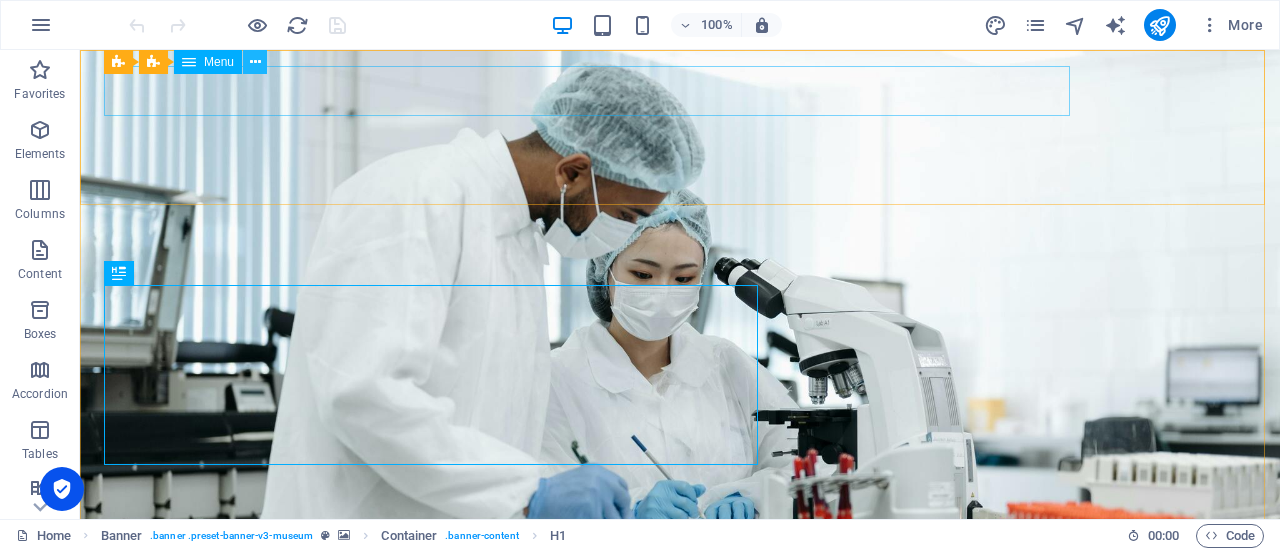 click at bounding box center [255, 62] 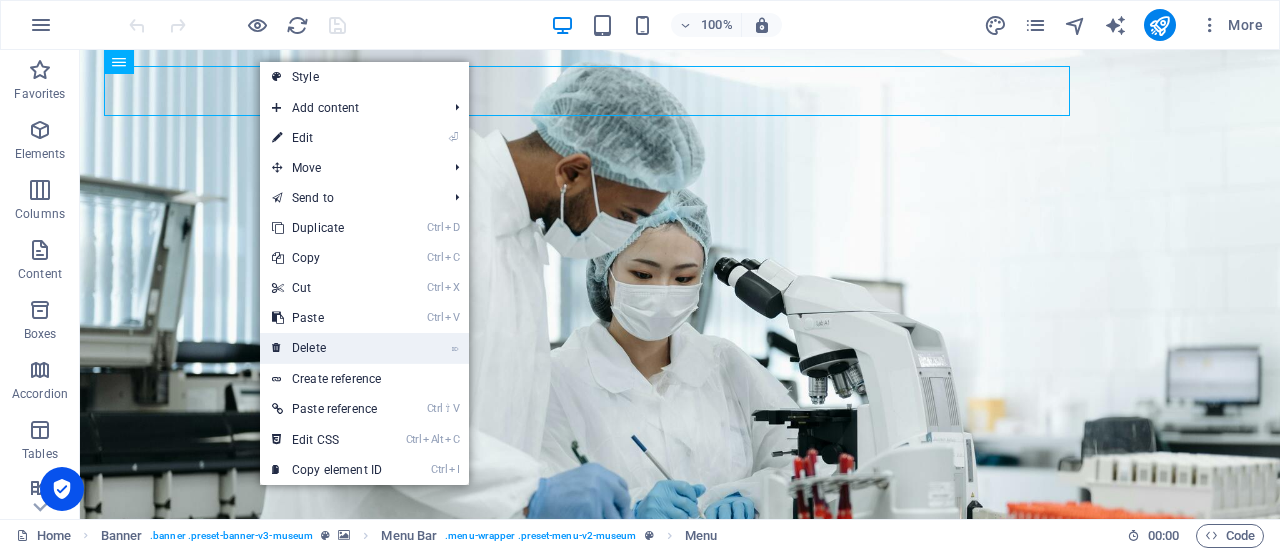 click on "⌦  Delete" at bounding box center (327, 348) 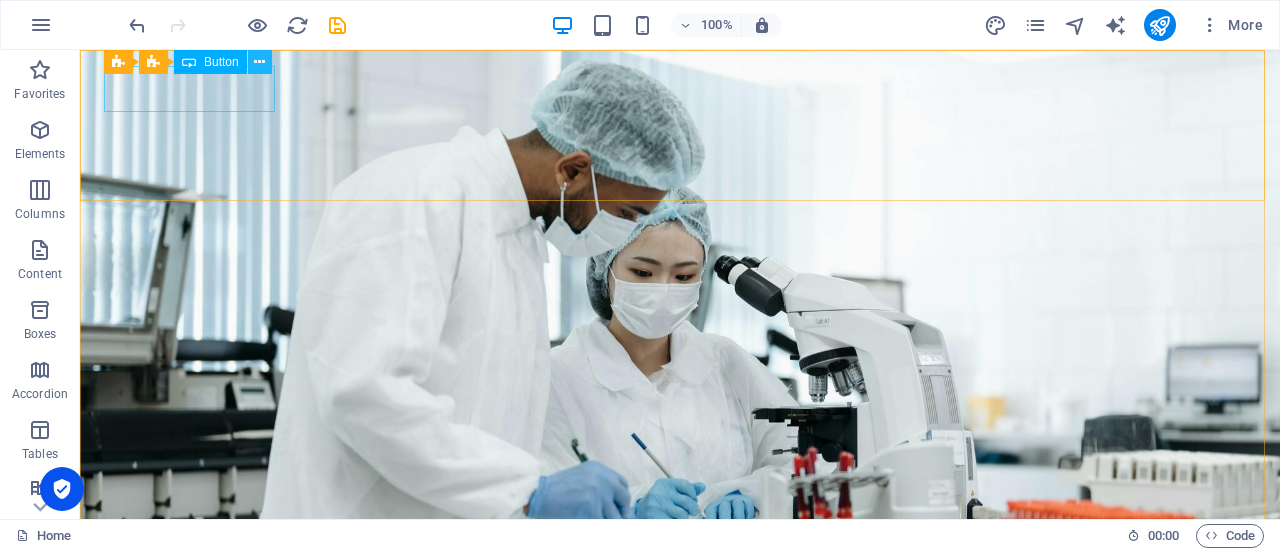 click at bounding box center [259, 62] 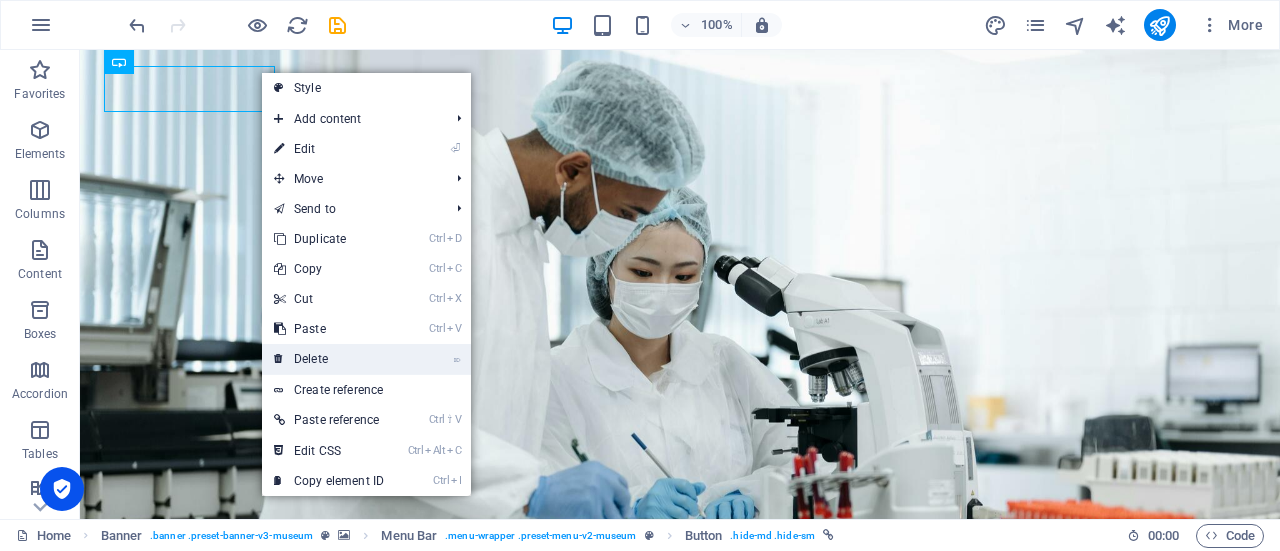 click on "⌦  Delete" at bounding box center (329, 359) 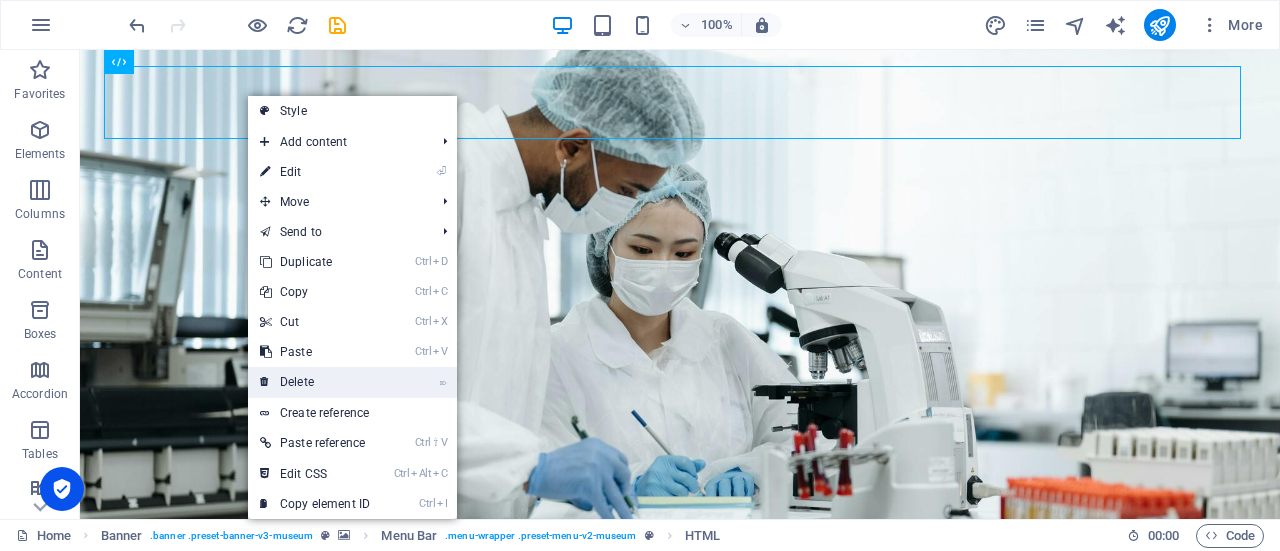 click on "⌦  Delete" at bounding box center (315, 382) 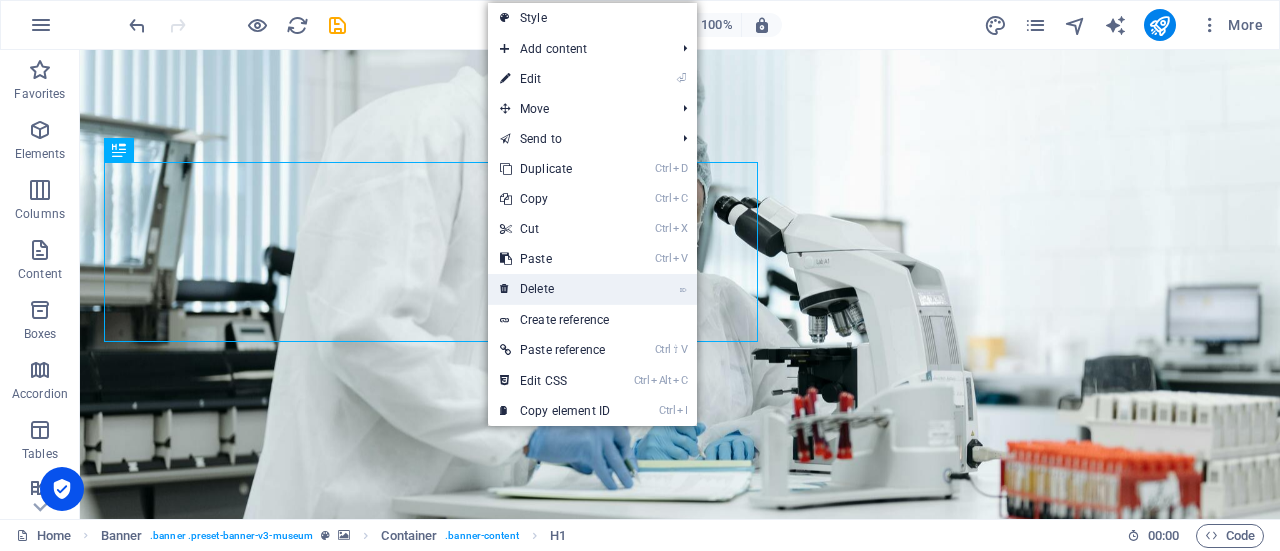 click on "⌦  Delete" at bounding box center (555, 289) 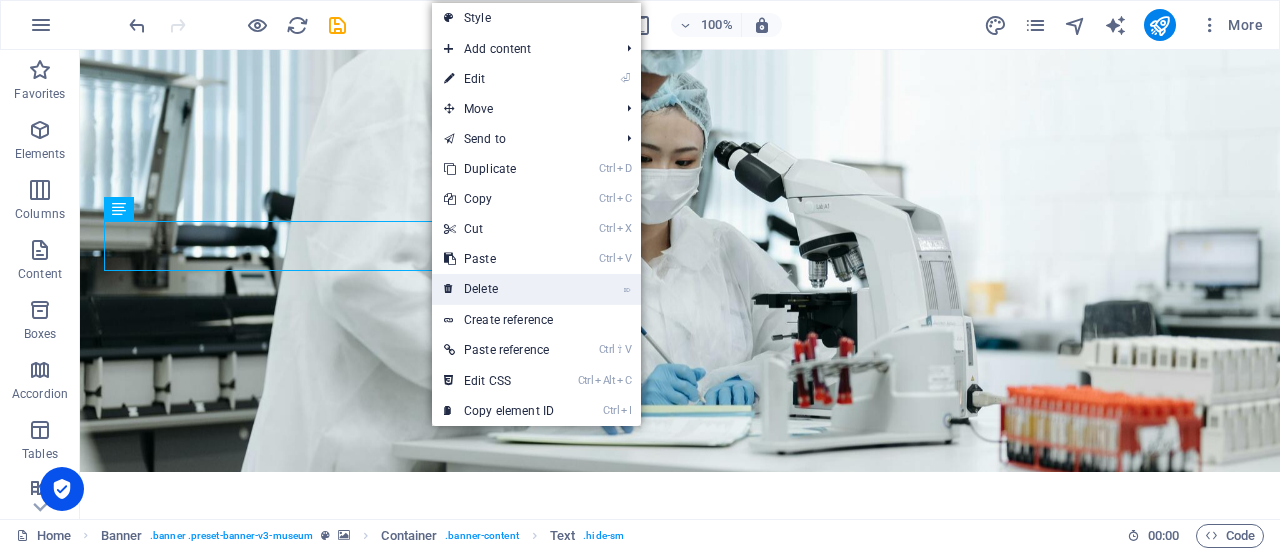 click on "⌦  Delete" at bounding box center [499, 289] 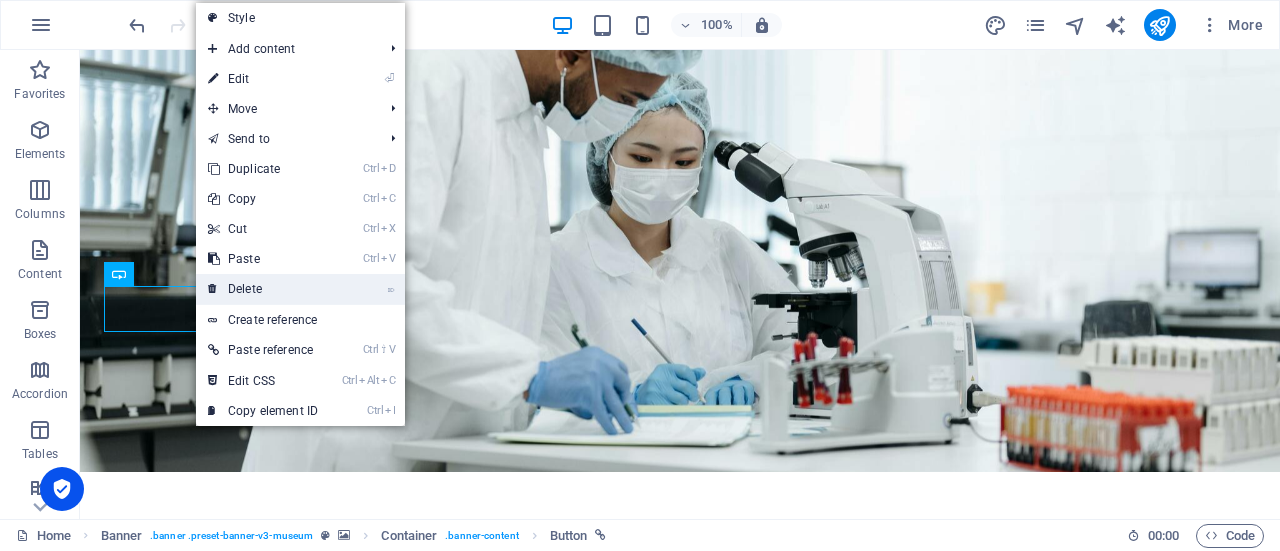 click on "⌦  Delete" at bounding box center (263, 289) 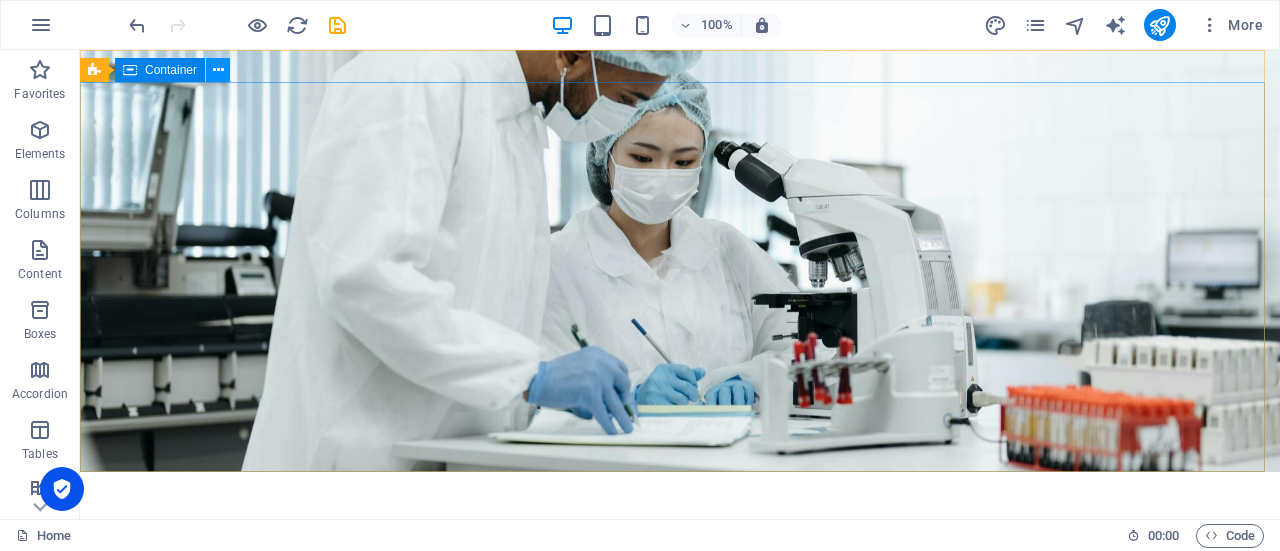 click at bounding box center [218, 70] 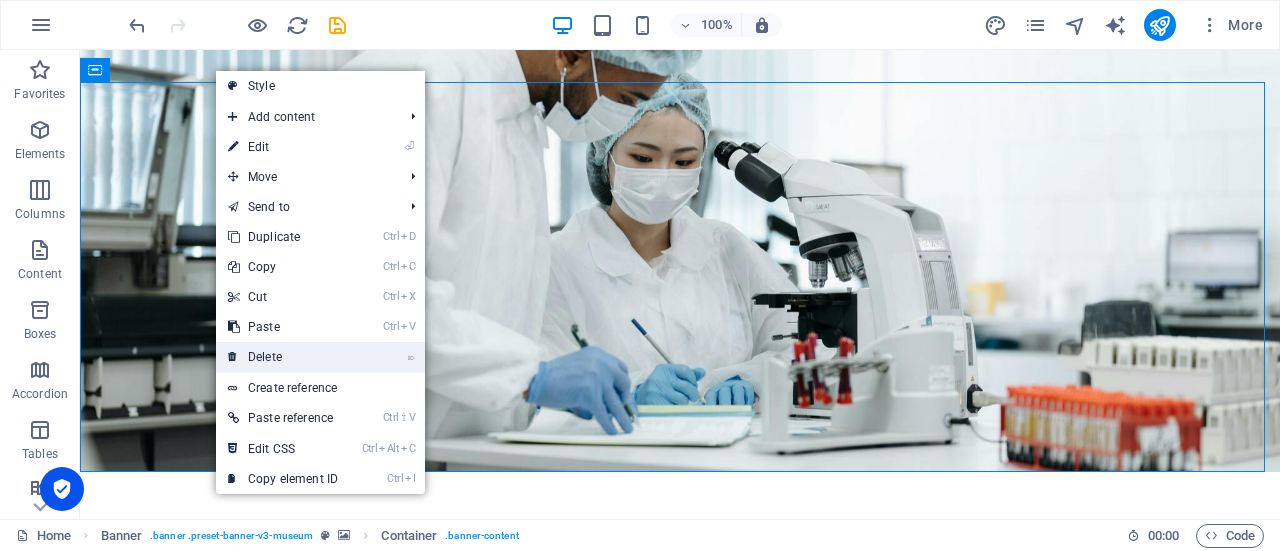 click on "⌦  Delete" at bounding box center [283, 357] 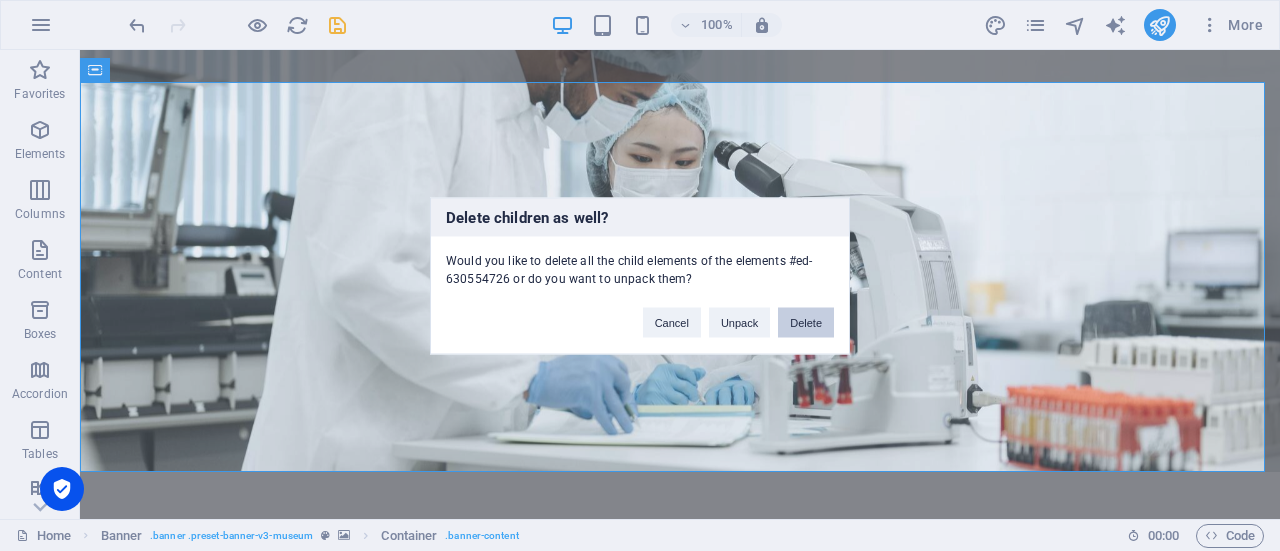click on "Delete" at bounding box center [806, 322] 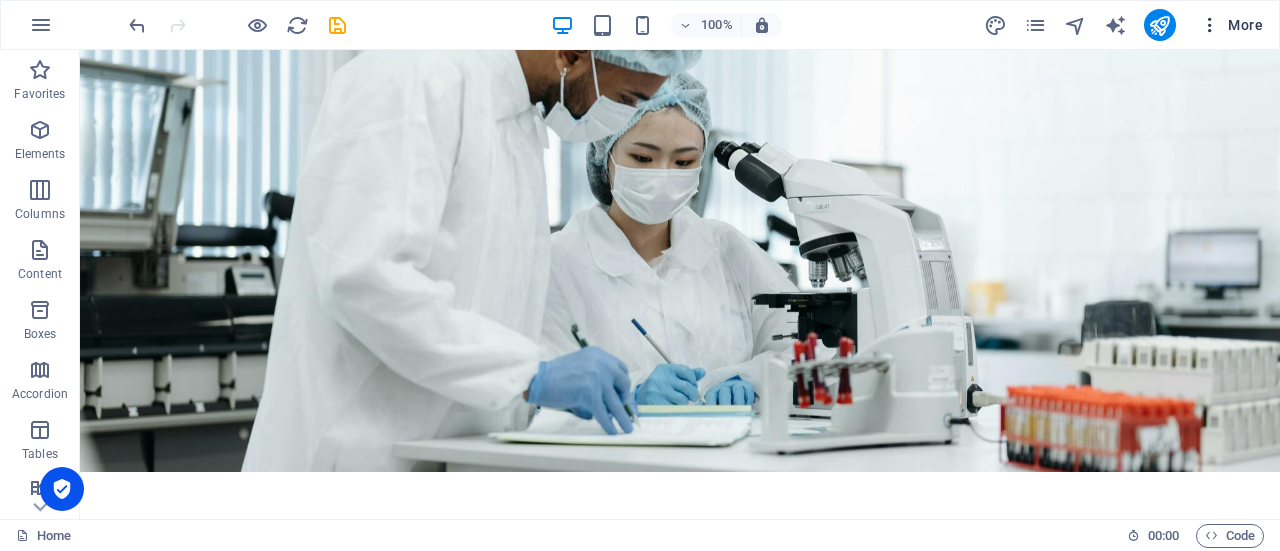 click at bounding box center [1210, 25] 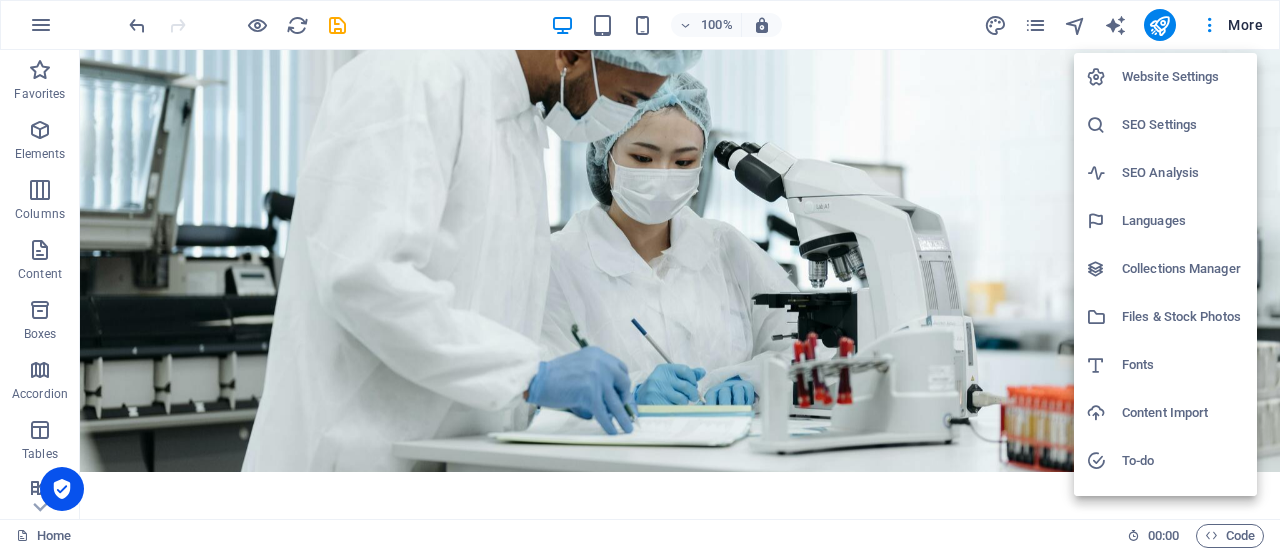 click on "Website Settings" at bounding box center (1183, 77) 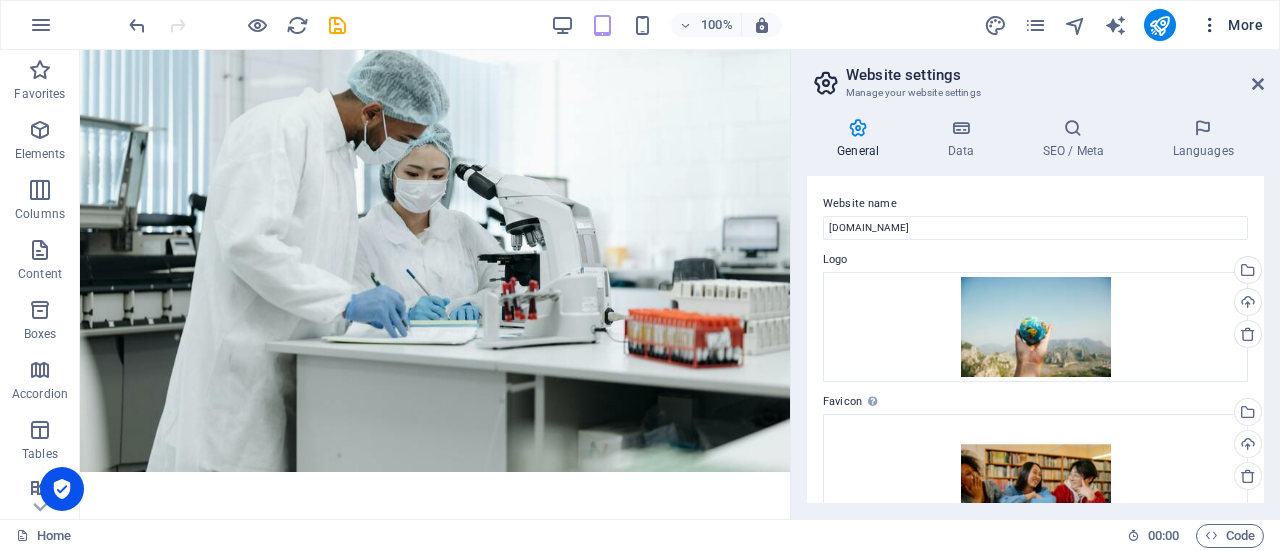 click at bounding box center (1210, 25) 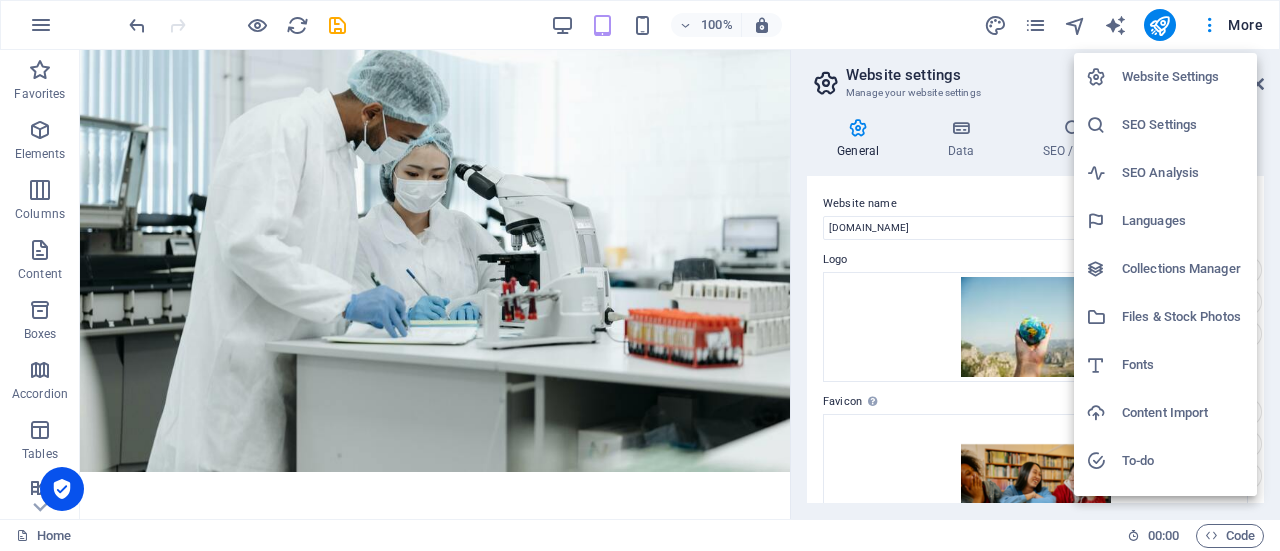 click at bounding box center [640, 275] 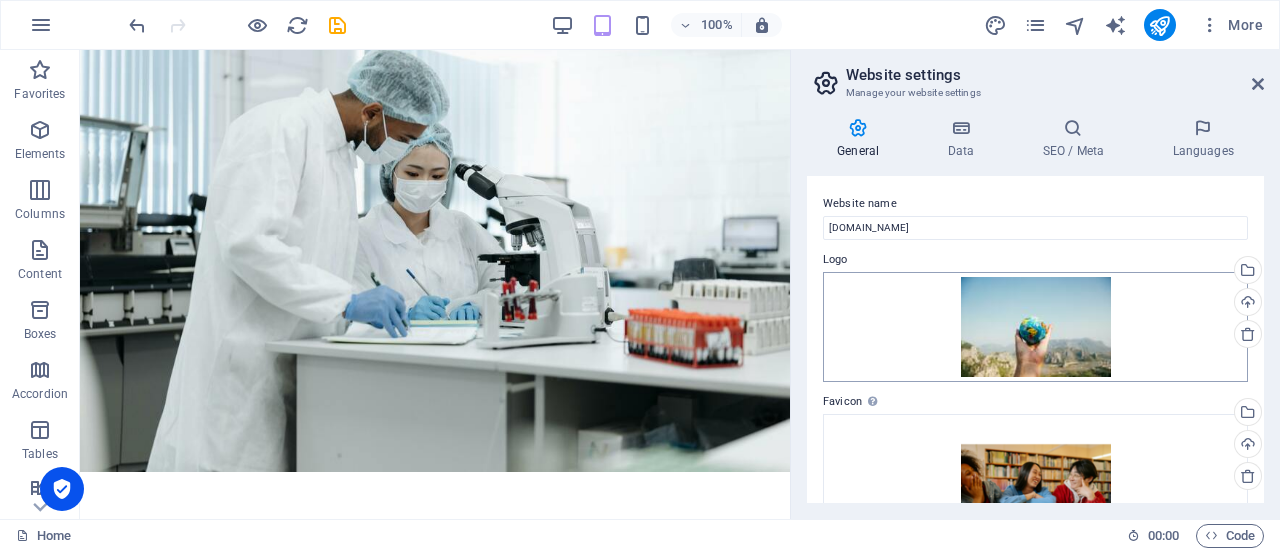 scroll, scrollTop: 476, scrollLeft: 0, axis: vertical 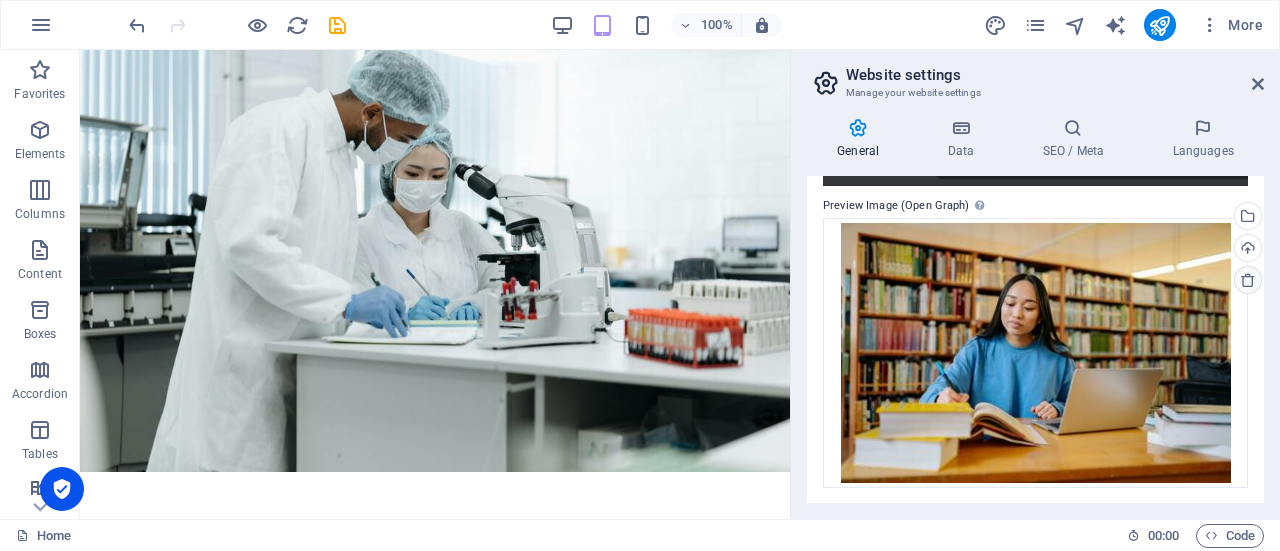 click at bounding box center (1248, 280) 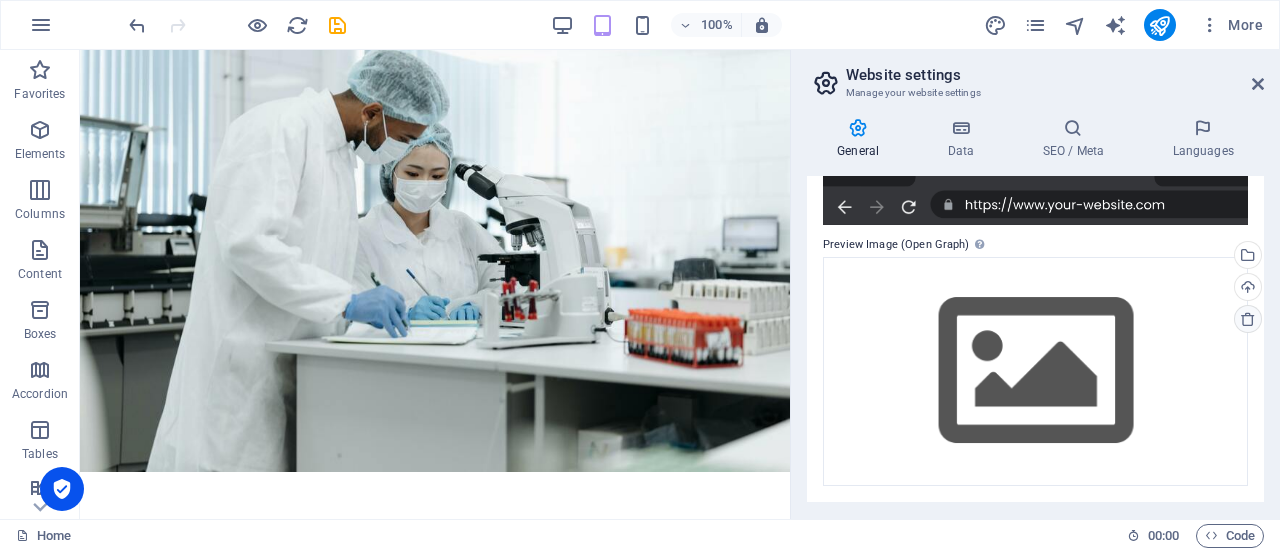 scroll, scrollTop: 436, scrollLeft: 0, axis: vertical 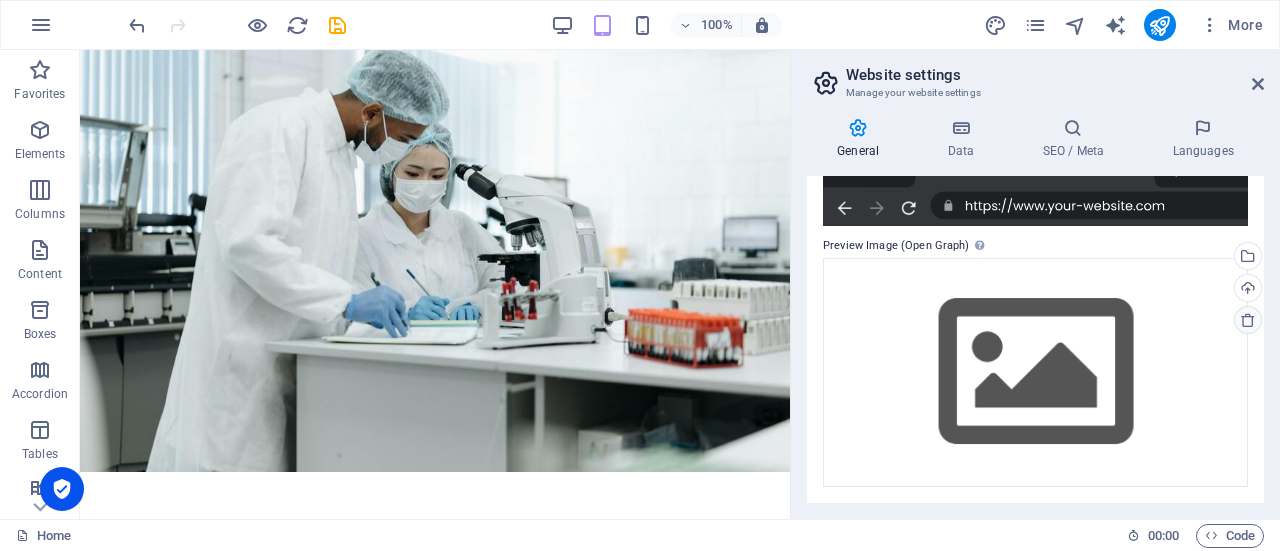 click at bounding box center [1248, 320] 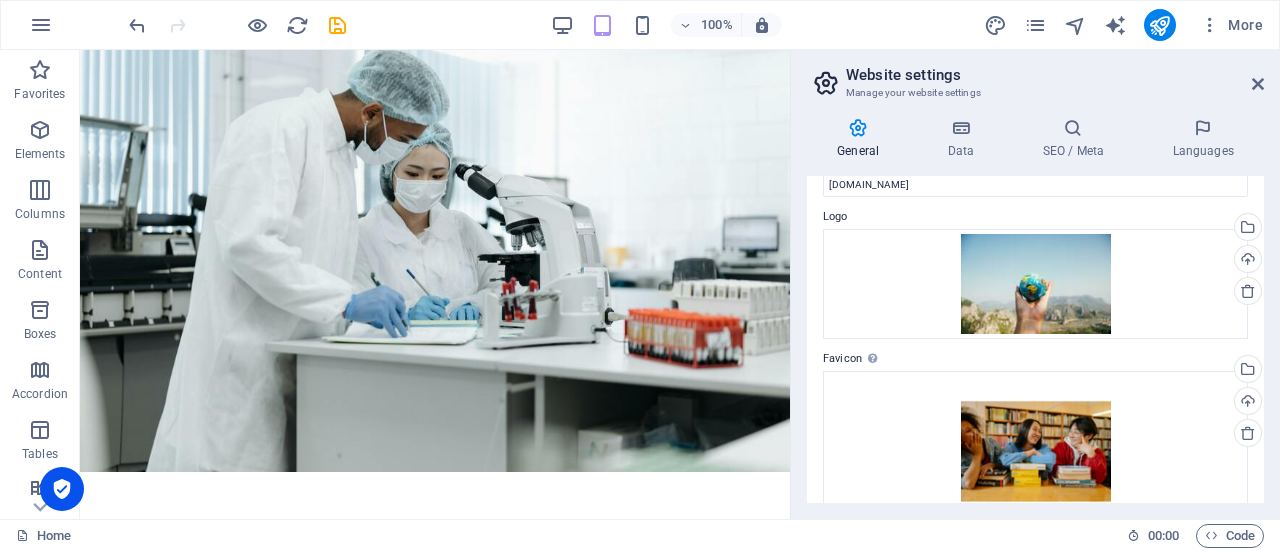 scroll, scrollTop: 45, scrollLeft: 0, axis: vertical 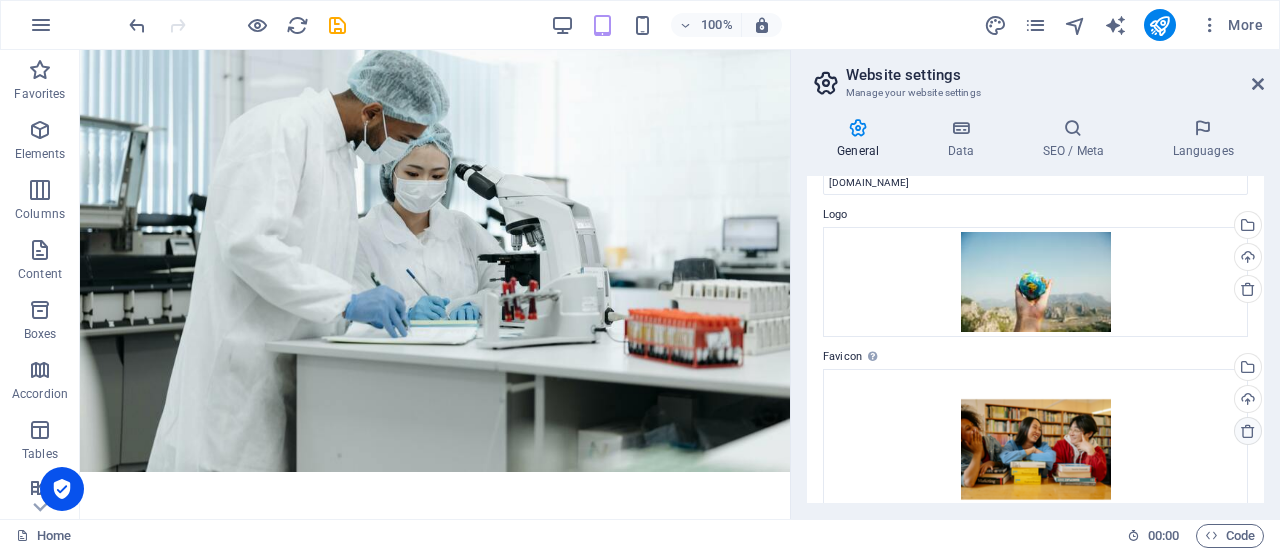 click at bounding box center [1248, 431] 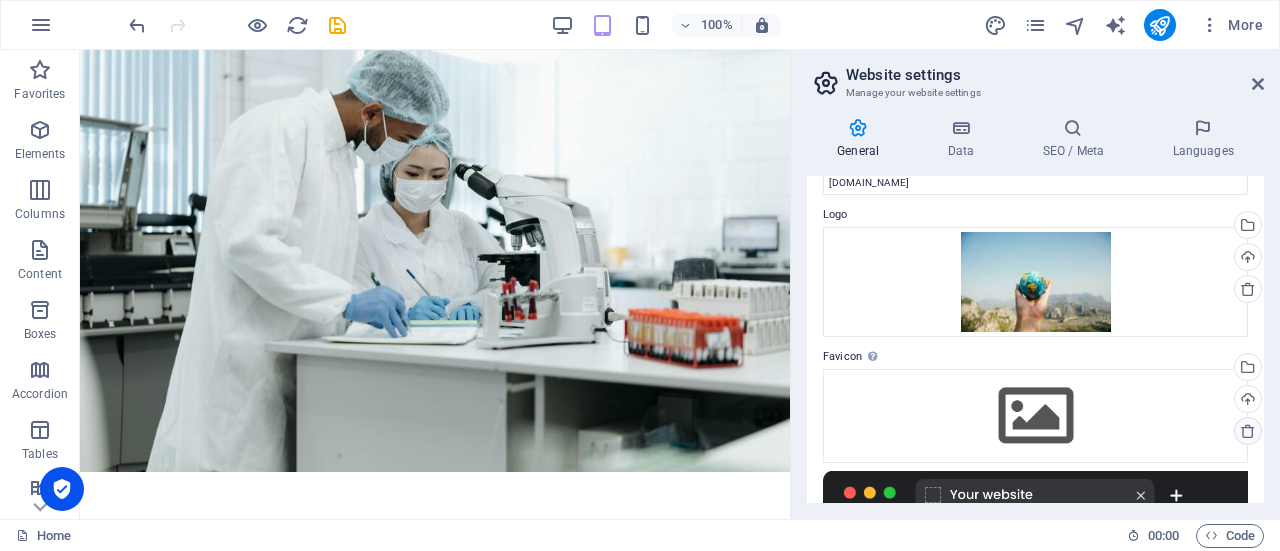 click at bounding box center [1248, 431] 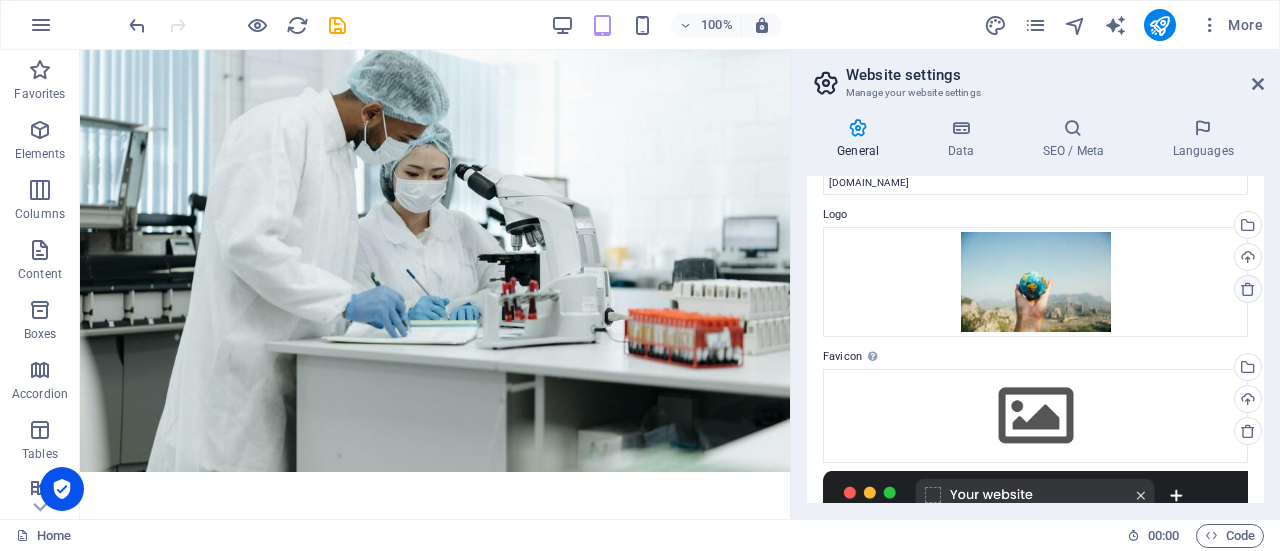 click at bounding box center [1248, 289] 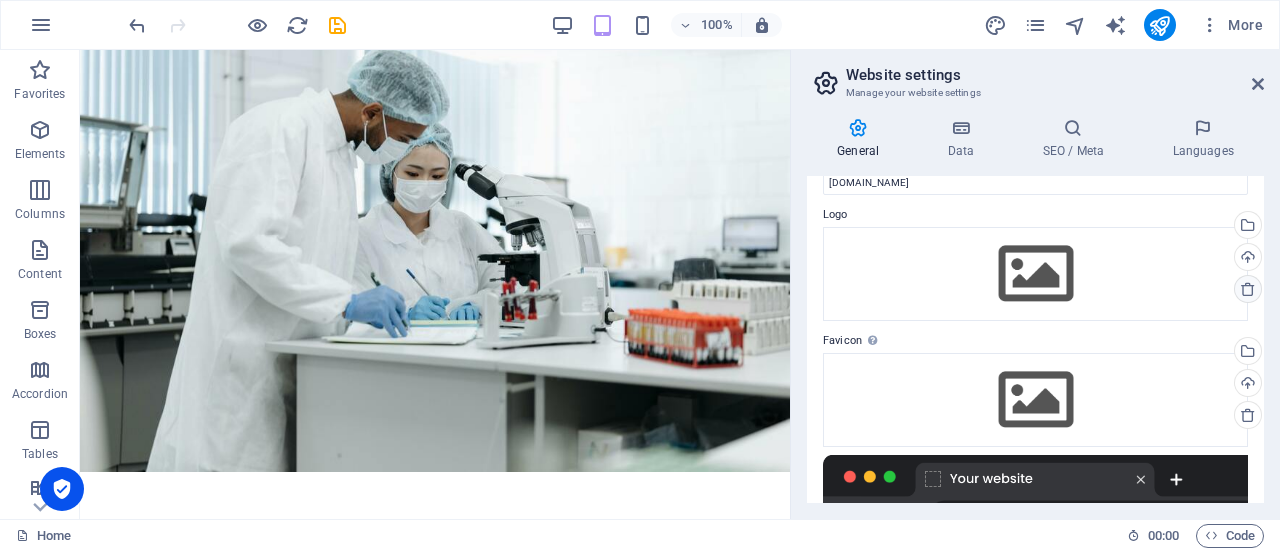 click at bounding box center (1248, 289) 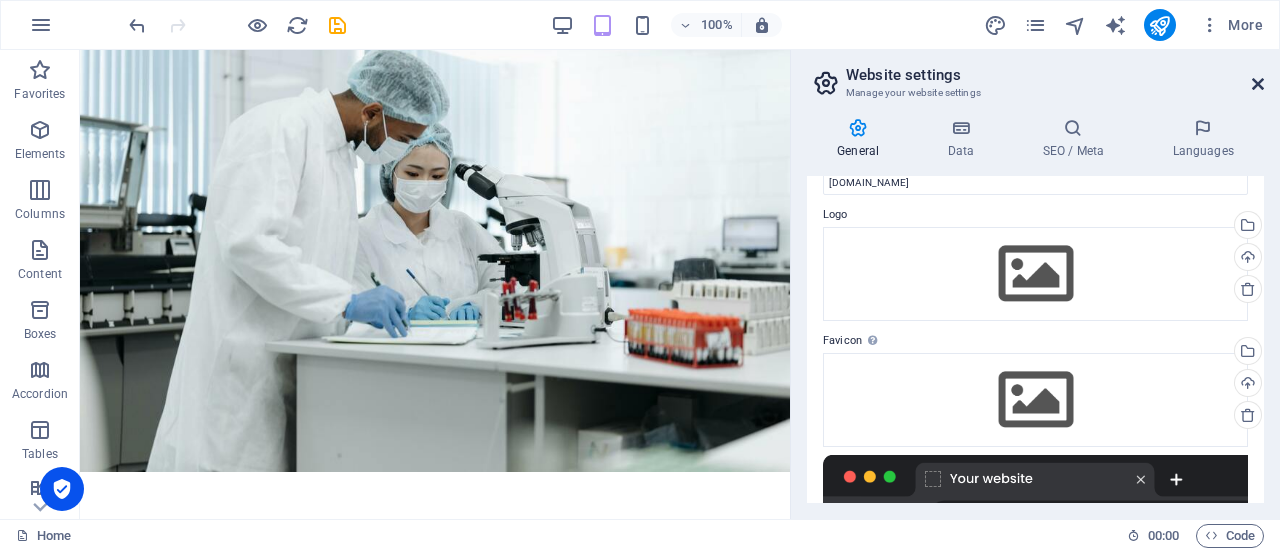 click at bounding box center (1258, 84) 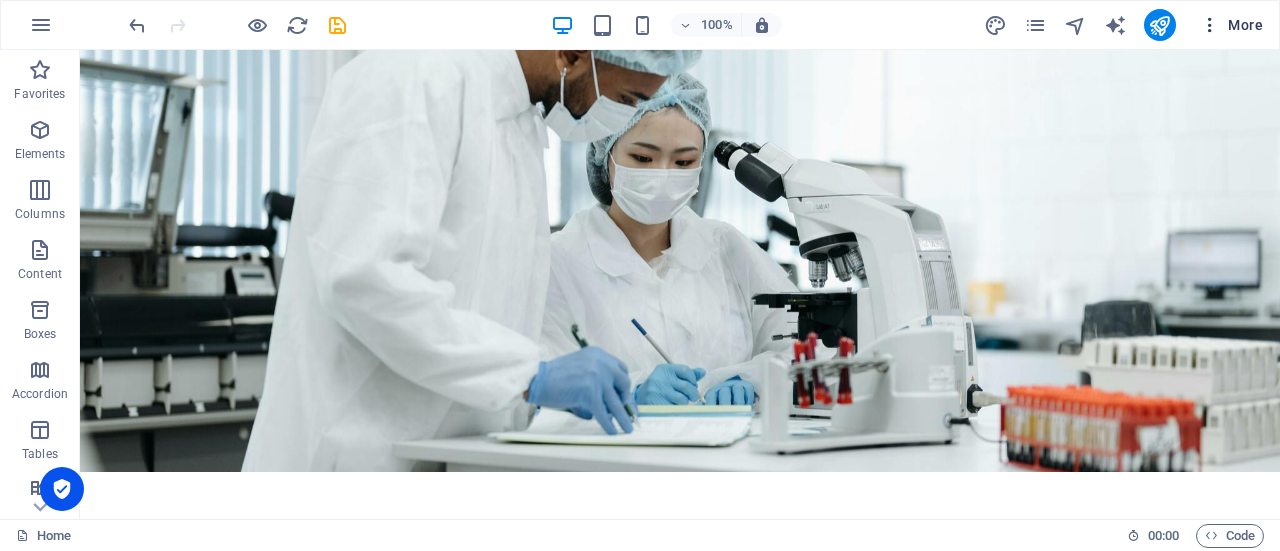 click at bounding box center (1210, 25) 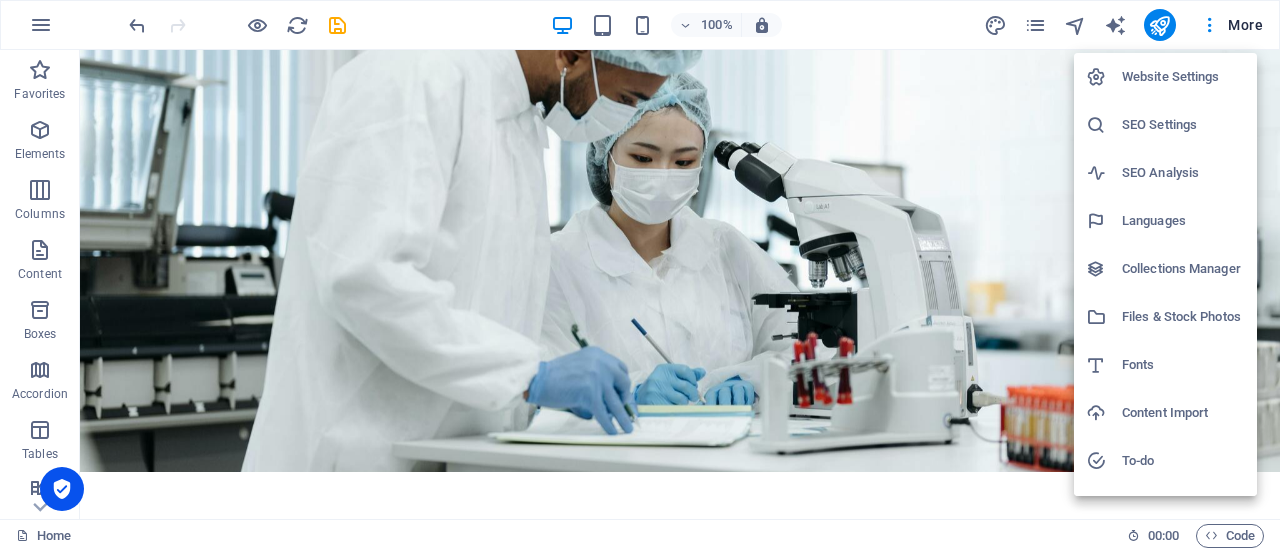 click on "Collections Manager" at bounding box center [1183, 269] 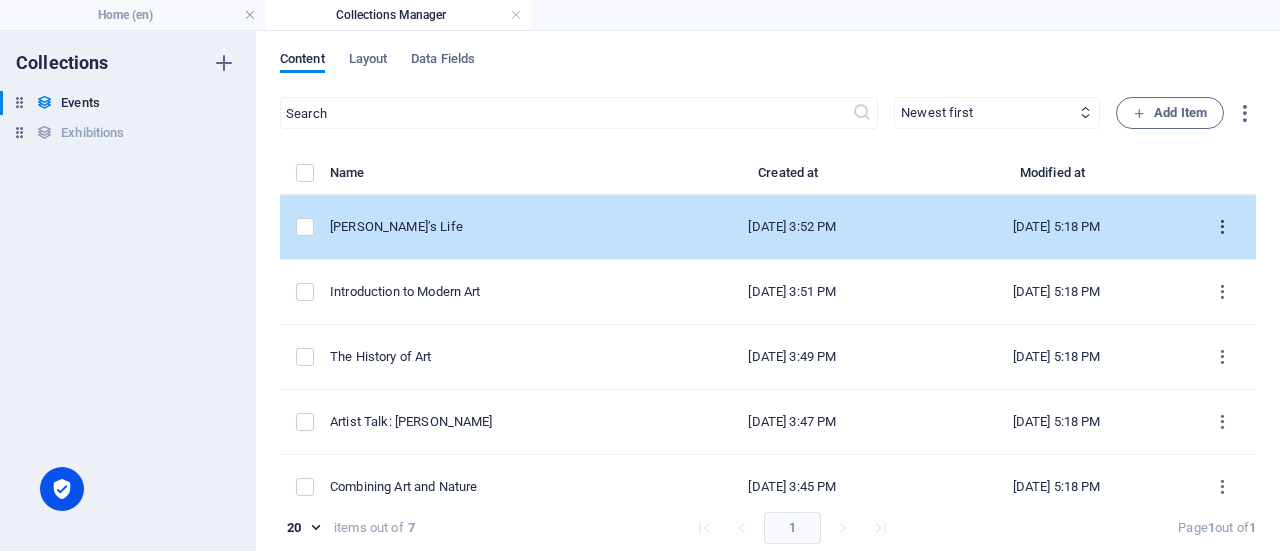 click at bounding box center (1222, 227) 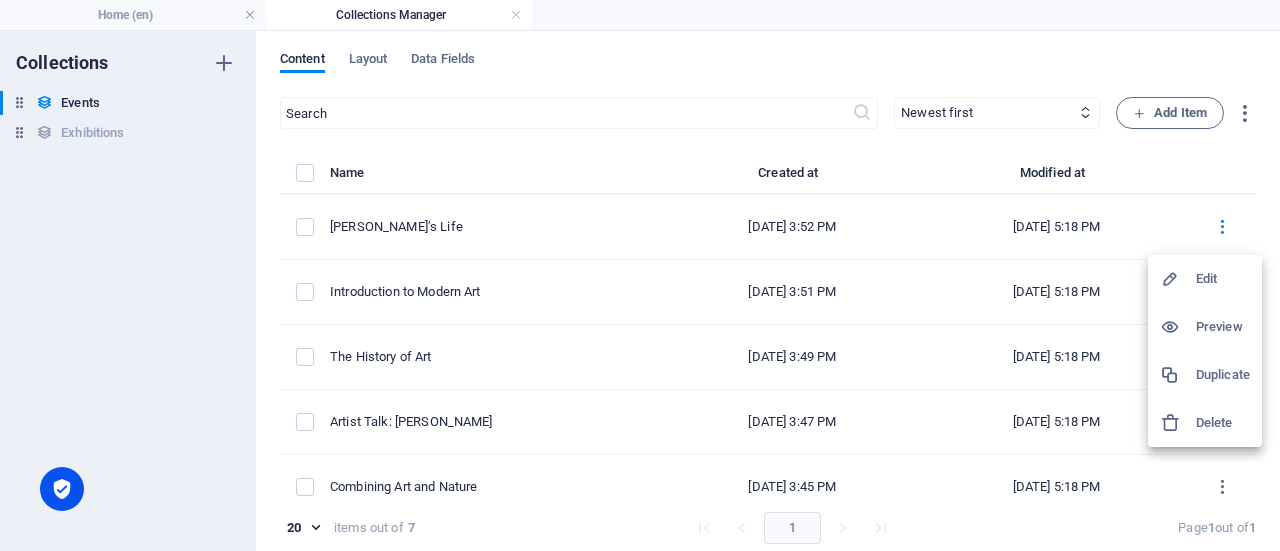 click on "Delete" at bounding box center [1205, 423] 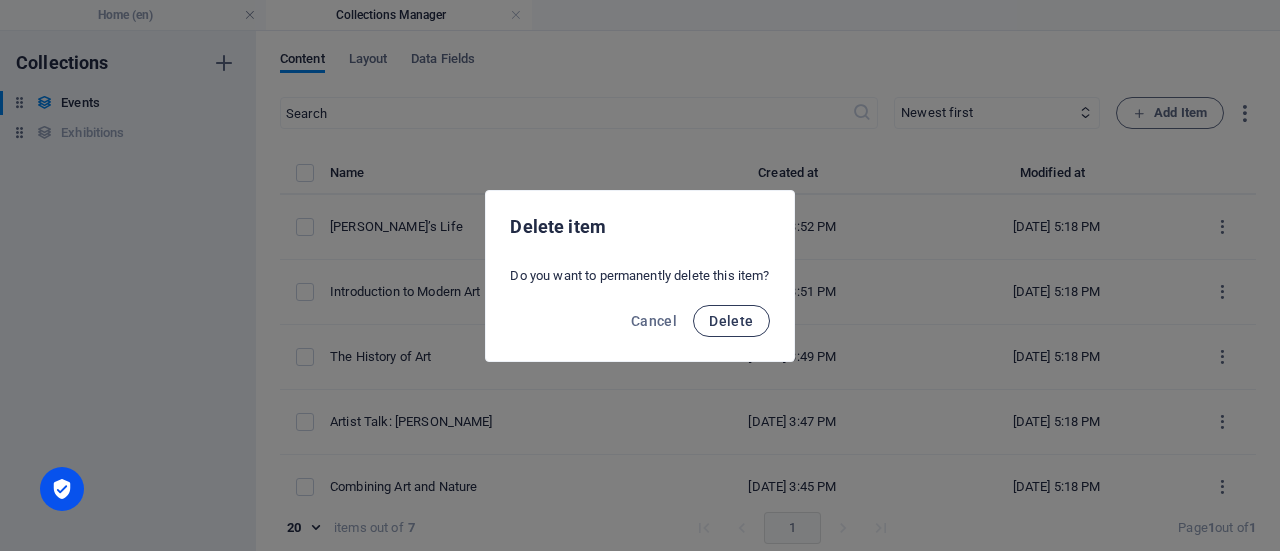 click on "Delete" at bounding box center [731, 321] 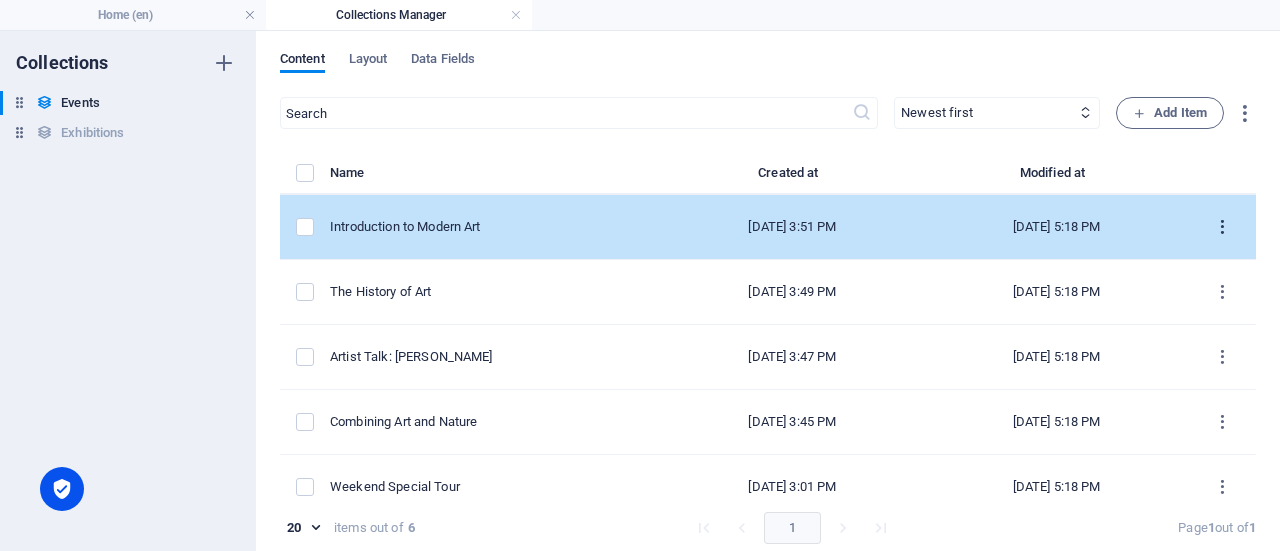click at bounding box center [1222, 227] 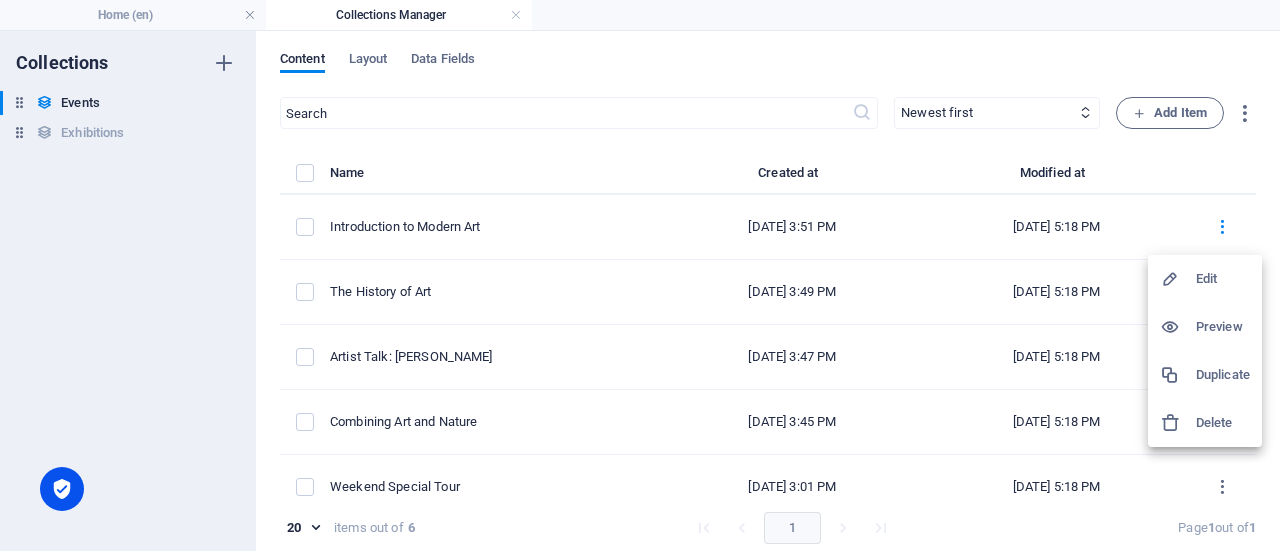 click on "Delete" at bounding box center (1223, 423) 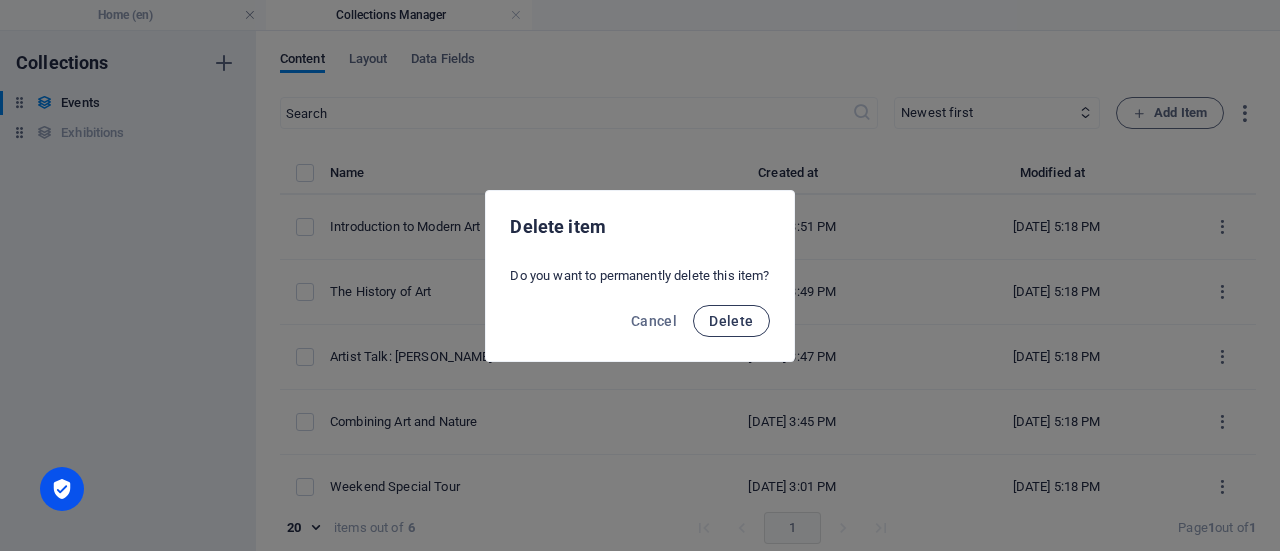 click on "Delete" at bounding box center (731, 321) 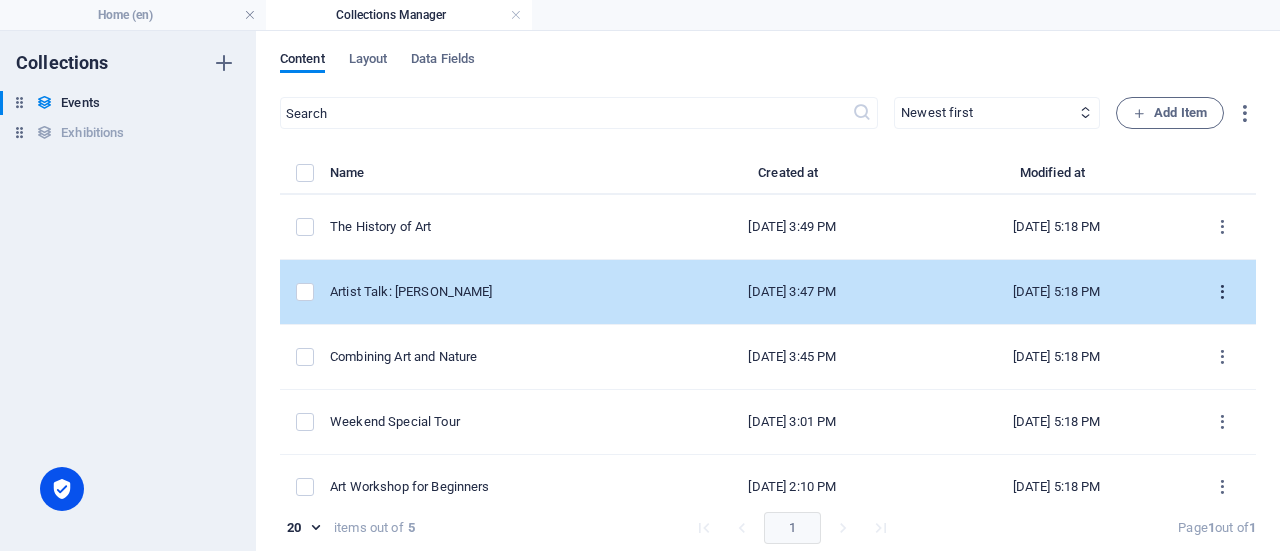 click at bounding box center (1222, 292) 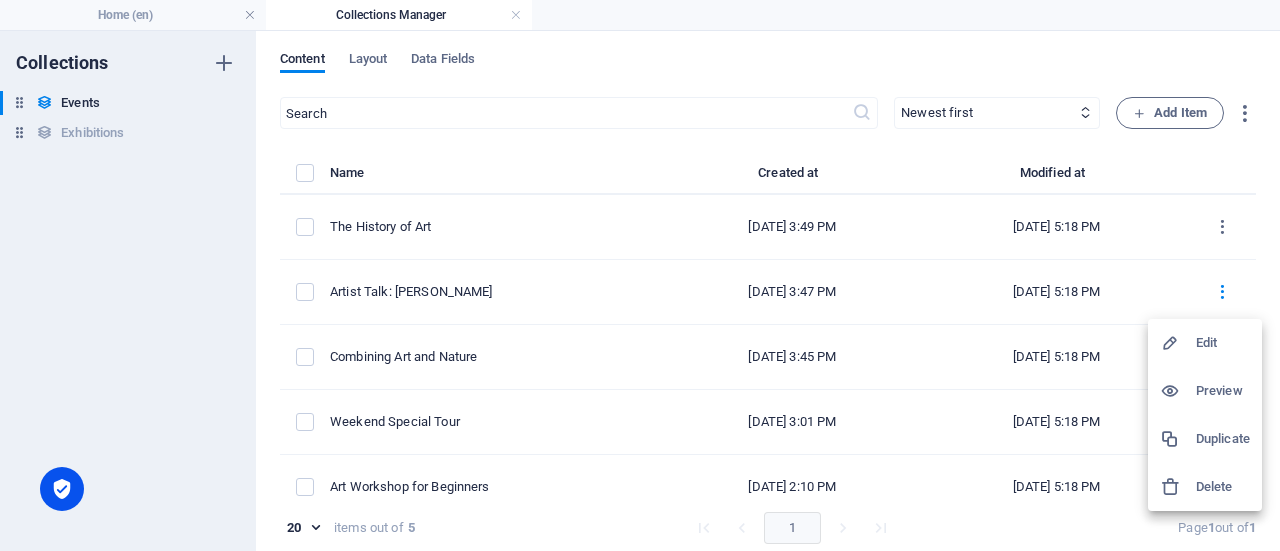 click on "Delete" at bounding box center (1223, 487) 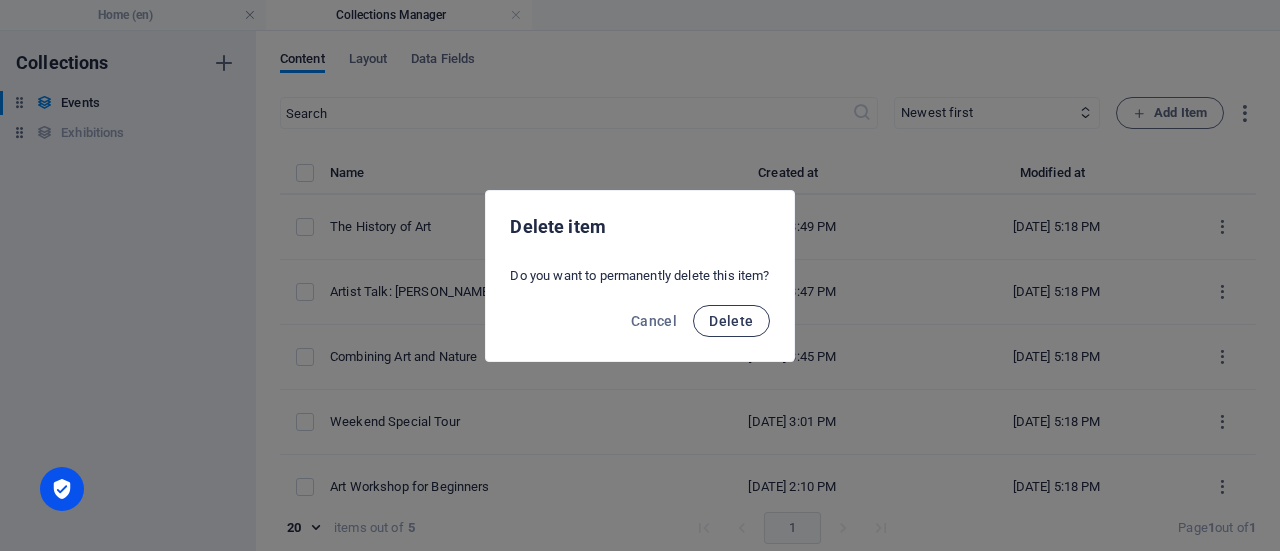 click on "Delete" at bounding box center [731, 321] 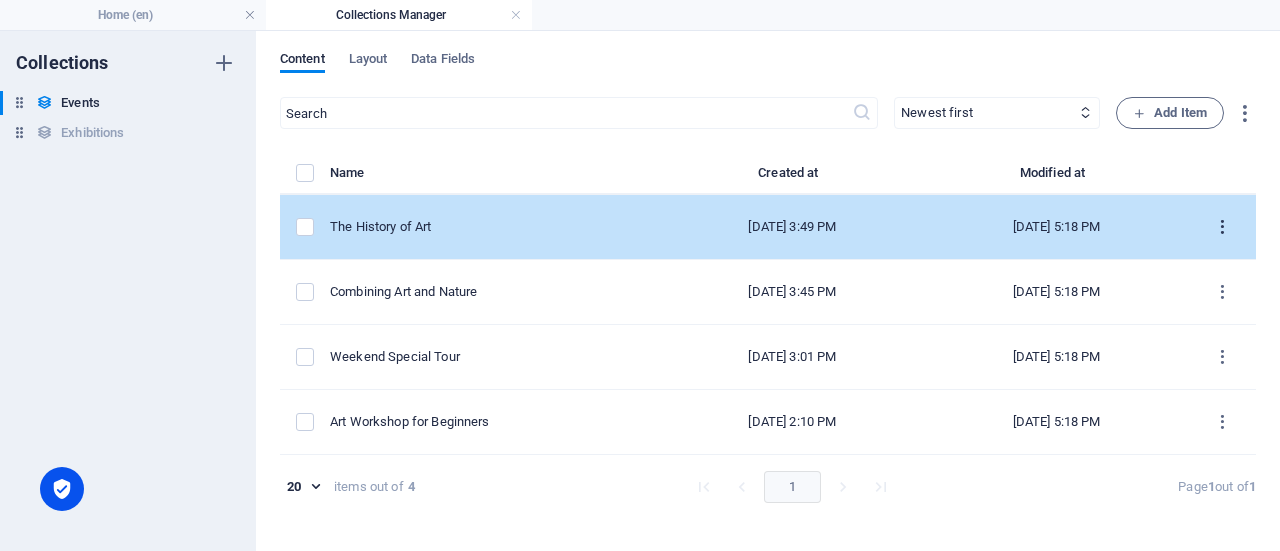 click at bounding box center [1222, 227] 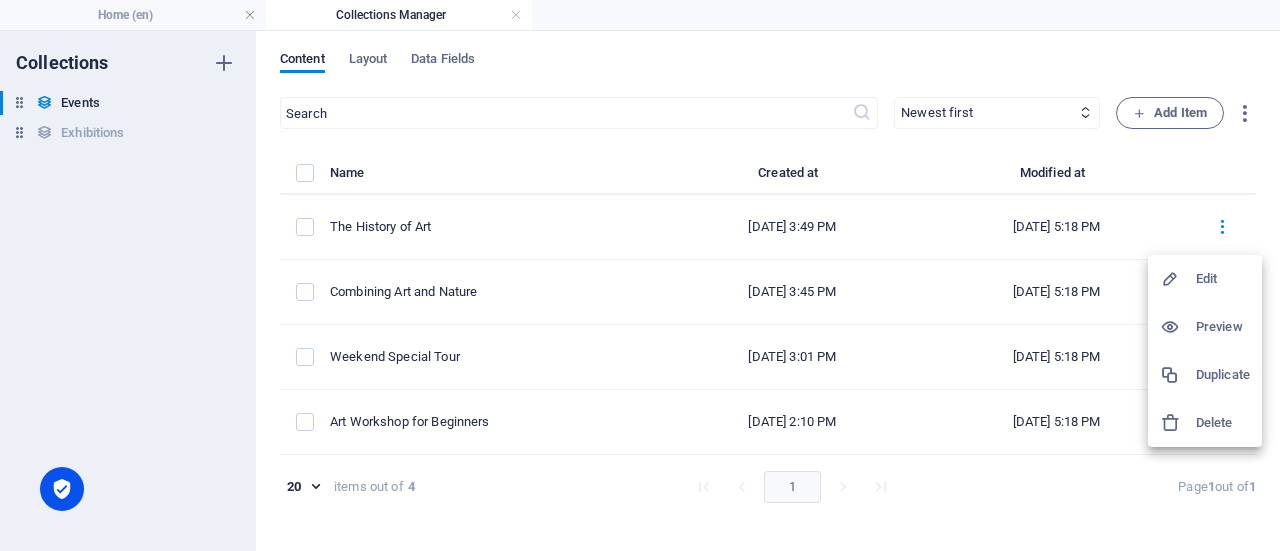 click on "Delete" at bounding box center [1223, 423] 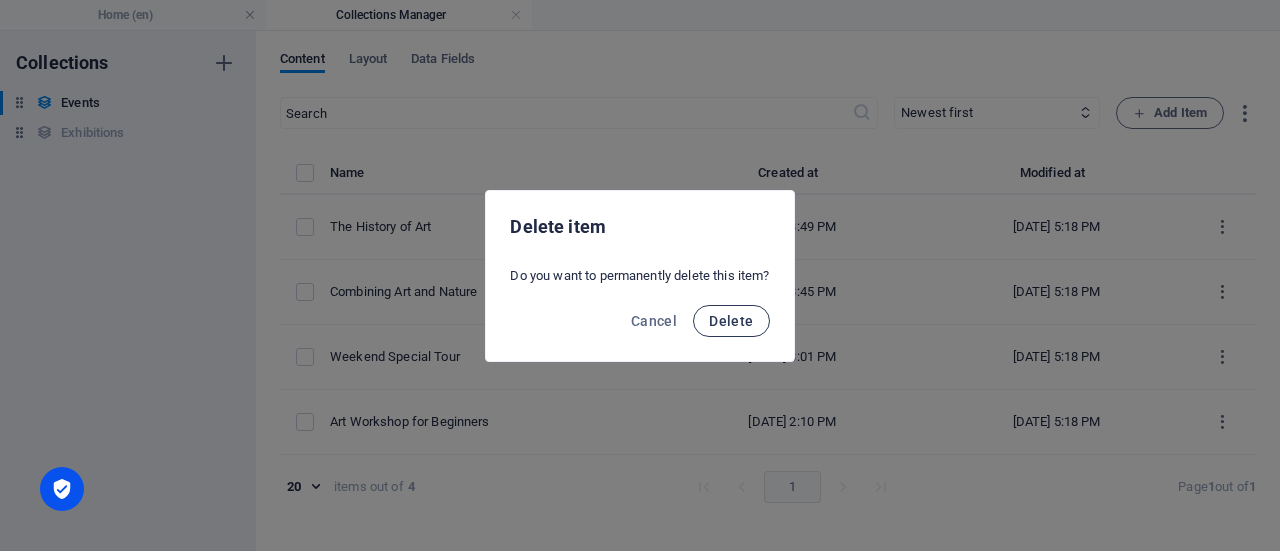 click on "Delete" at bounding box center [731, 321] 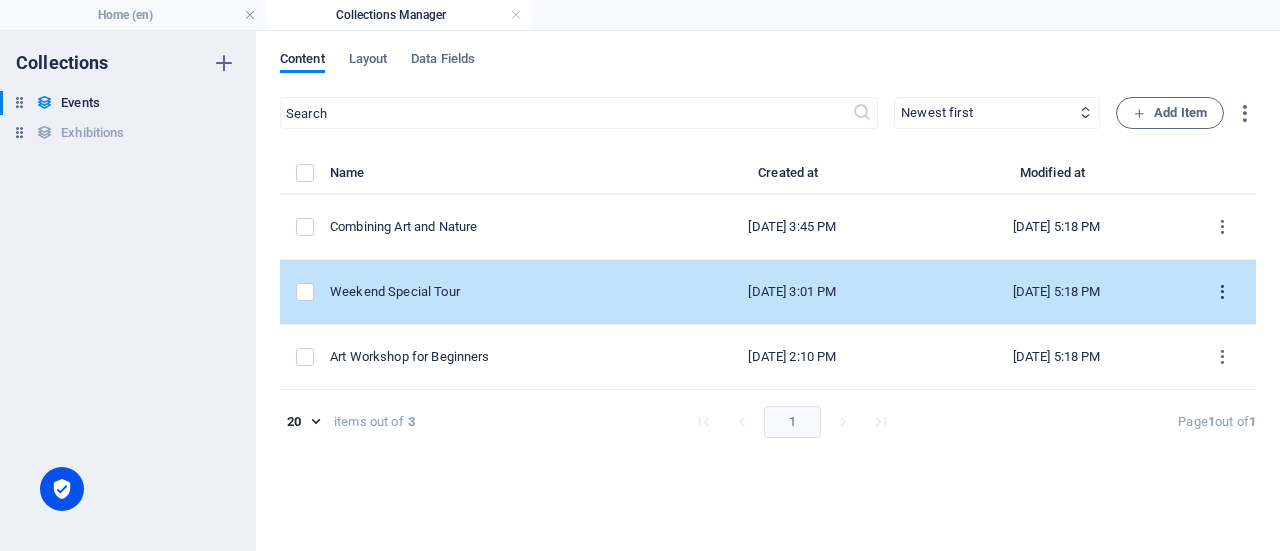 click at bounding box center [1222, 292] 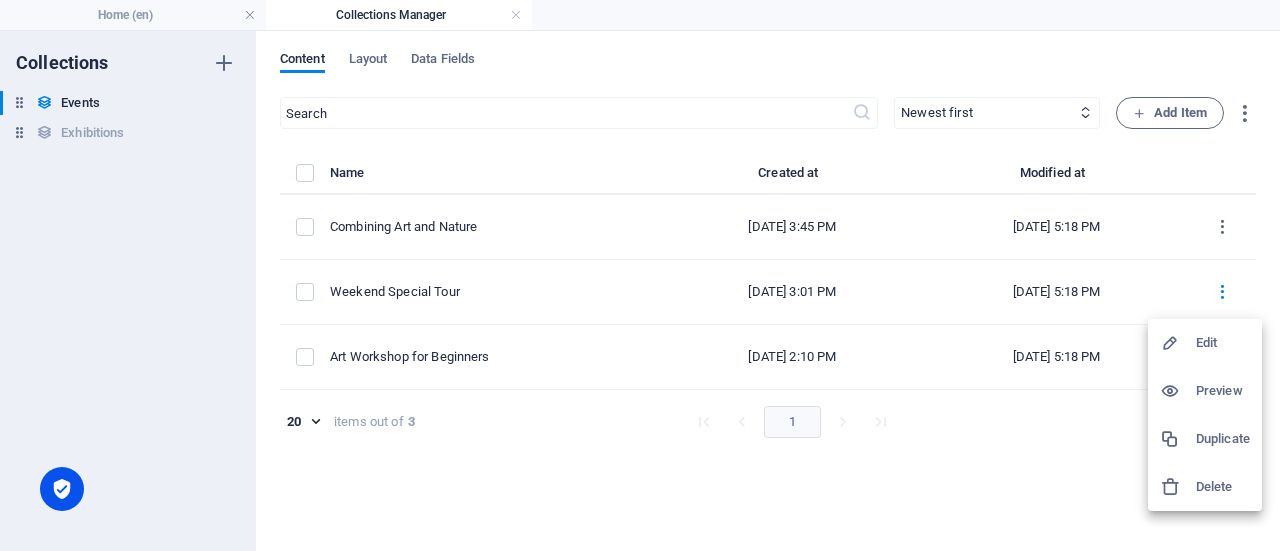 click on "Delete" at bounding box center (1223, 487) 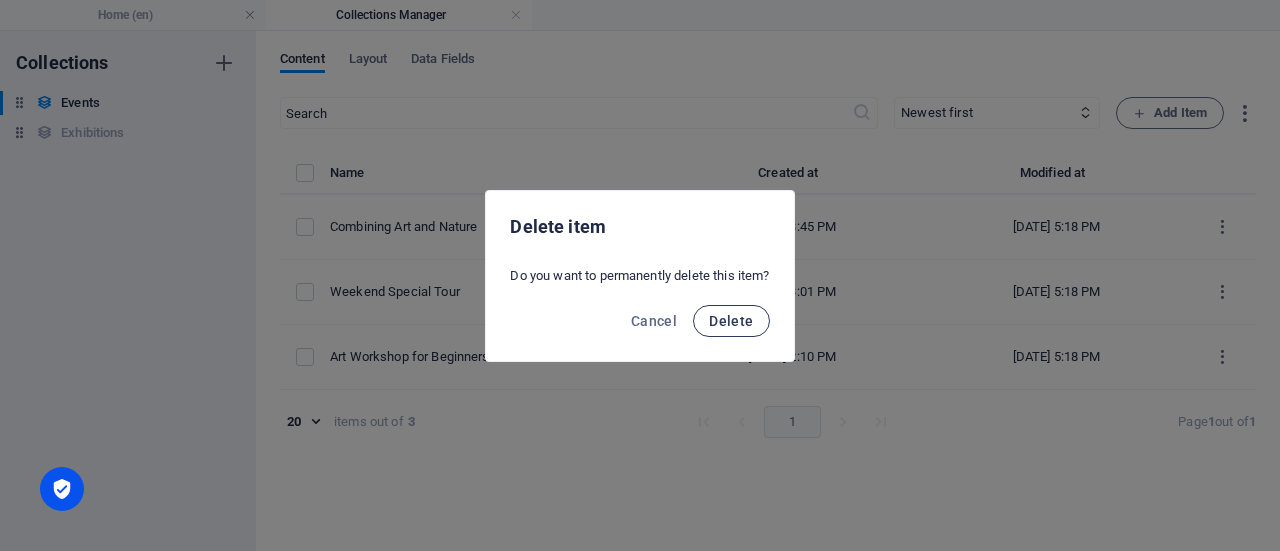 click on "Delete" at bounding box center [731, 321] 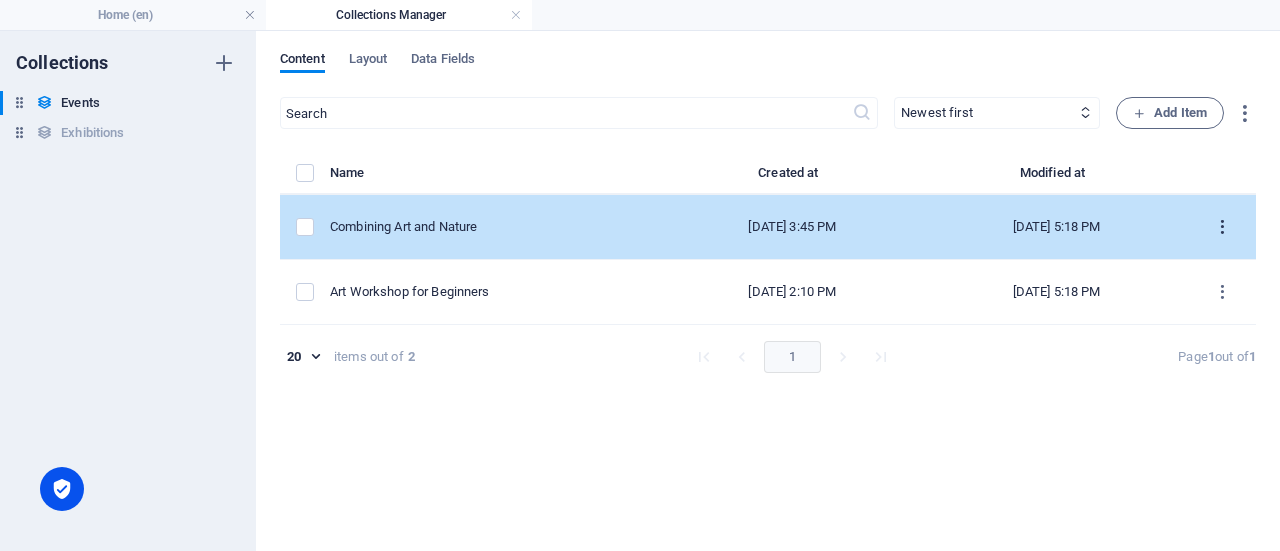 click at bounding box center [1222, 227] 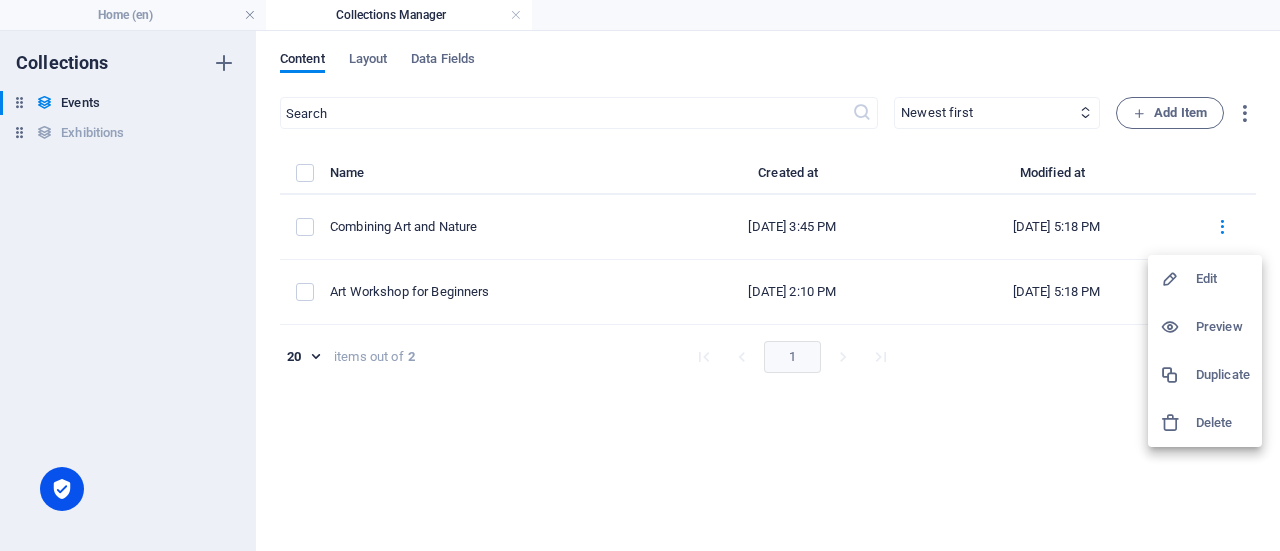 click on "Delete" at bounding box center (1223, 423) 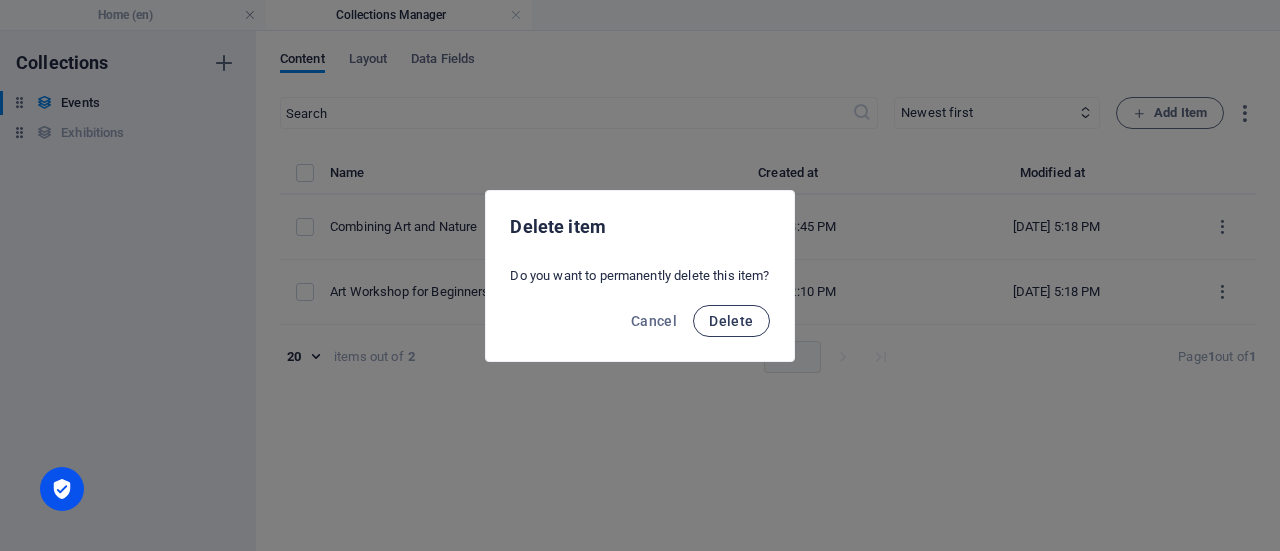 click on "Delete" at bounding box center [731, 321] 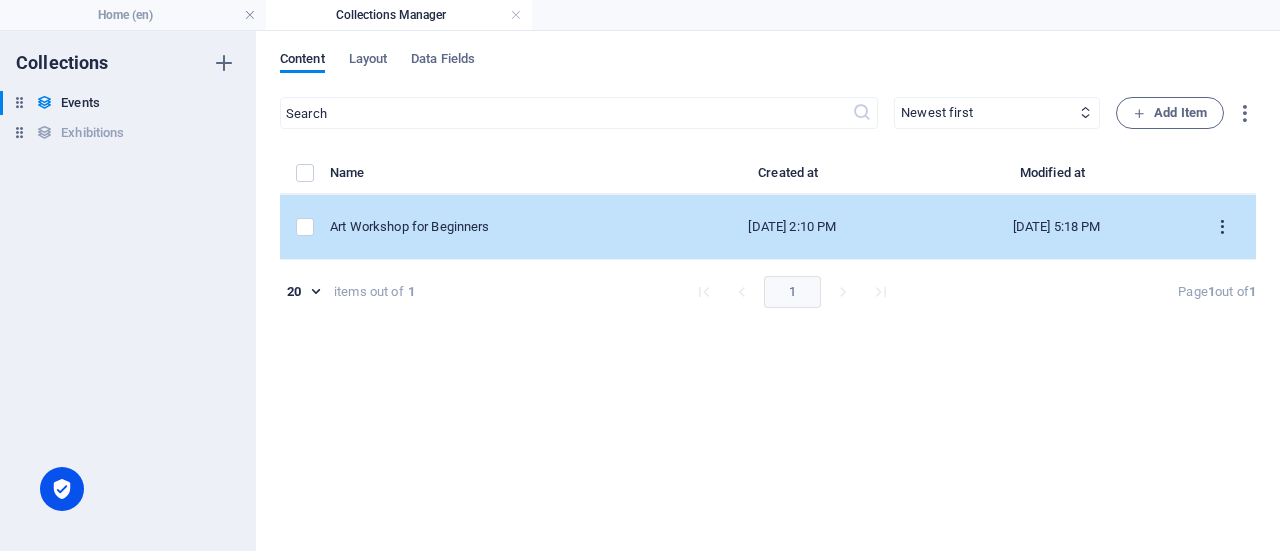 click at bounding box center (1222, 227) 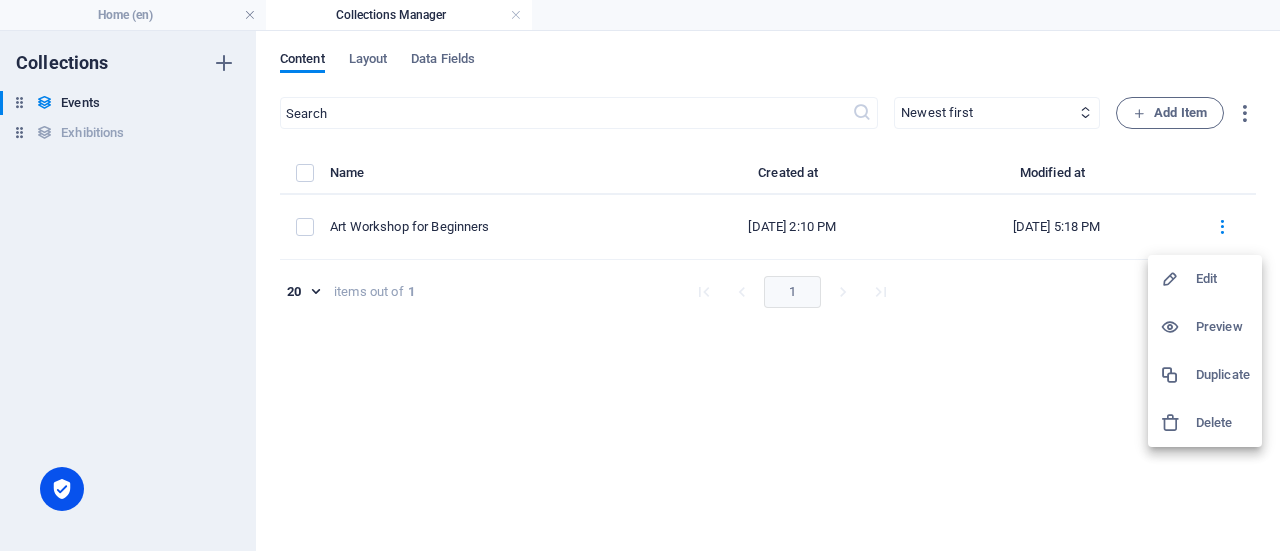 click on "Delete" at bounding box center (1223, 423) 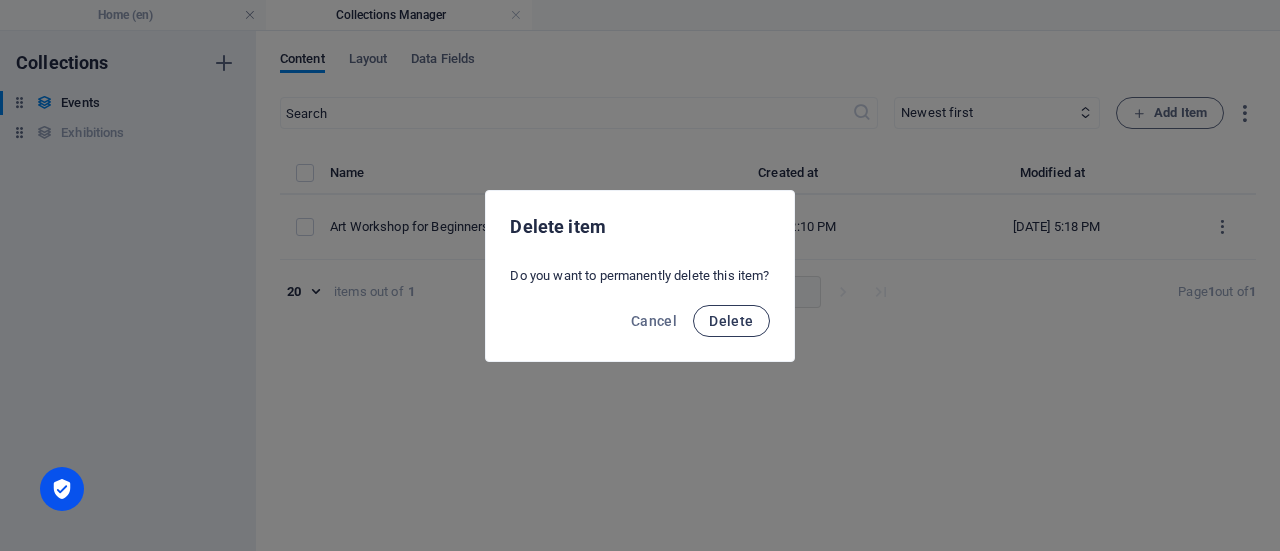 click on "Delete" at bounding box center (731, 321) 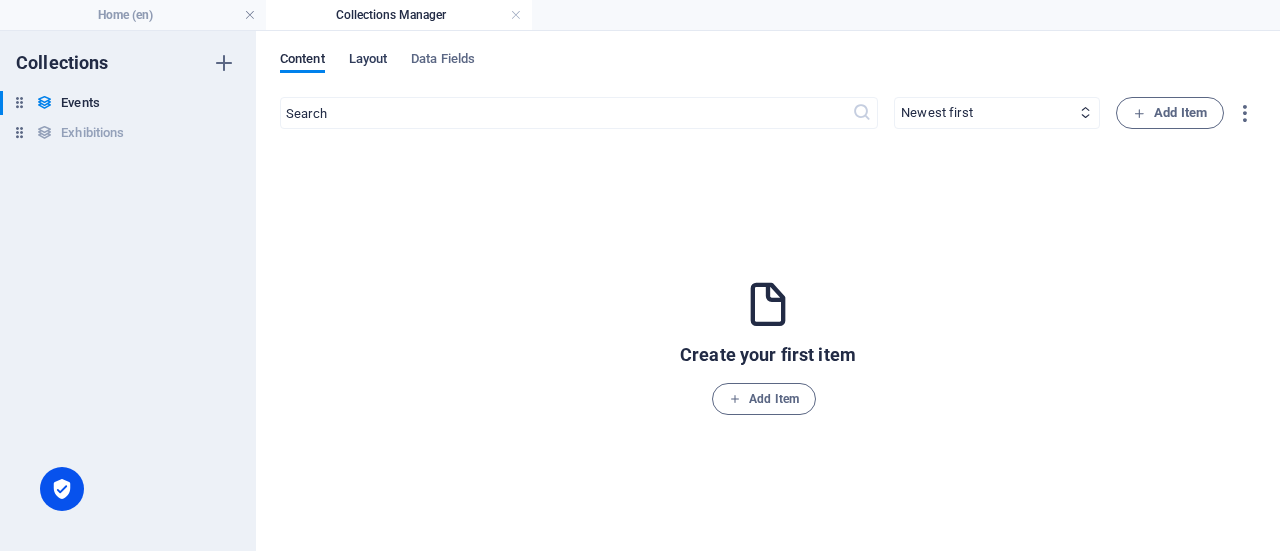 click on "Layout" at bounding box center (368, 61) 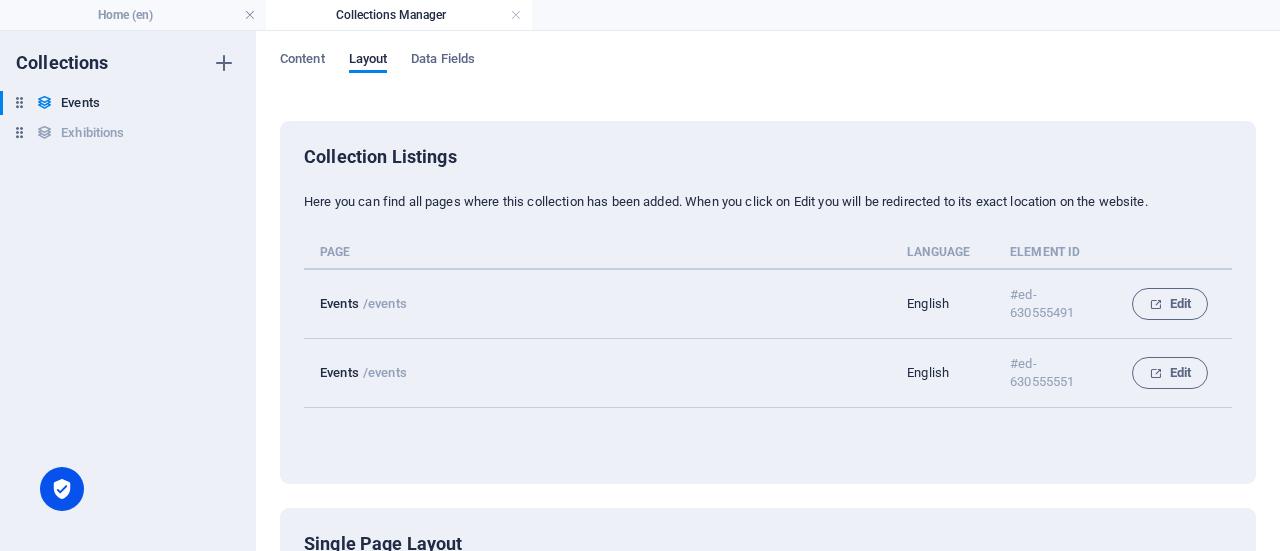 scroll, scrollTop: 358, scrollLeft: 0, axis: vertical 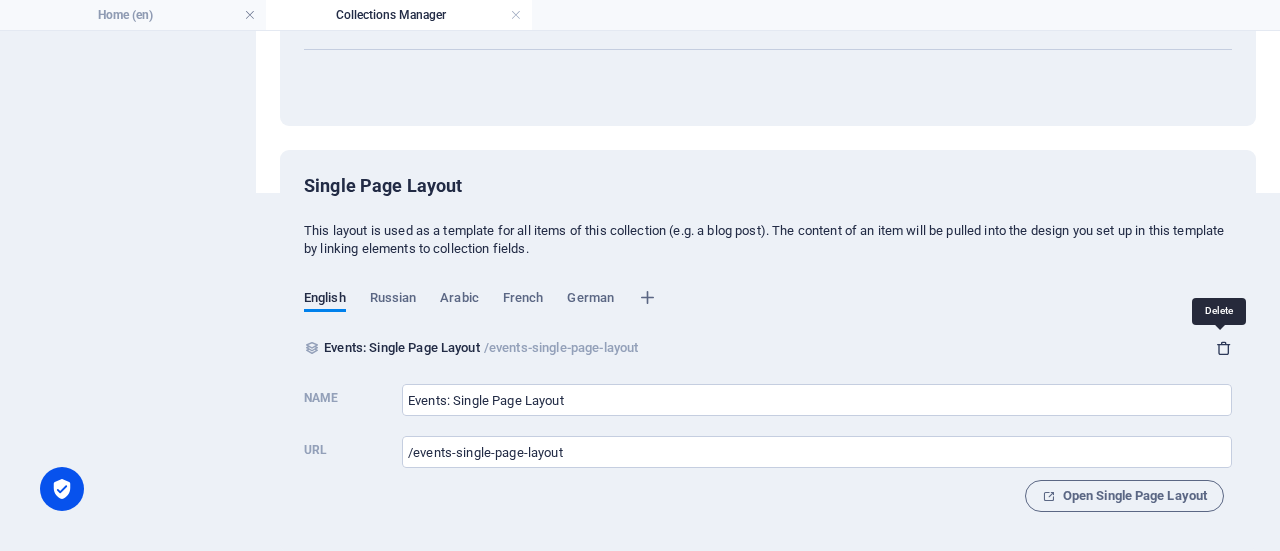click at bounding box center (1224, 348) 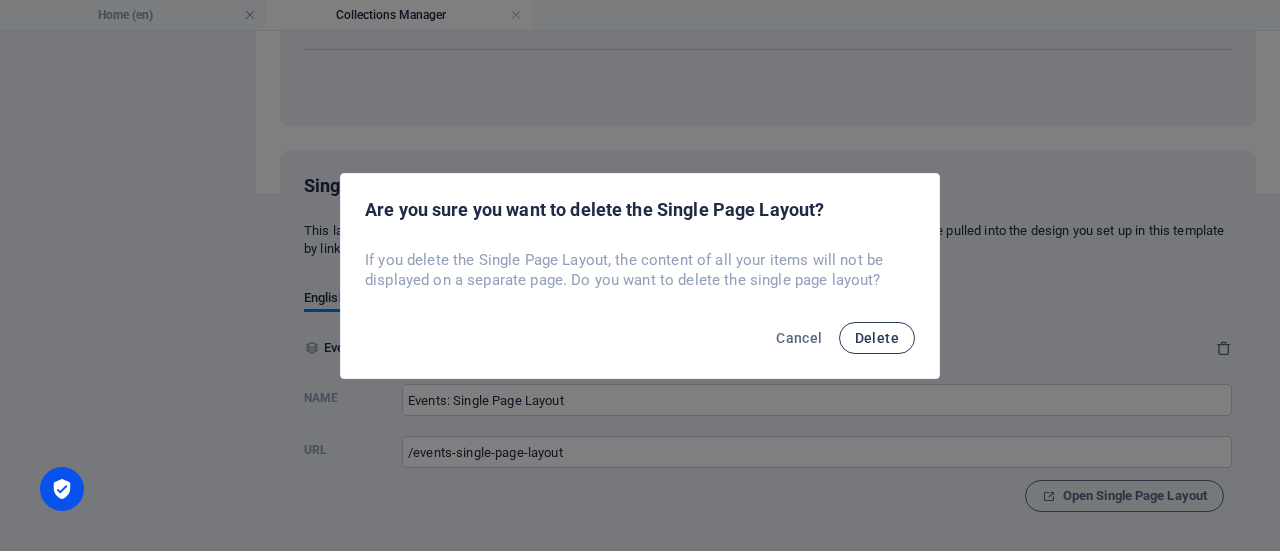 click on "Delete" at bounding box center (877, 338) 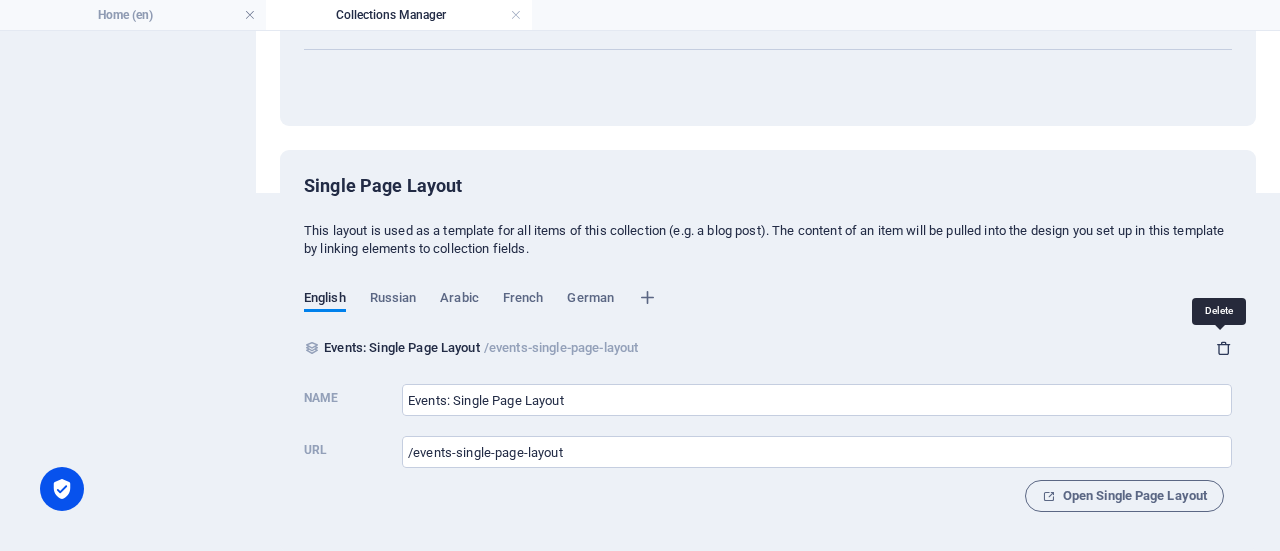 click at bounding box center (1224, 348) 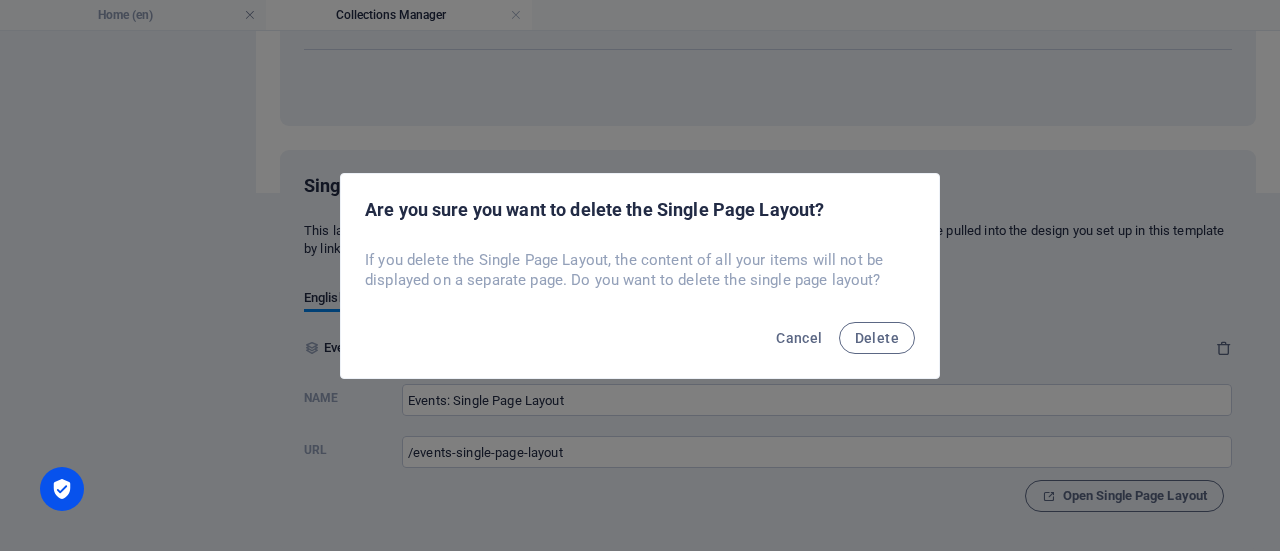 click on "Cancel Delete" at bounding box center [640, 344] 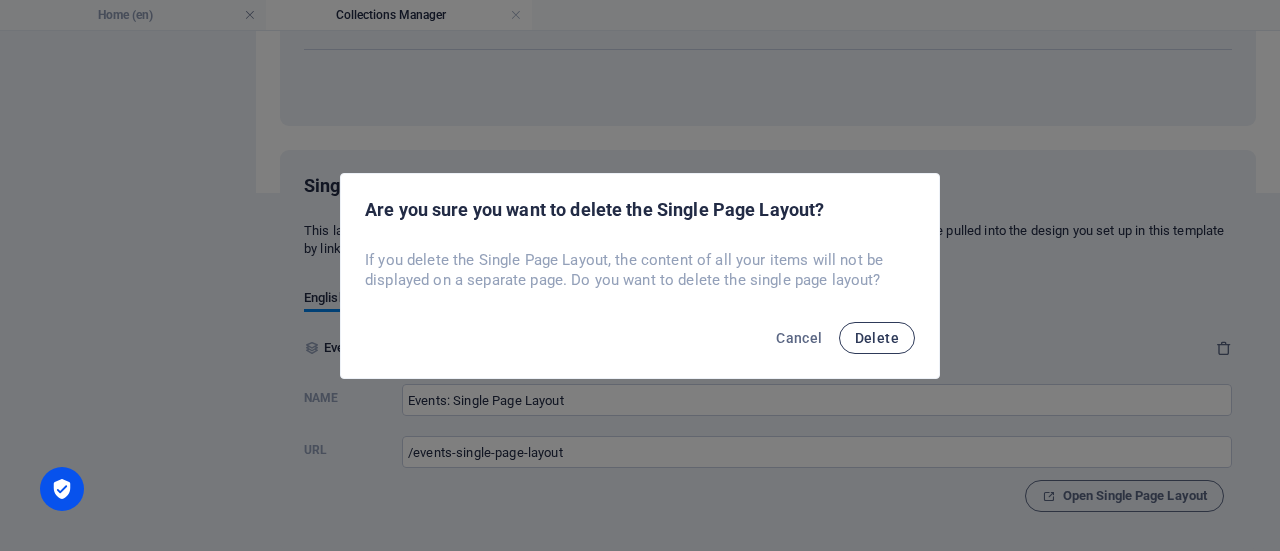 click on "Delete" at bounding box center [877, 338] 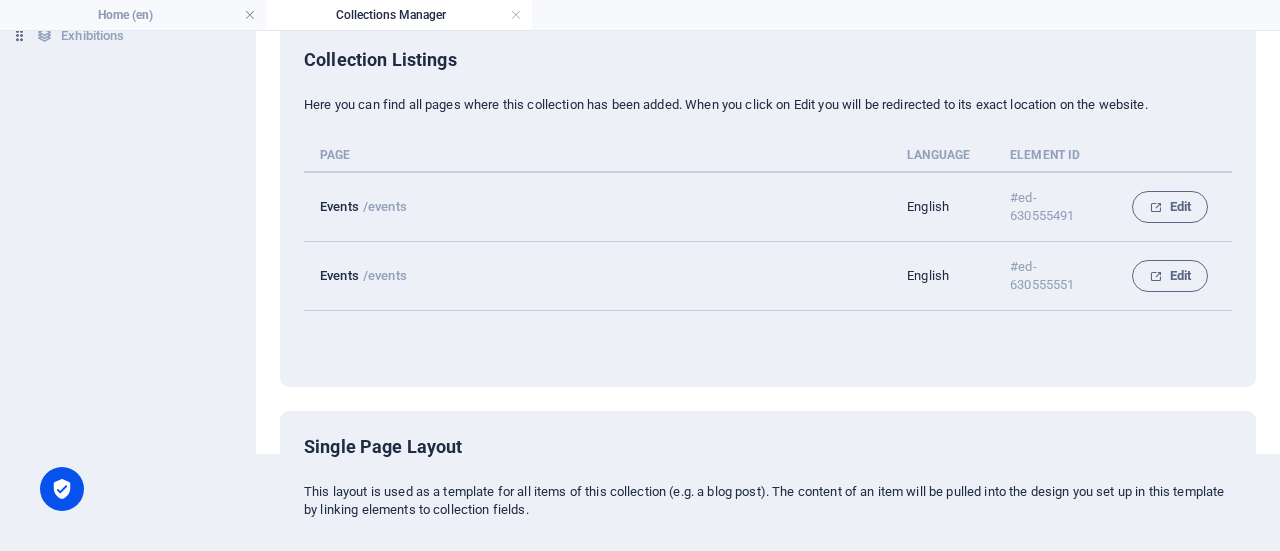 scroll, scrollTop: 63, scrollLeft: 0, axis: vertical 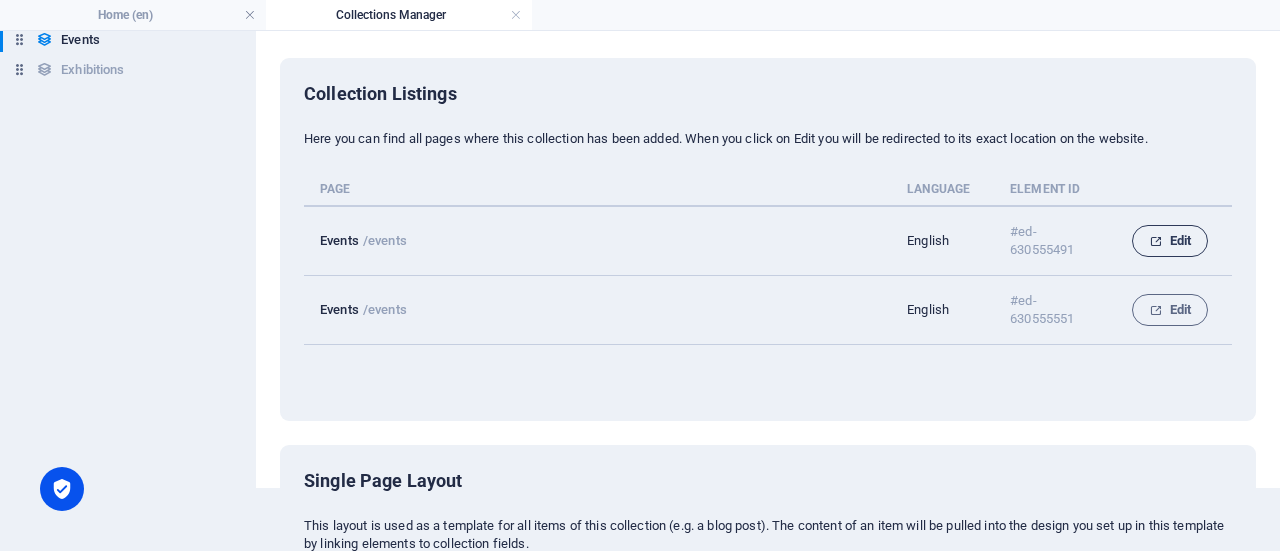 click on "Edit" at bounding box center [1170, 241] 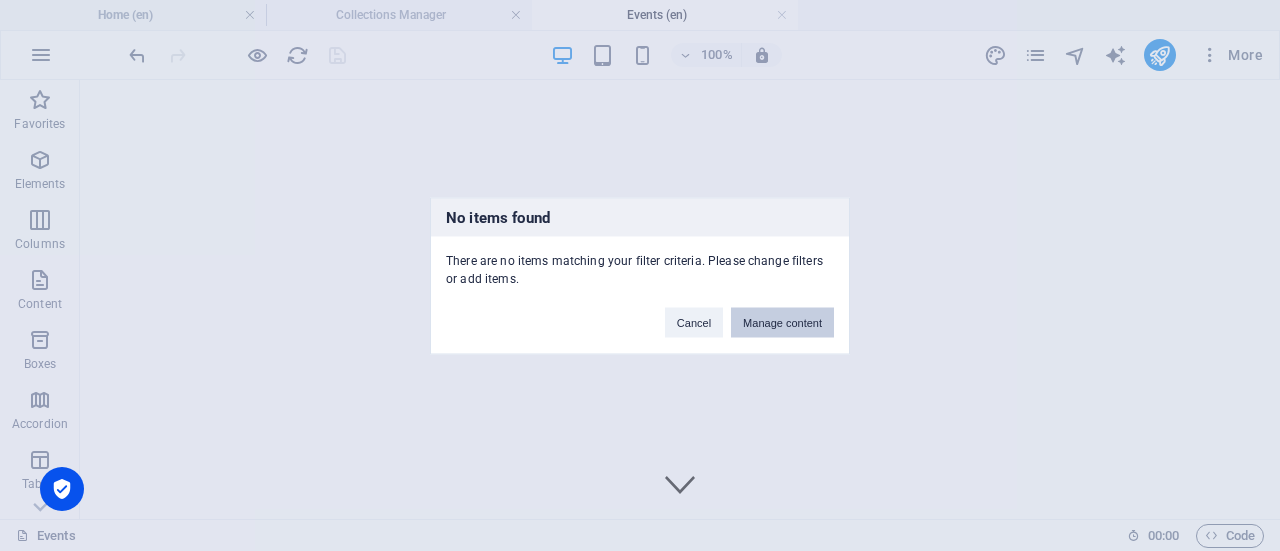 scroll, scrollTop: 872, scrollLeft: 0, axis: vertical 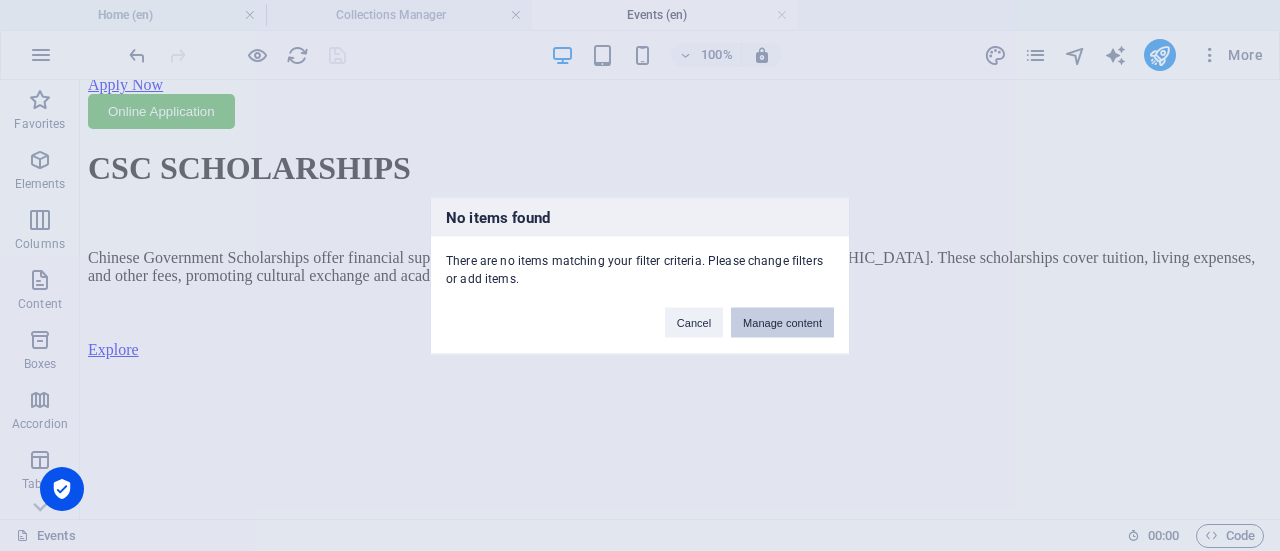 click on "Manage content" at bounding box center [782, 322] 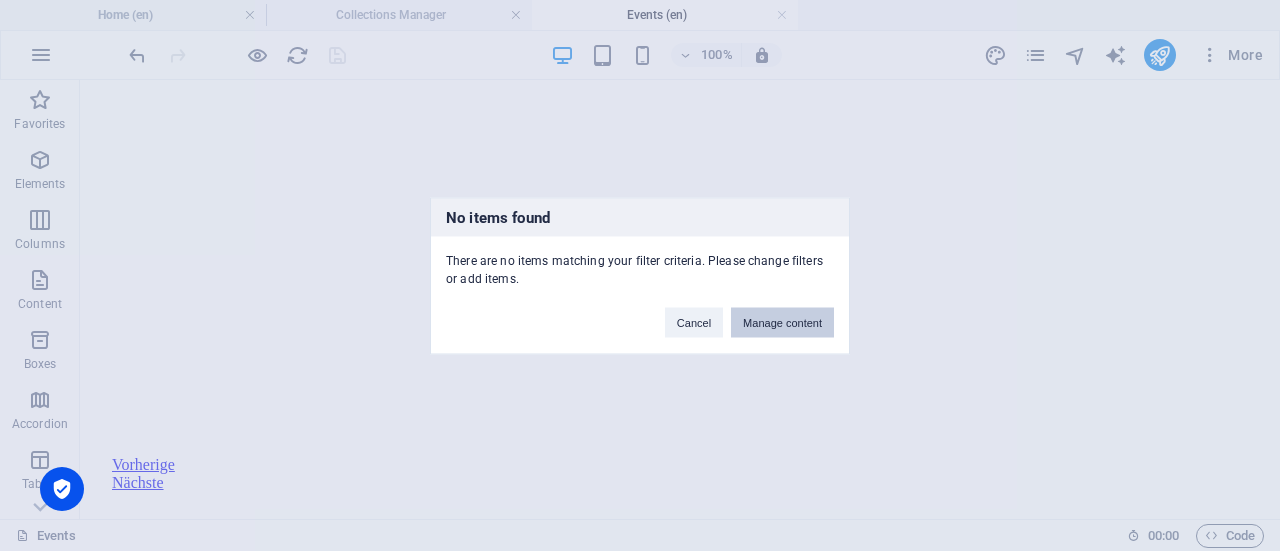 scroll, scrollTop: 0, scrollLeft: 0, axis: both 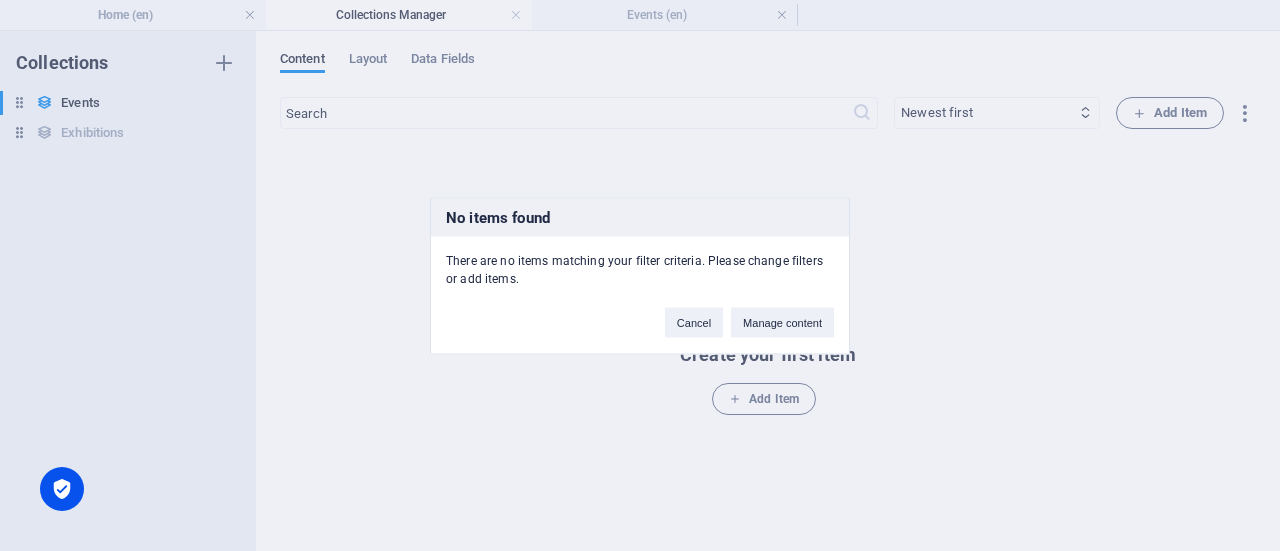 click on "No items found There are no items matching your filter criteria. Please change filters or add items. Cancel Manage content" at bounding box center (640, 275) 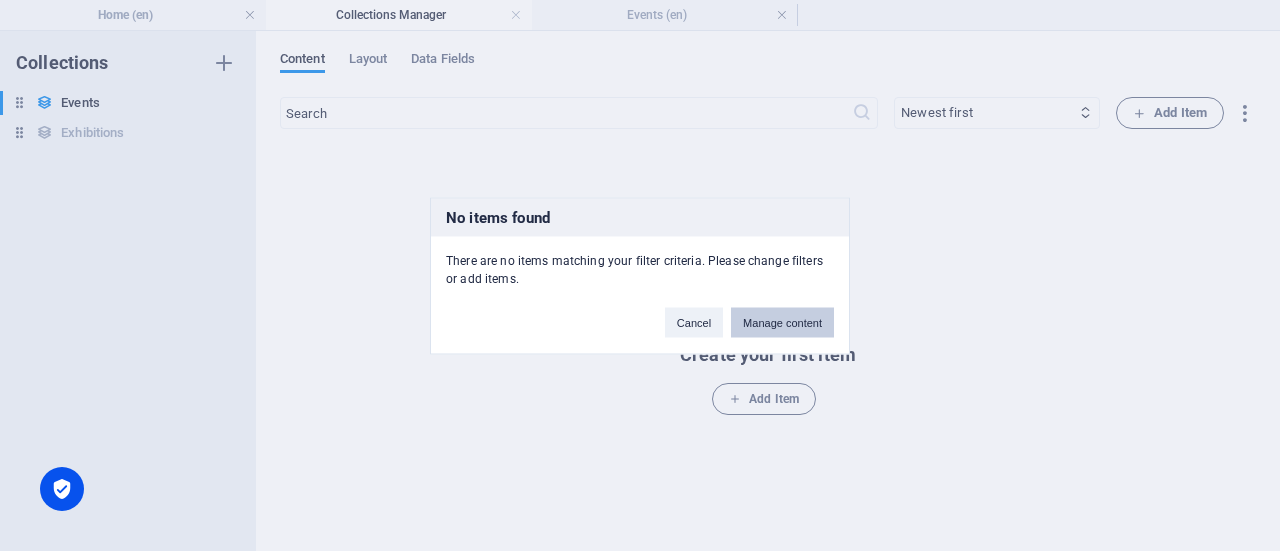 click on "Manage content" at bounding box center (782, 322) 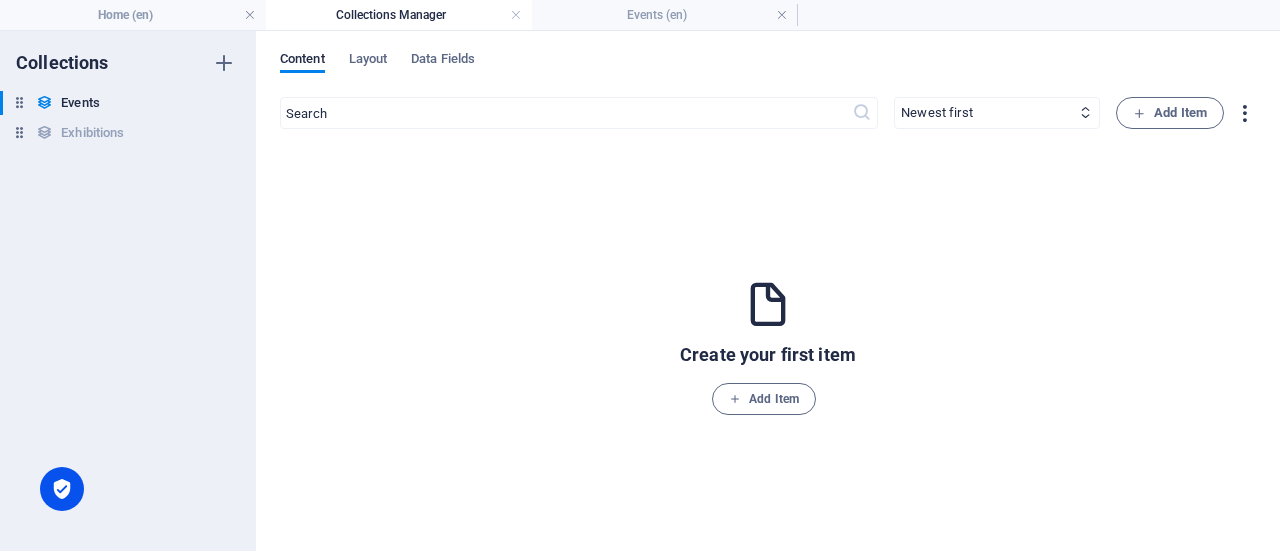 click at bounding box center [1244, 113] 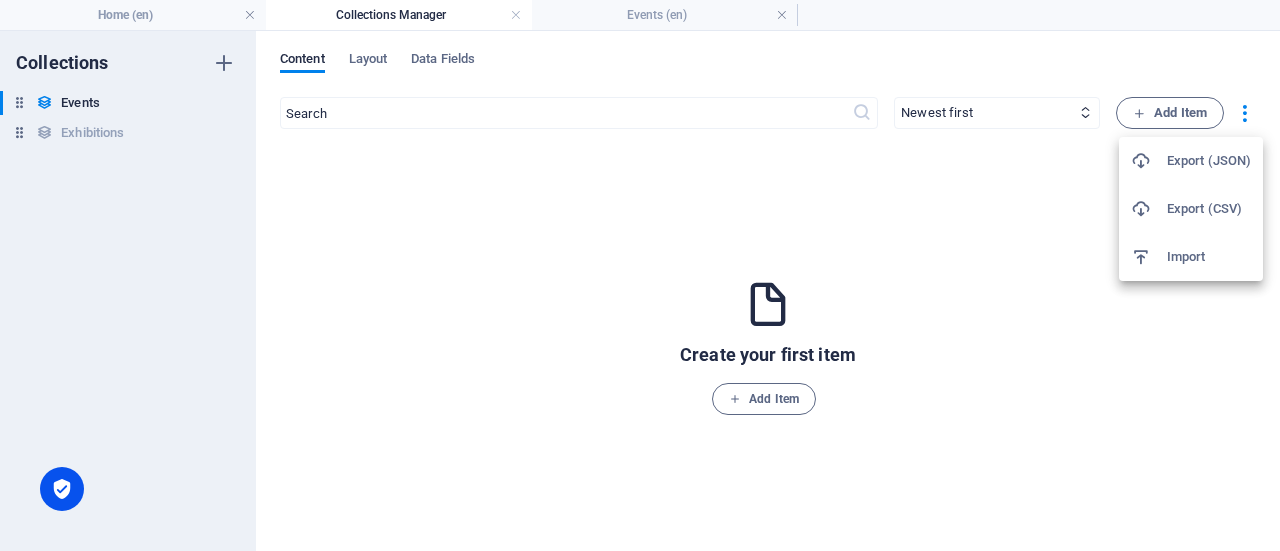click at bounding box center [640, 275] 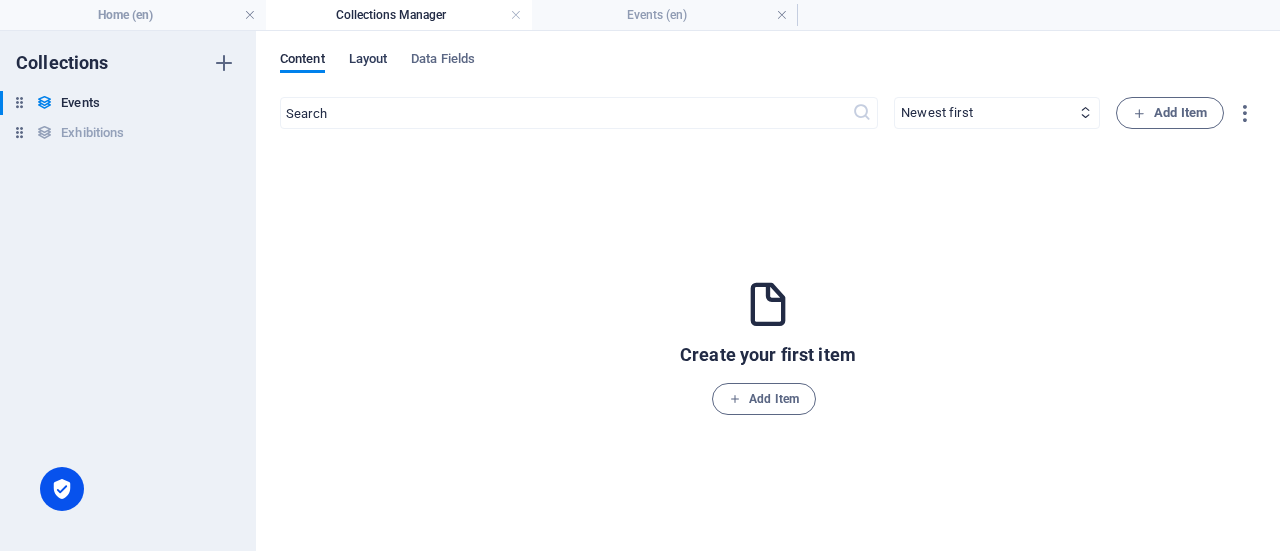 click on "Layout" at bounding box center (368, 61) 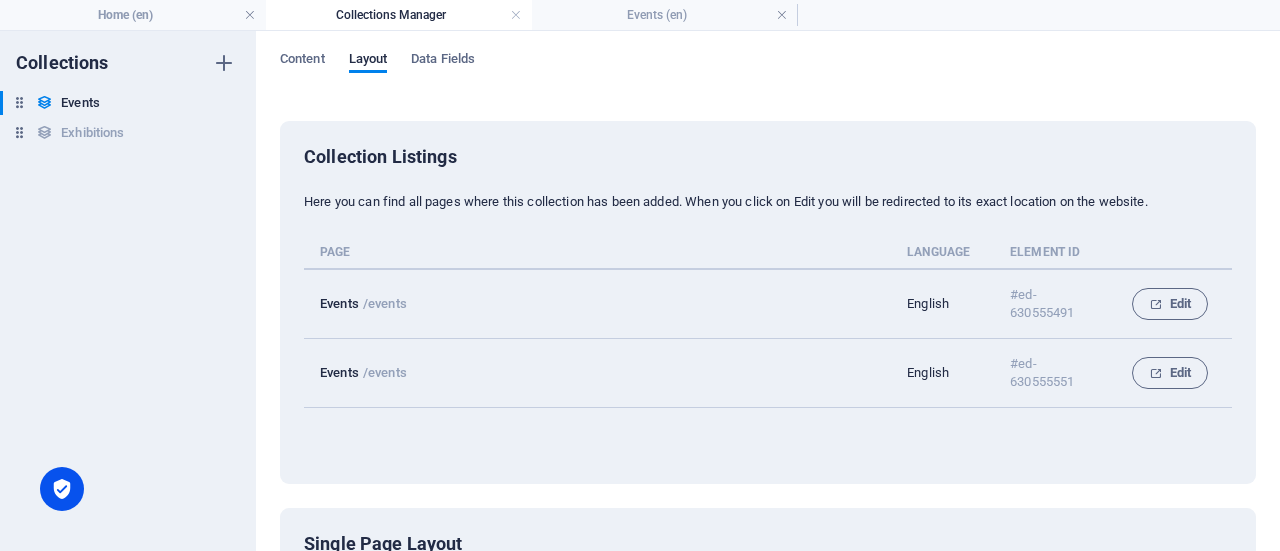 scroll, scrollTop: 358, scrollLeft: 0, axis: vertical 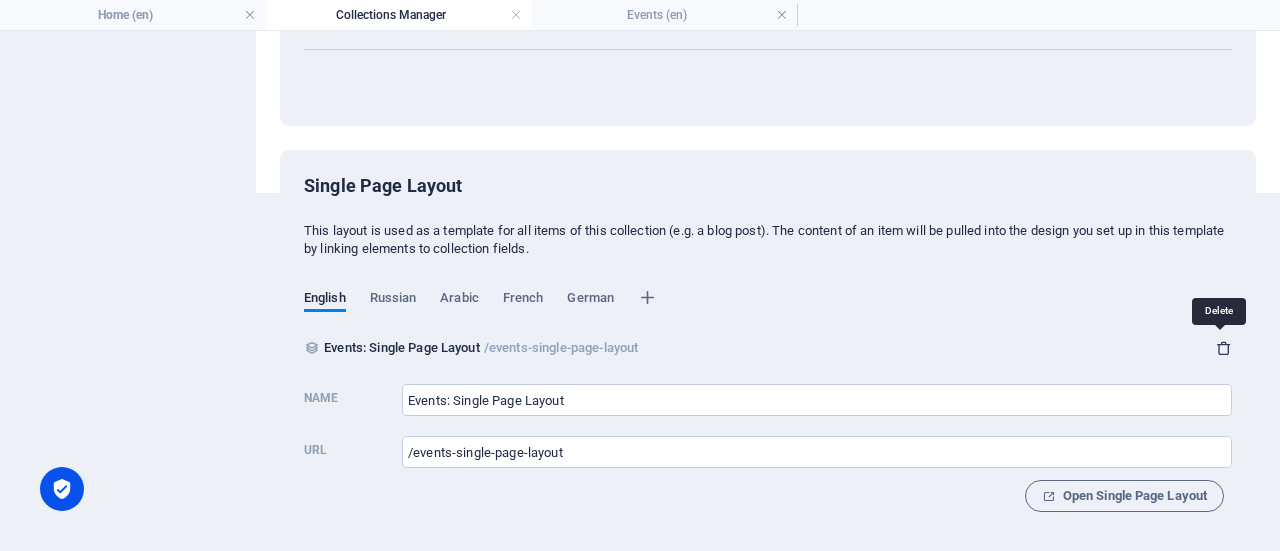 click at bounding box center [1224, 348] 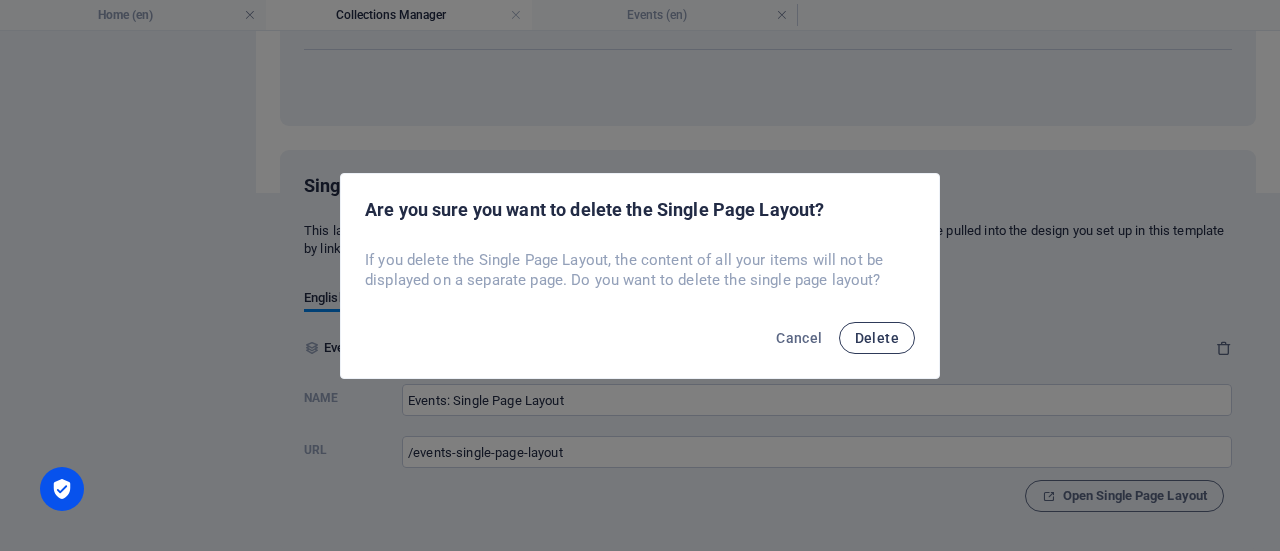 click on "Delete" at bounding box center [877, 338] 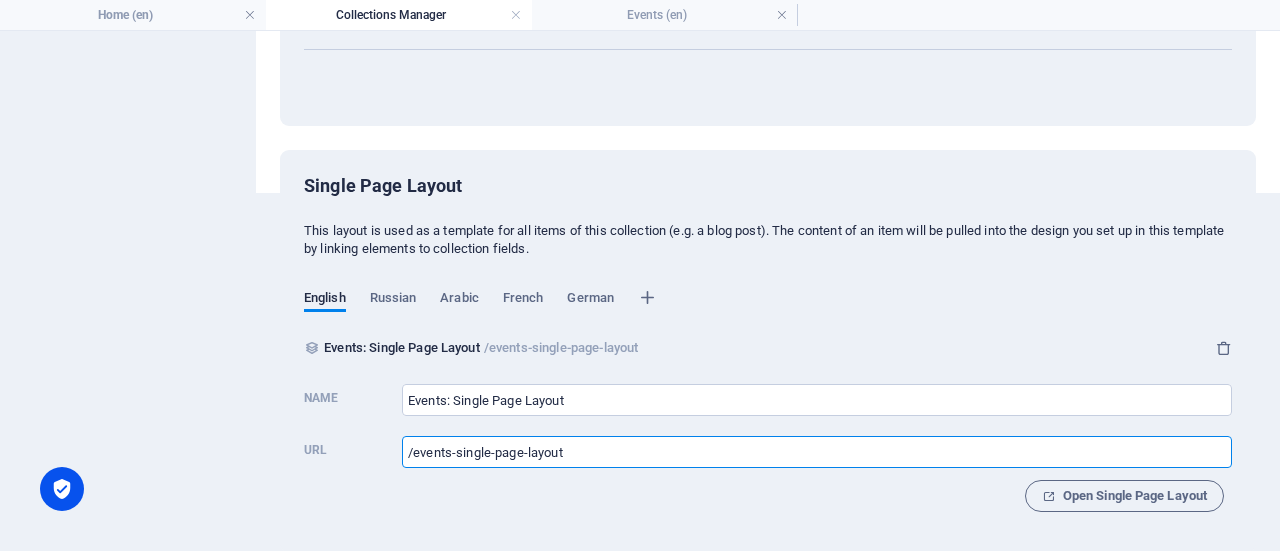 click on "/events-single-page-layout" at bounding box center (817, 452) 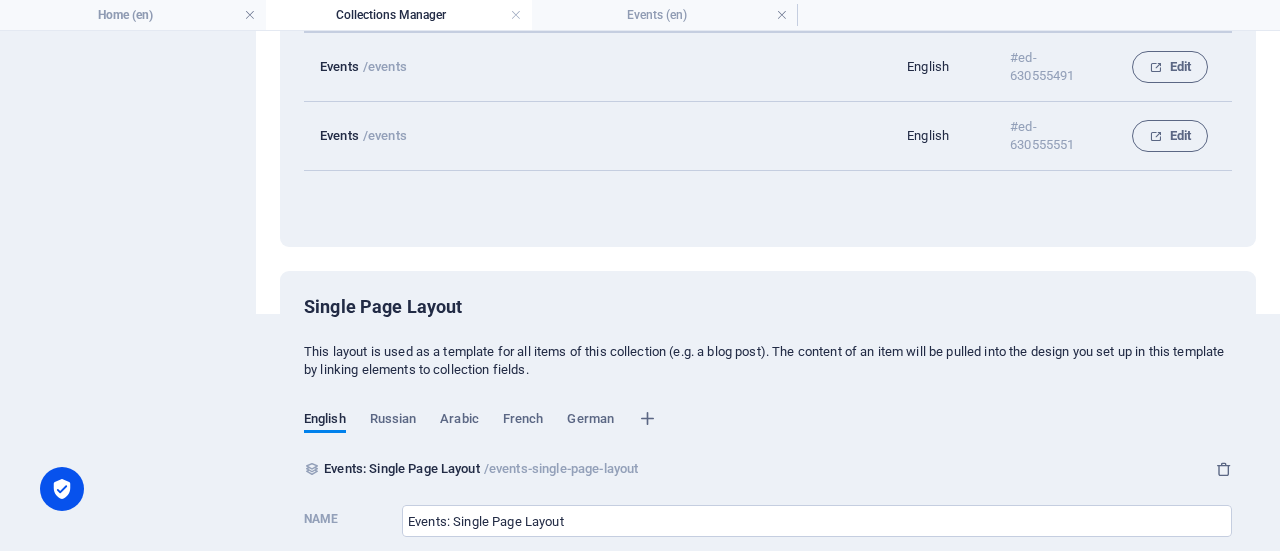 scroll, scrollTop: 0, scrollLeft: 0, axis: both 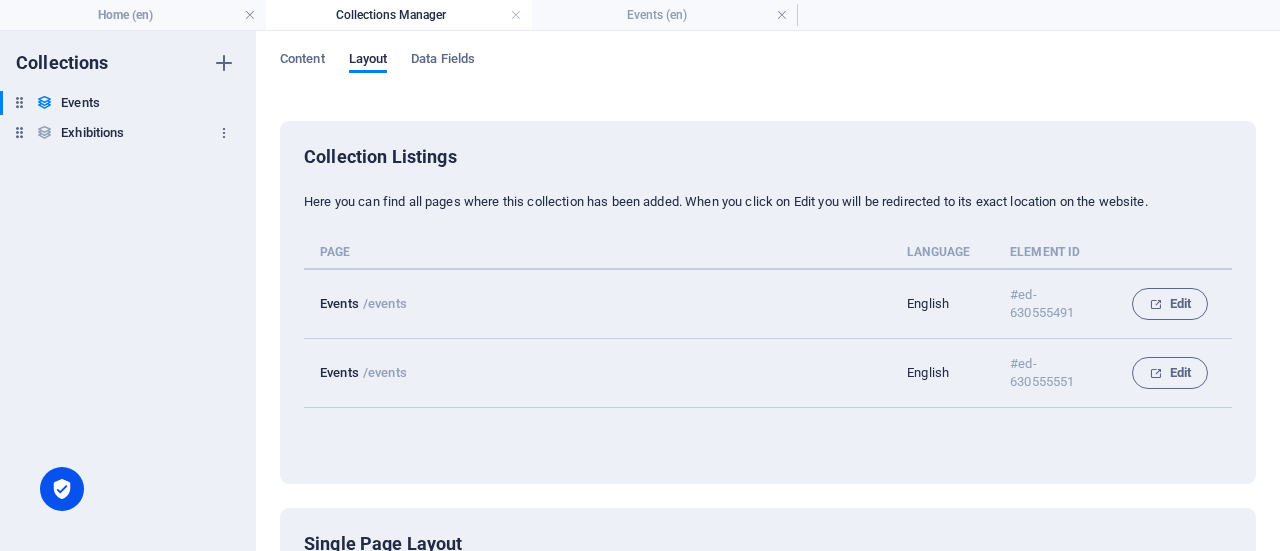 click on "Exhibitions" at bounding box center (92, 133) 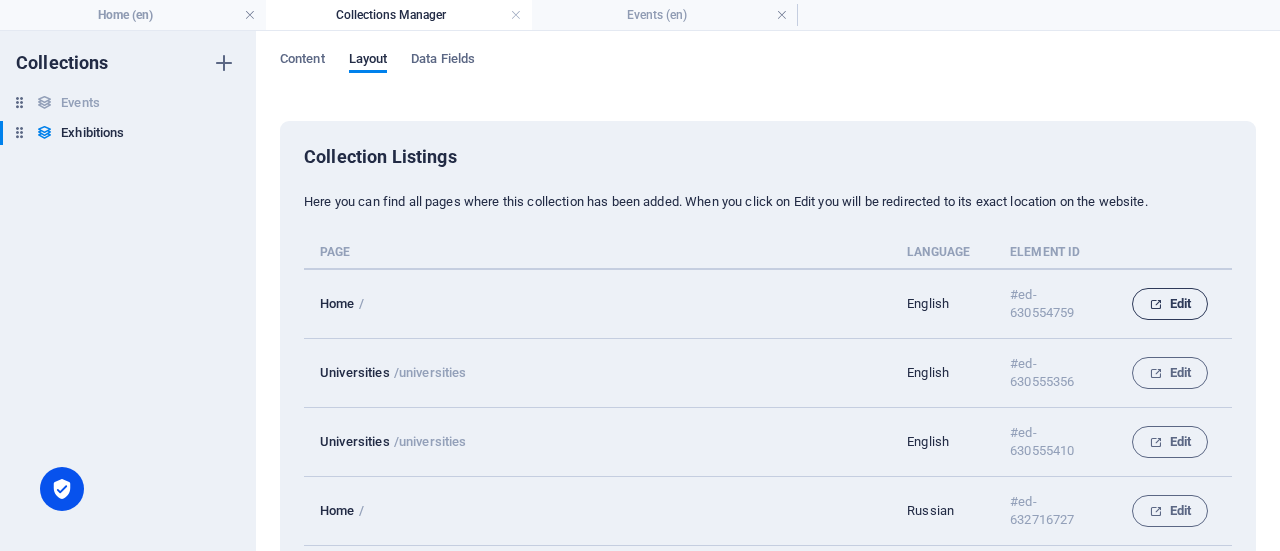 click on "Edit" at bounding box center (1170, 304) 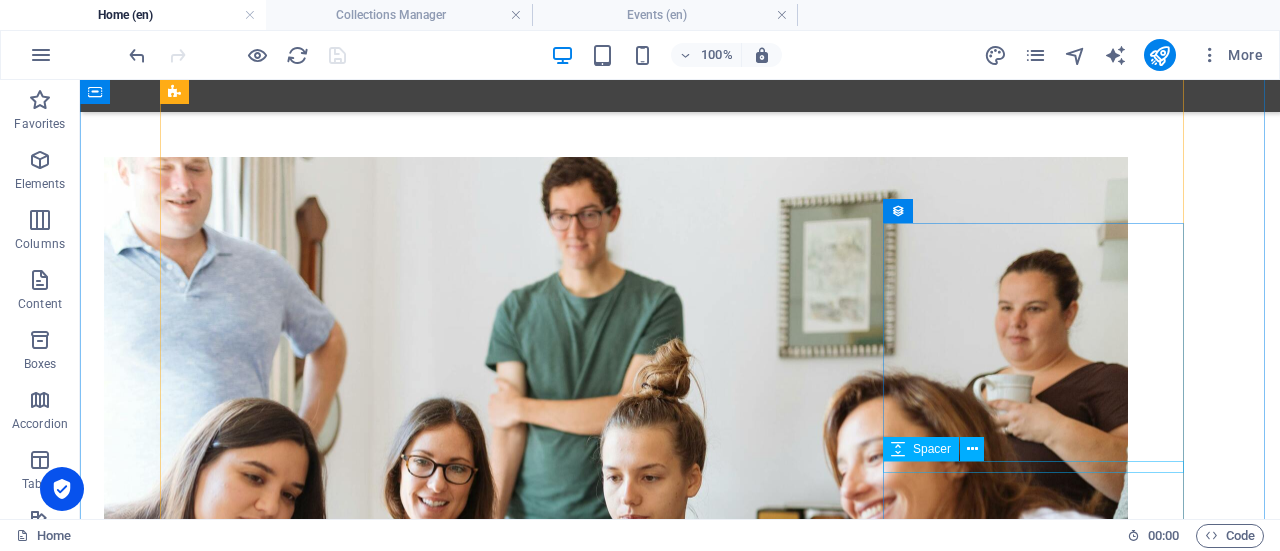 scroll, scrollTop: 2024, scrollLeft: 0, axis: vertical 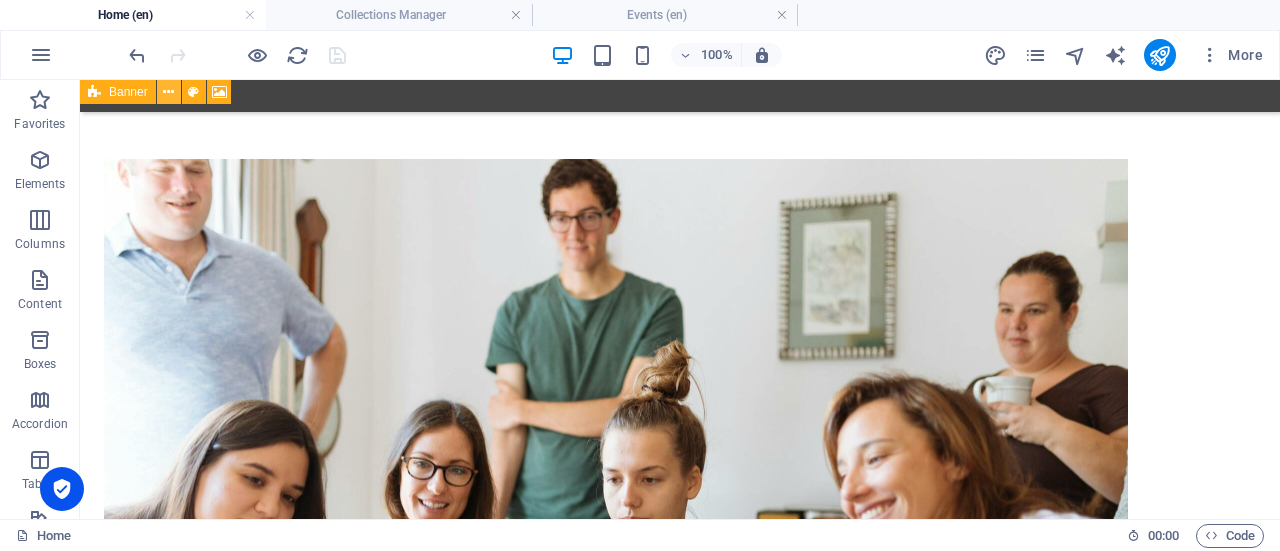 click at bounding box center [168, 92] 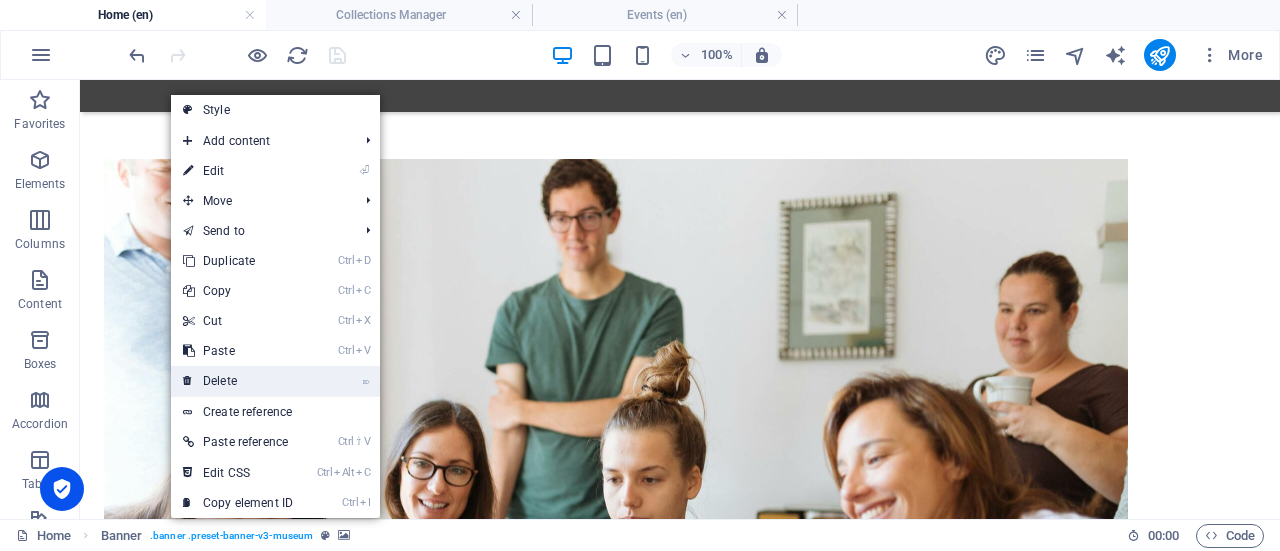 click on "⌦  Delete" at bounding box center [238, 381] 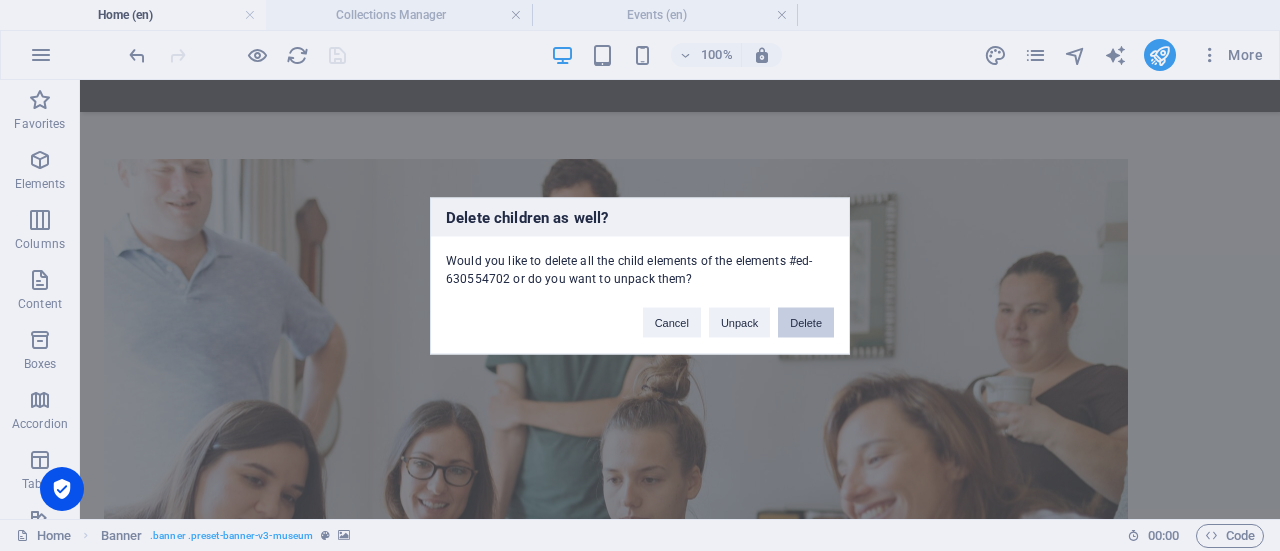 click on "Delete" at bounding box center [806, 322] 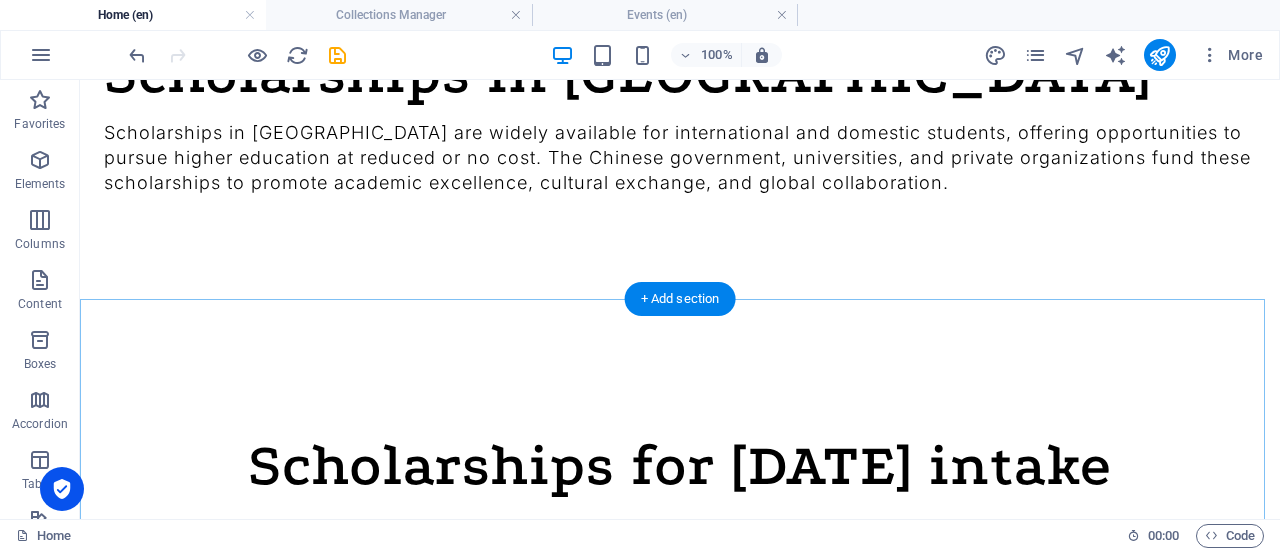 scroll, scrollTop: 0, scrollLeft: 0, axis: both 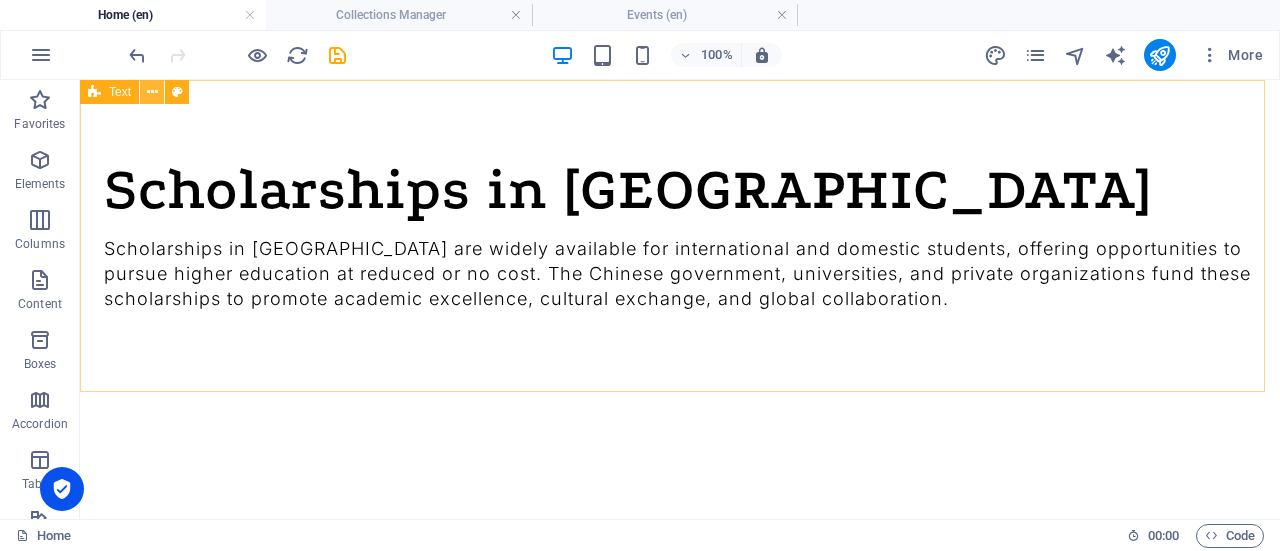 click at bounding box center (152, 92) 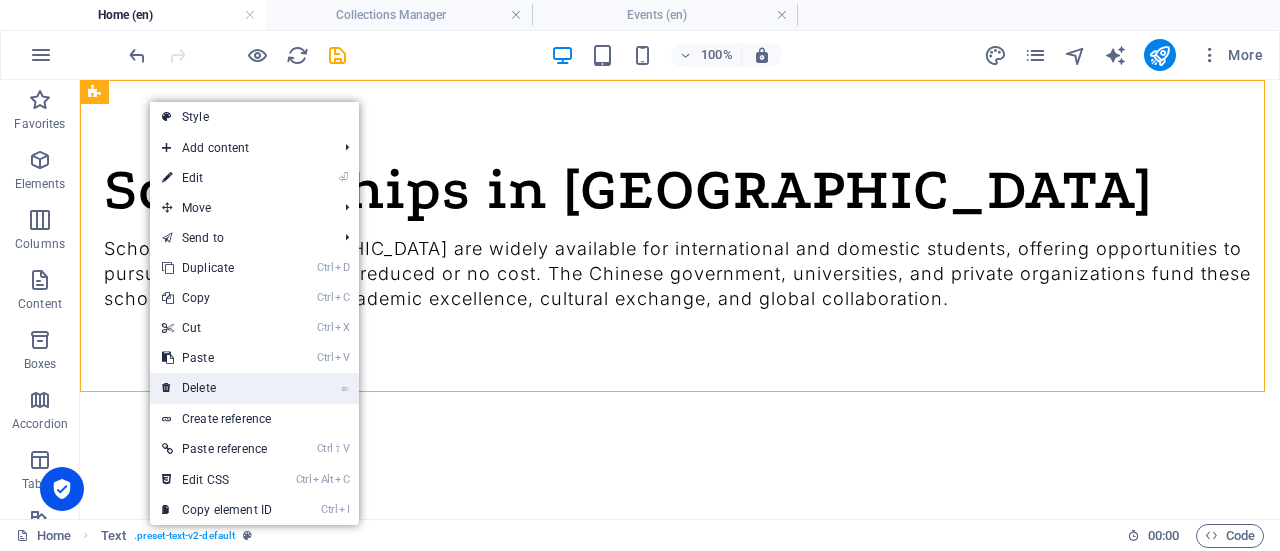 click on "⌦  Delete" at bounding box center (217, 388) 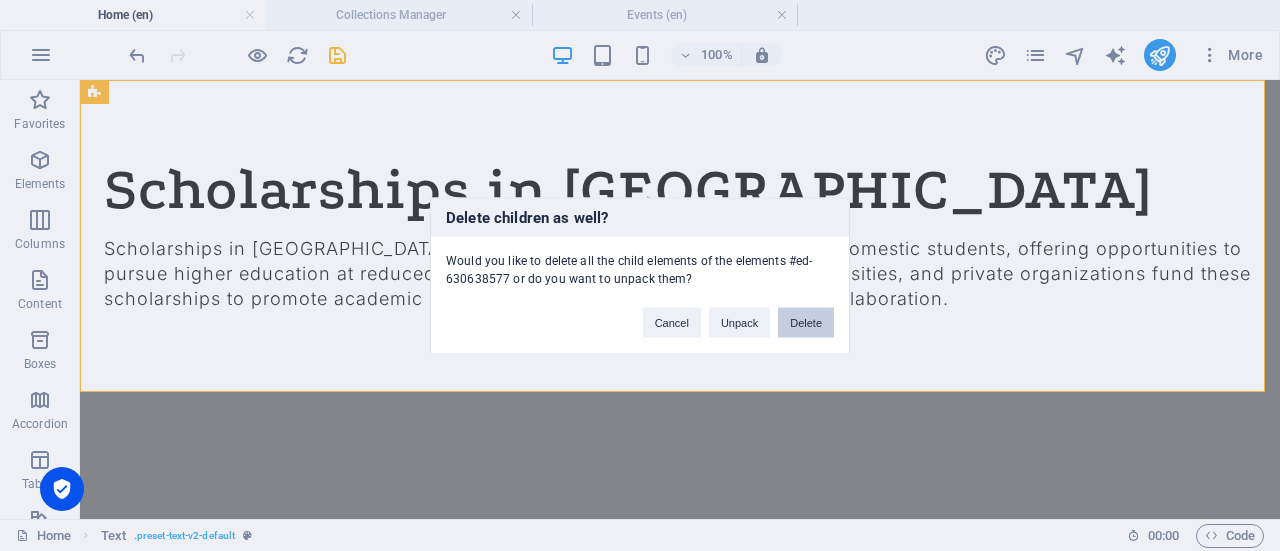 click on "Delete" at bounding box center [806, 322] 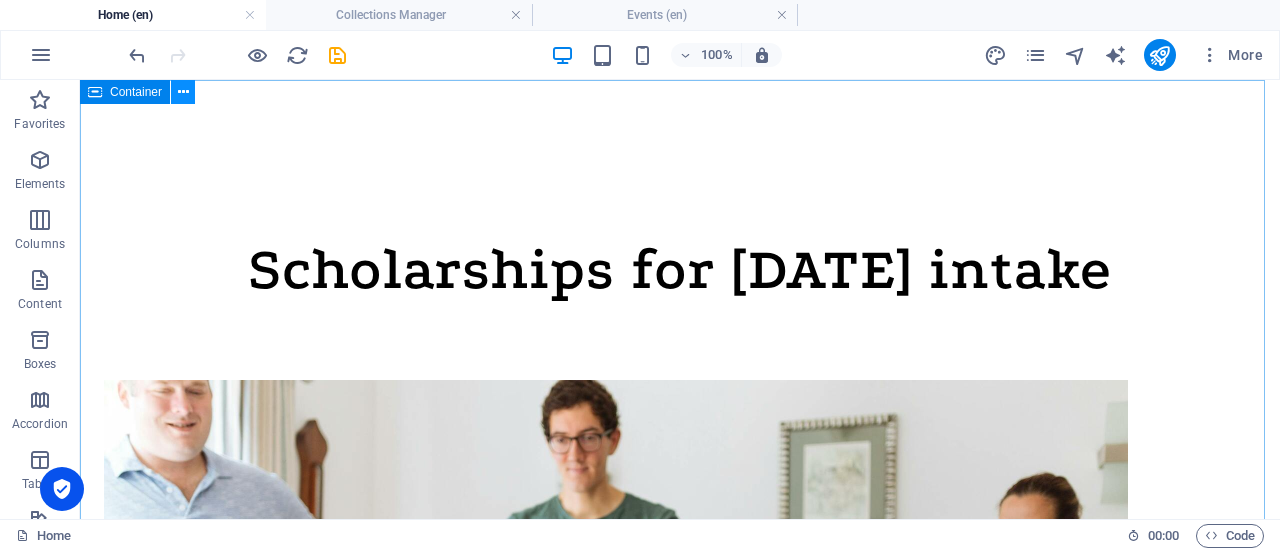 click at bounding box center (183, 92) 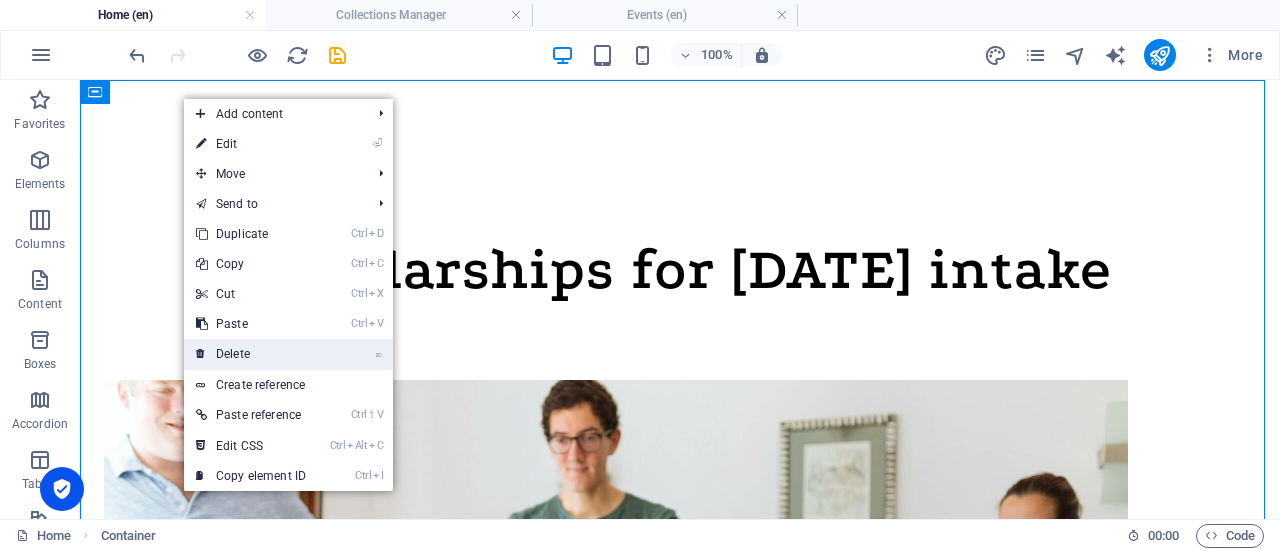 click on "⌦  Delete" at bounding box center (251, 354) 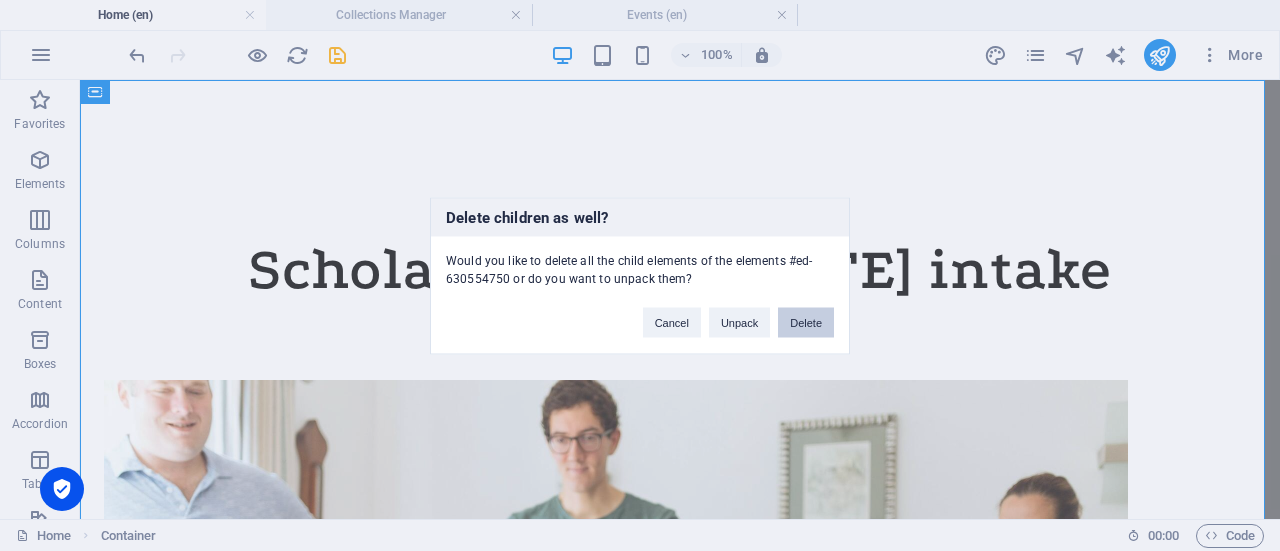 click on "Delete" at bounding box center (806, 322) 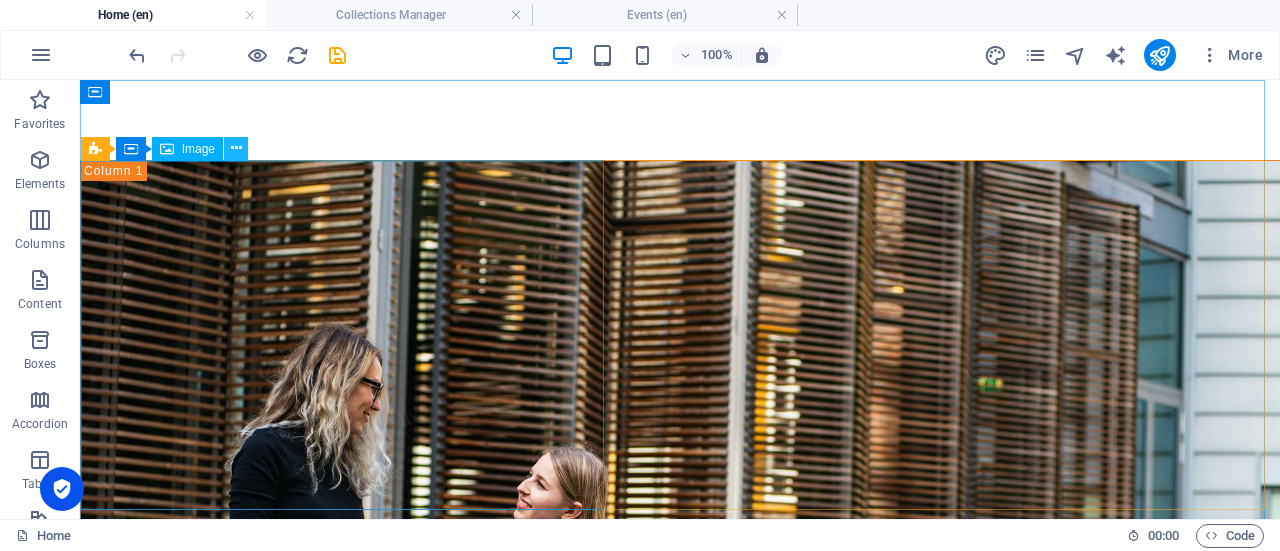 click at bounding box center (236, 148) 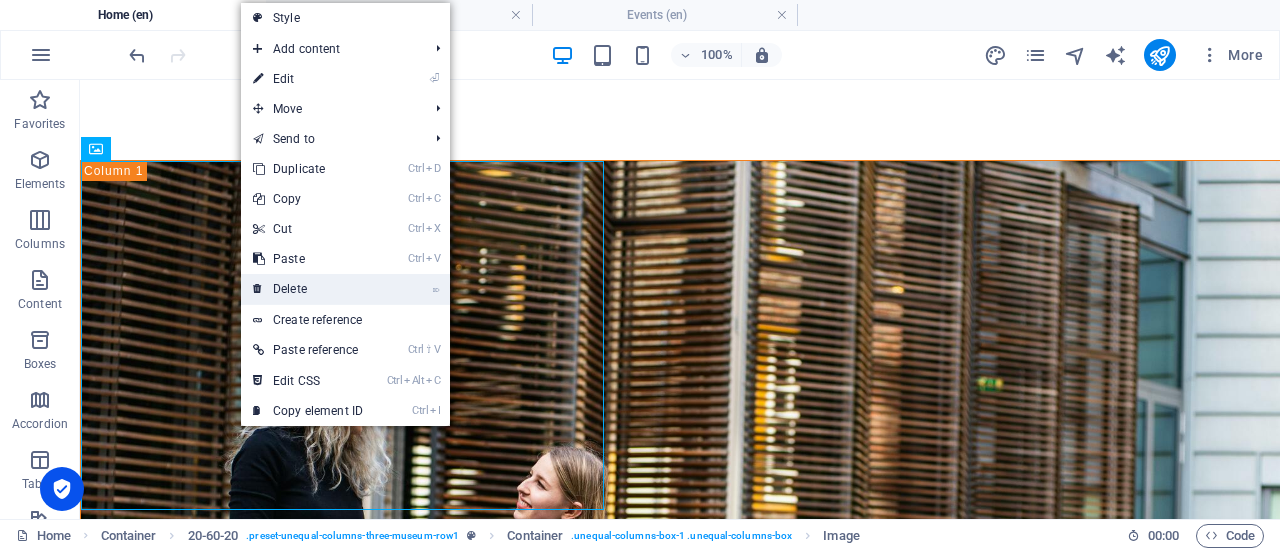 click on "⌦  Delete" at bounding box center [308, 289] 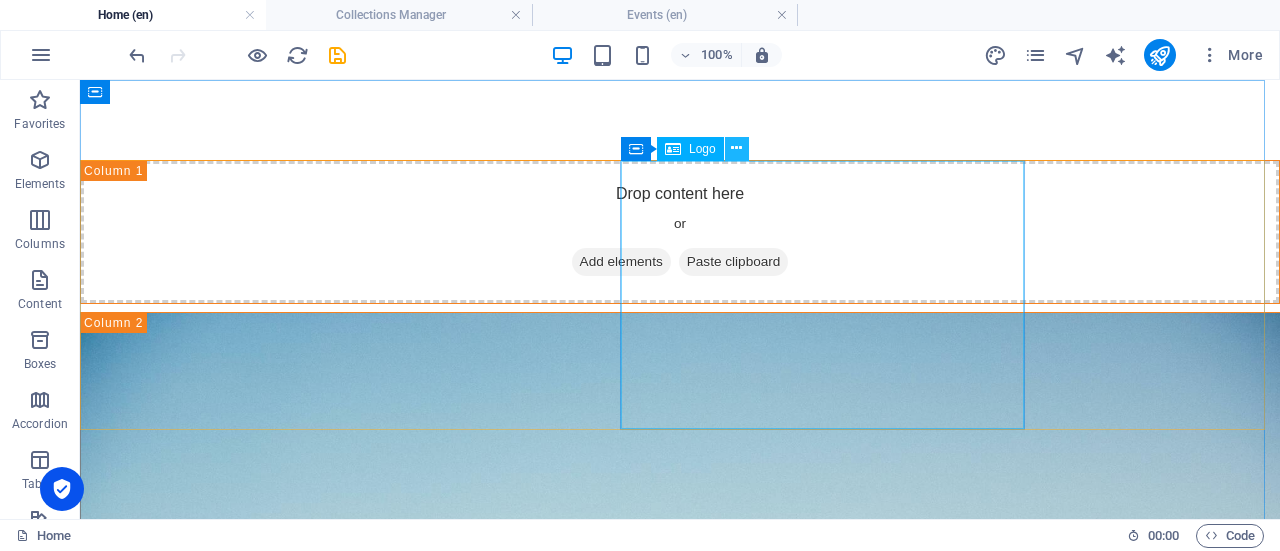 click at bounding box center [736, 148] 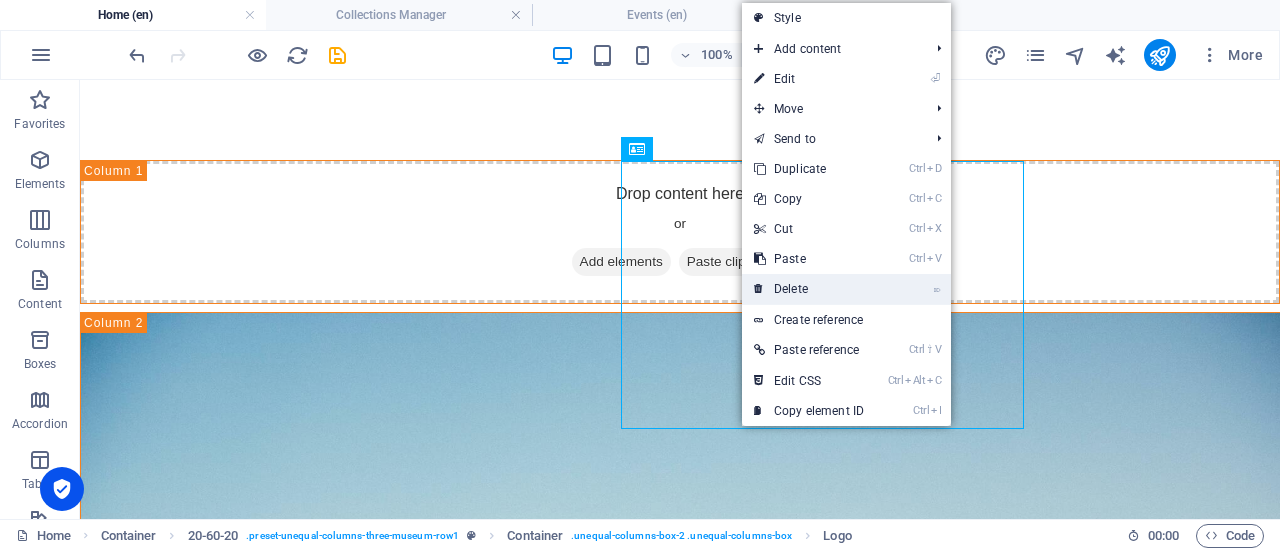 click on "⌦  Delete" at bounding box center (809, 289) 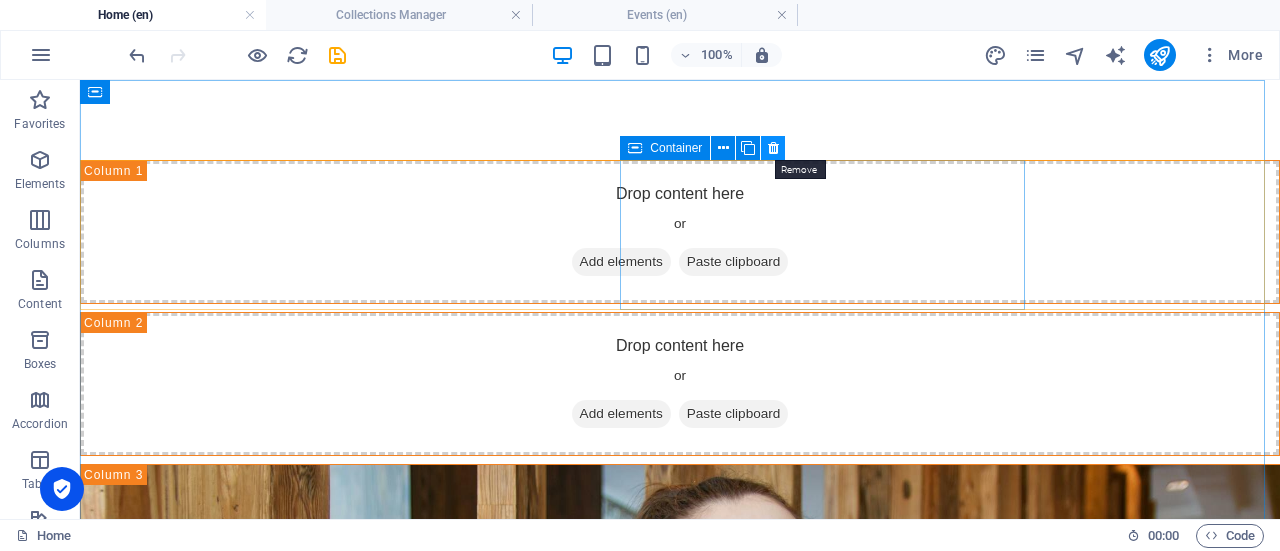click at bounding box center (773, 148) 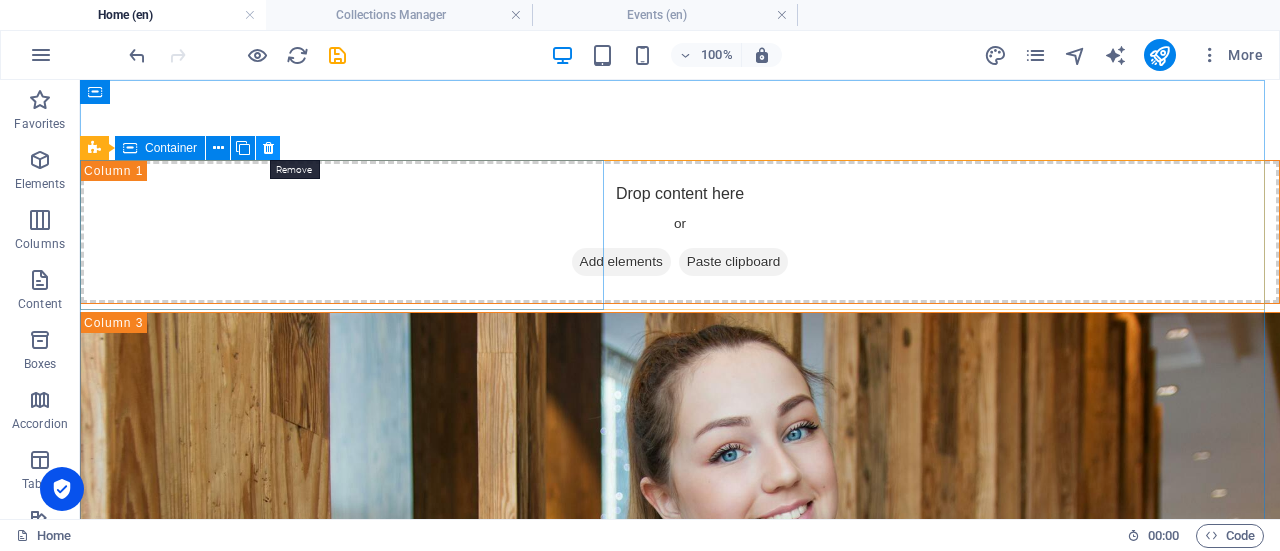 click at bounding box center [268, 148] 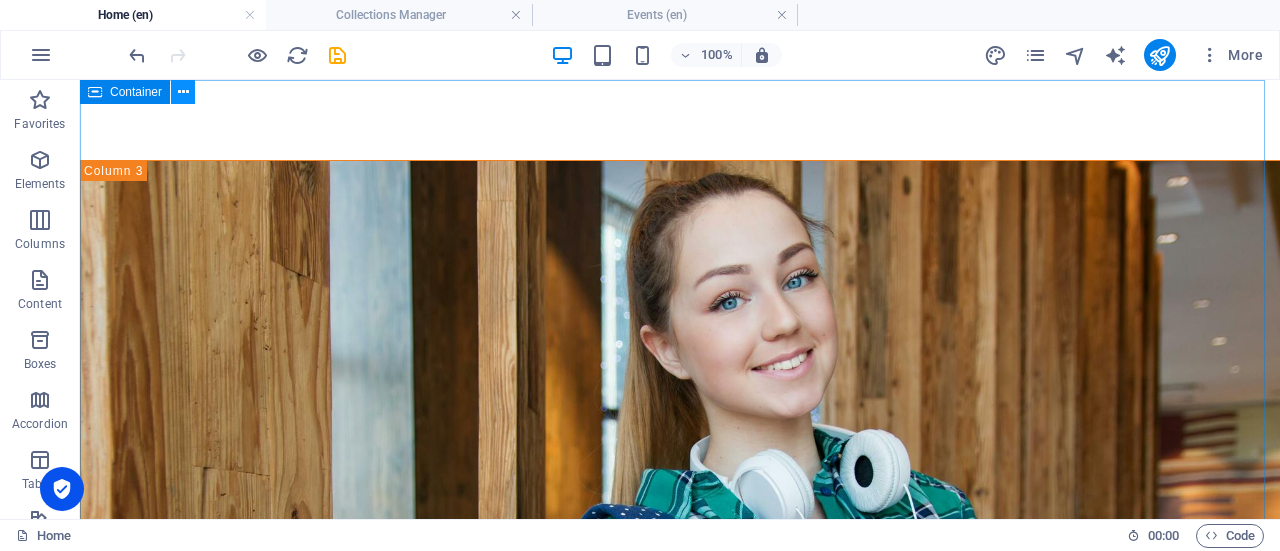 click at bounding box center [183, 92] 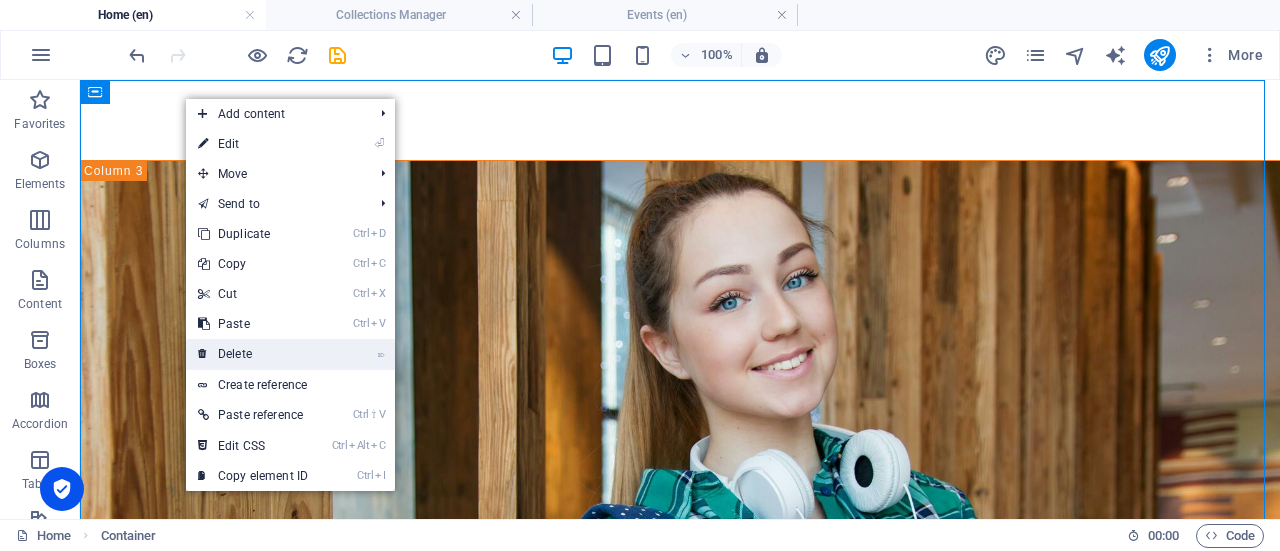 click on "⌦  Delete" at bounding box center [253, 354] 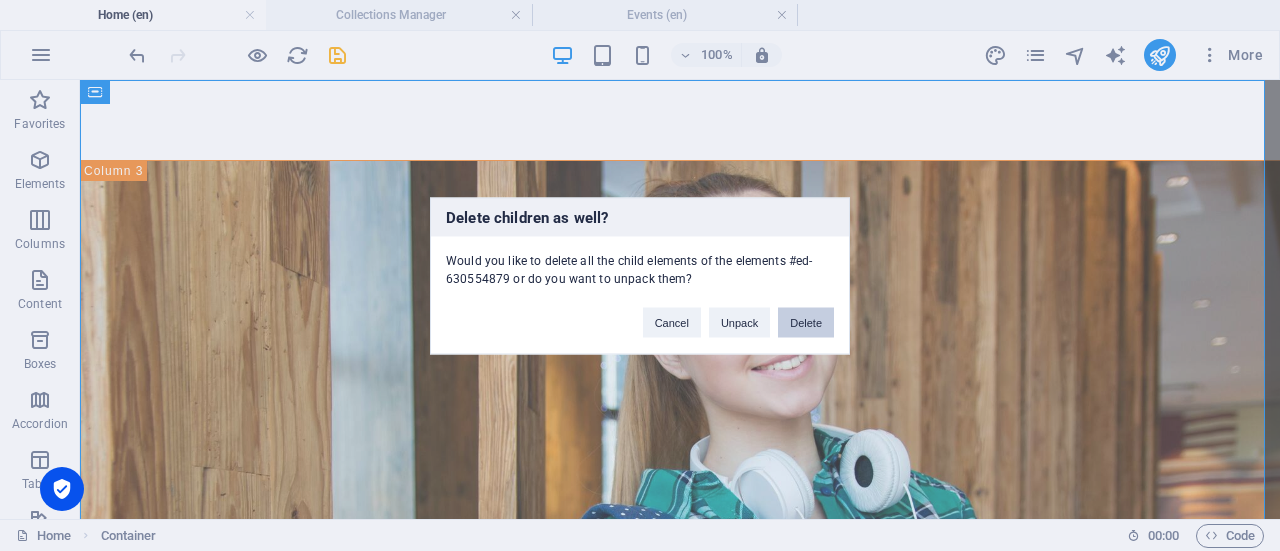 click on "Delete" at bounding box center [806, 322] 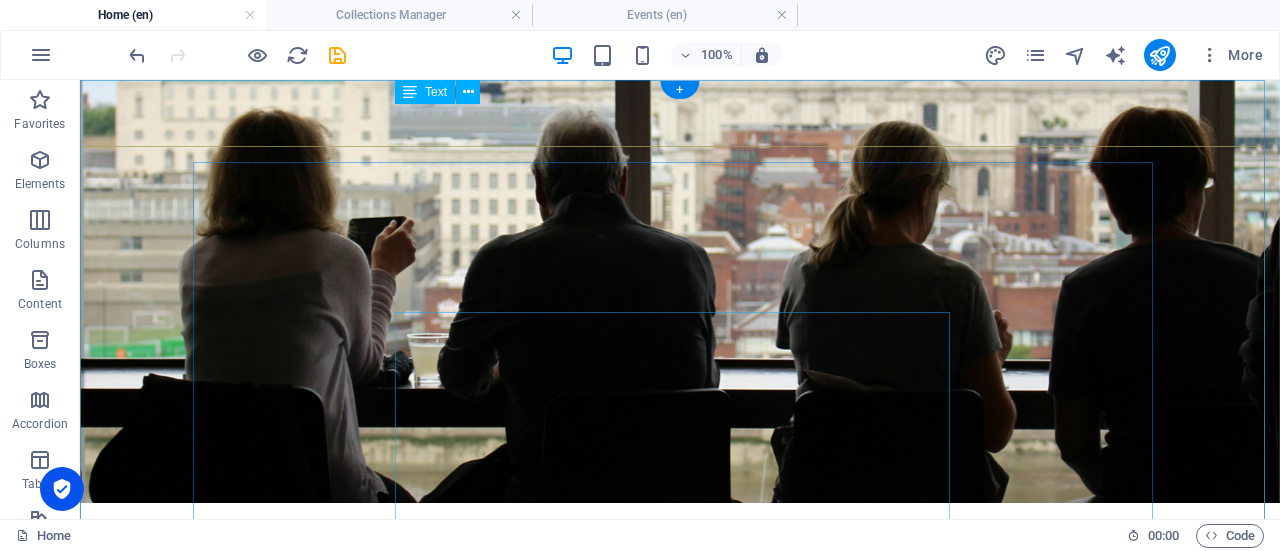 scroll, scrollTop: 0, scrollLeft: 0, axis: both 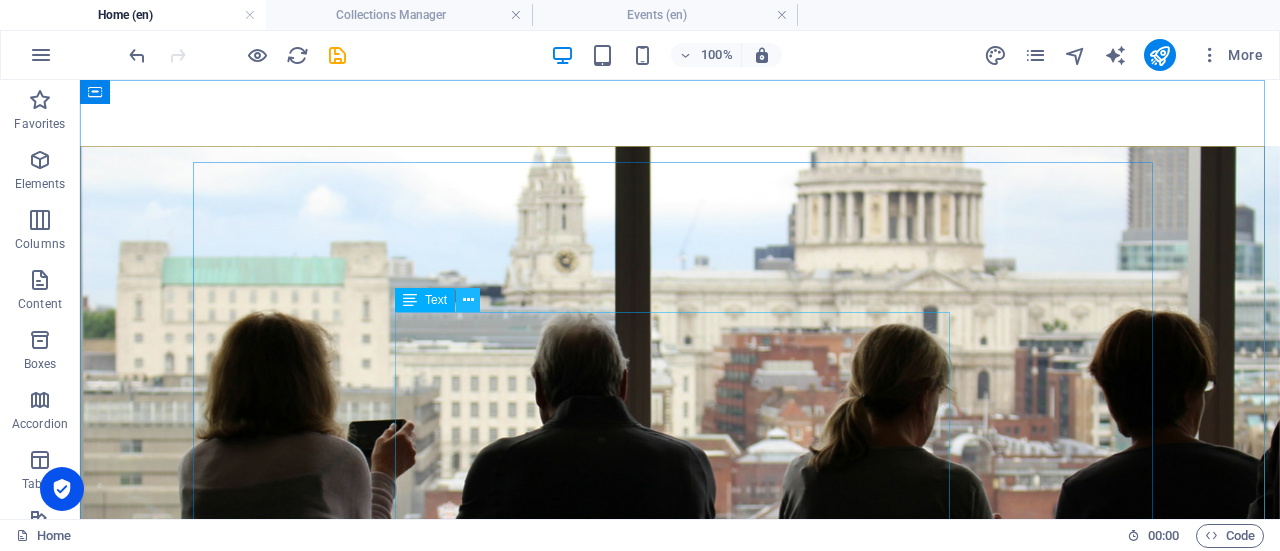 click at bounding box center (468, 300) 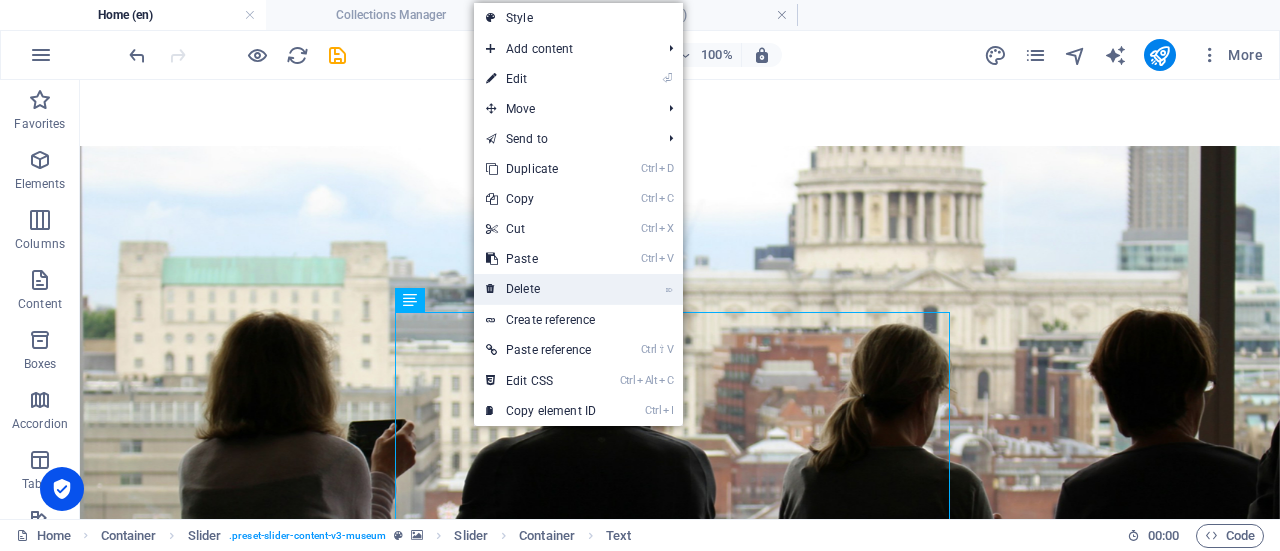click on "⌦  Delete" at bounding box center [541, 289] 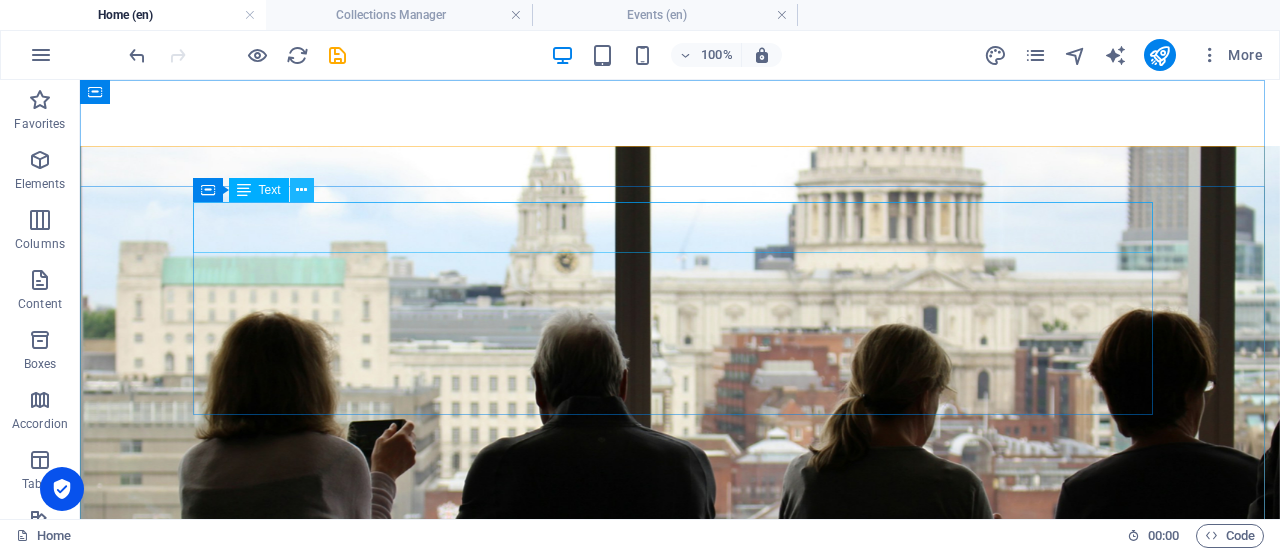click at bounding box center [301, 190] 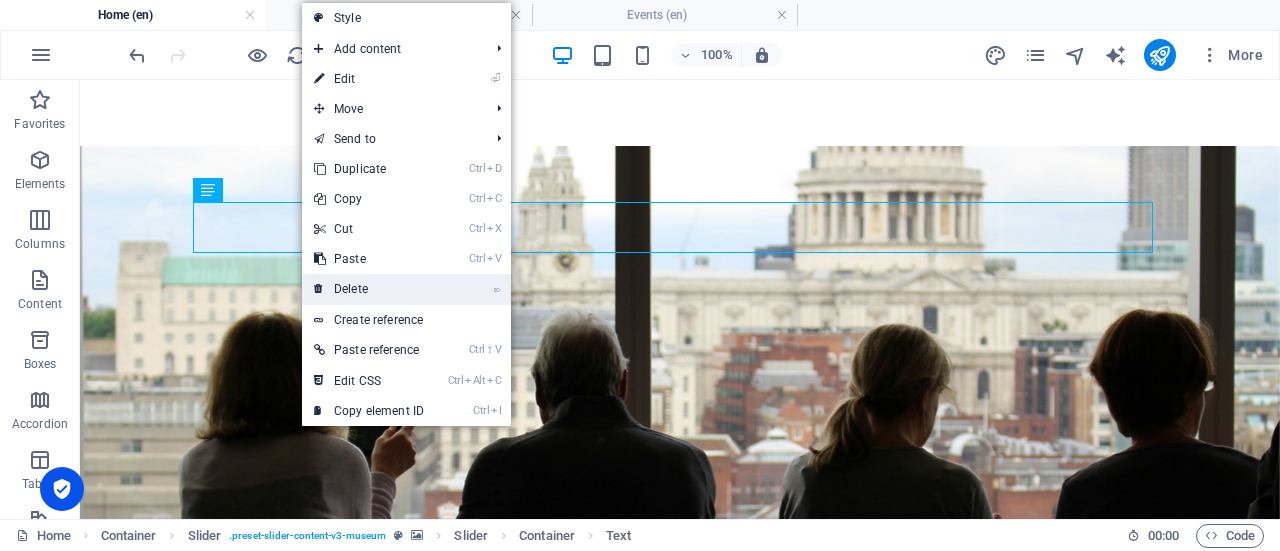 click on "⌦  Delete" at bounding box center [369, 289] 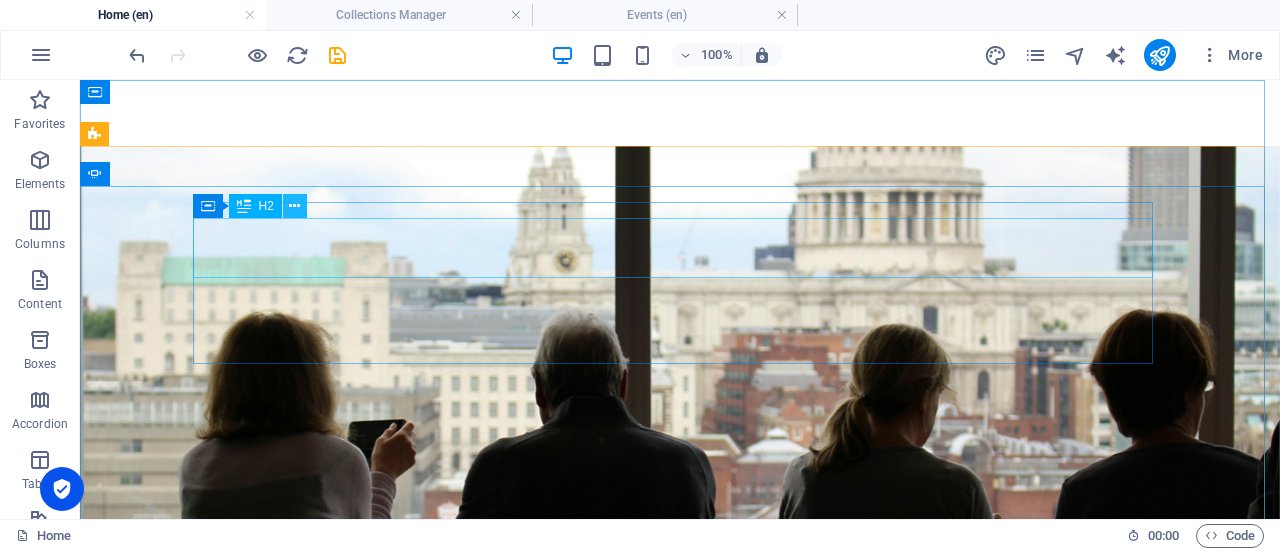 click at bounding box center (294, 206) 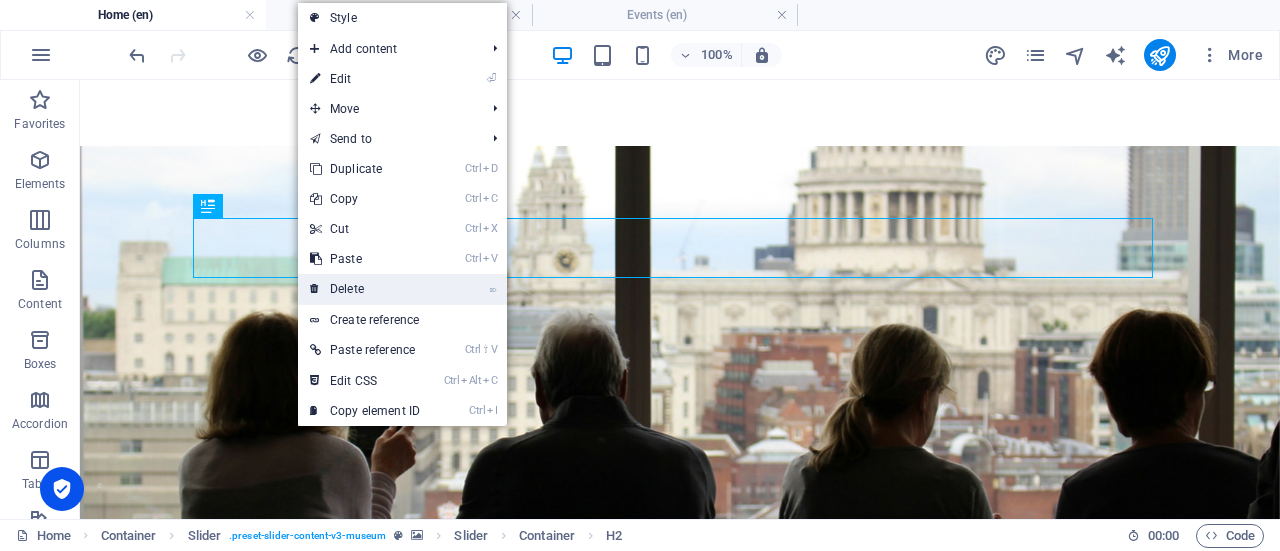 click on "⌦  Delete" at bounding box center [365, 289] 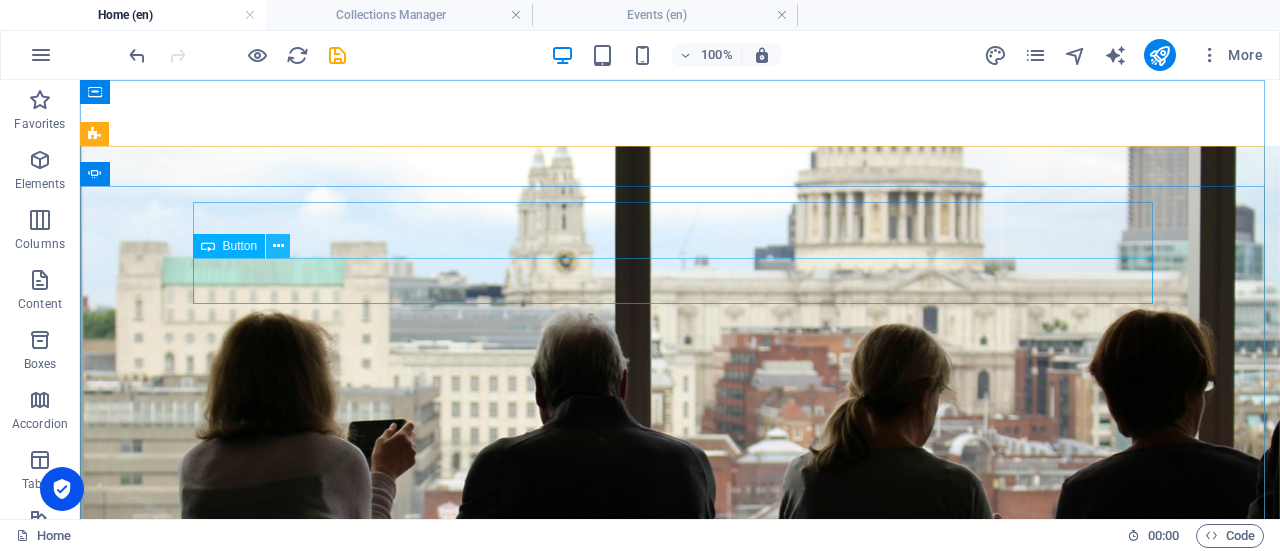 click at bounding box center [278, 246] 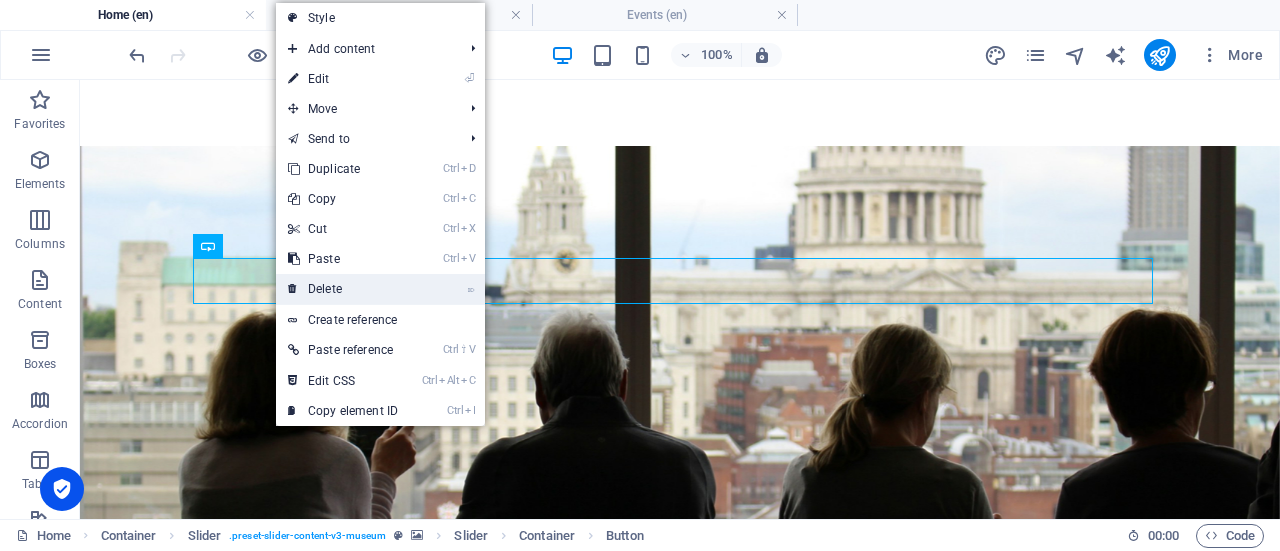 click on "⌦  Delete" at bounding box center [343, 289] 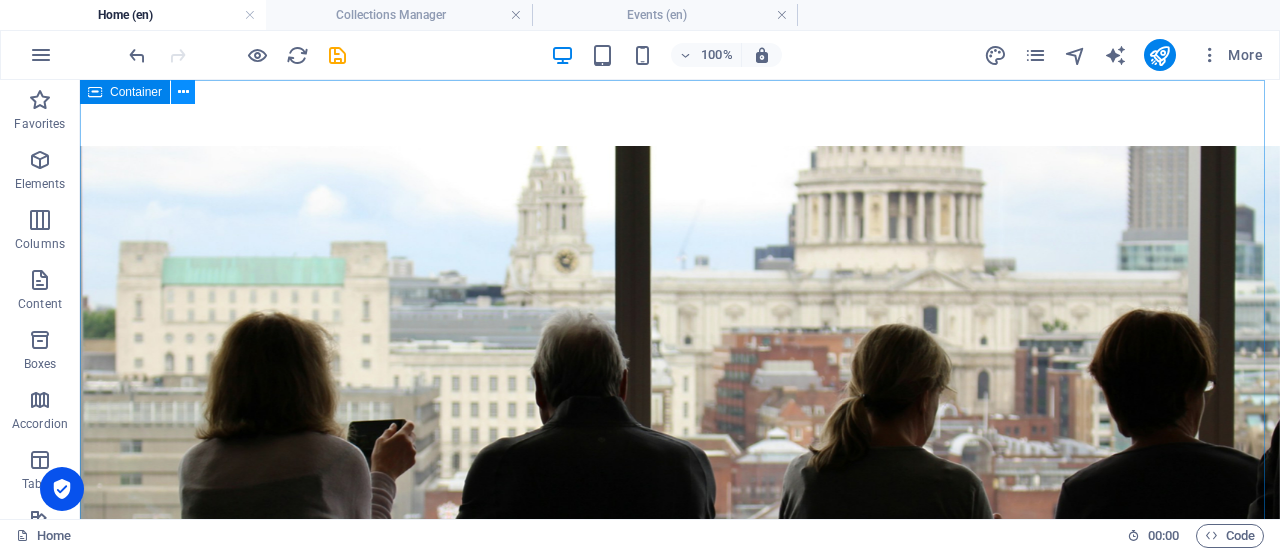 click at bounding box center [183, 92] 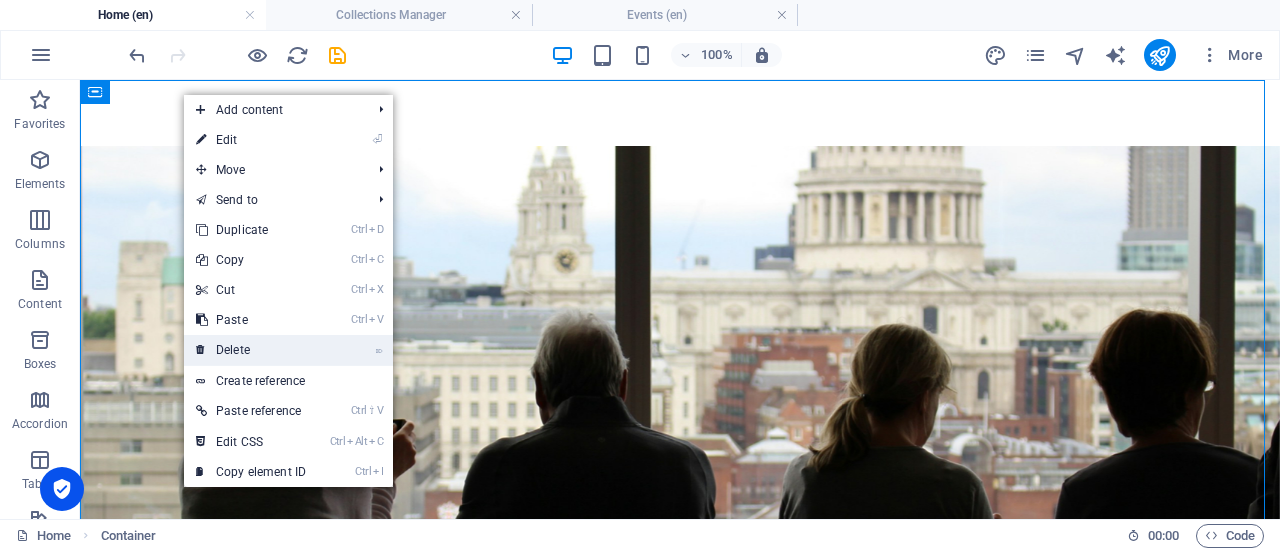 click on "⌦  Delete" at bounding box center (251, 350) 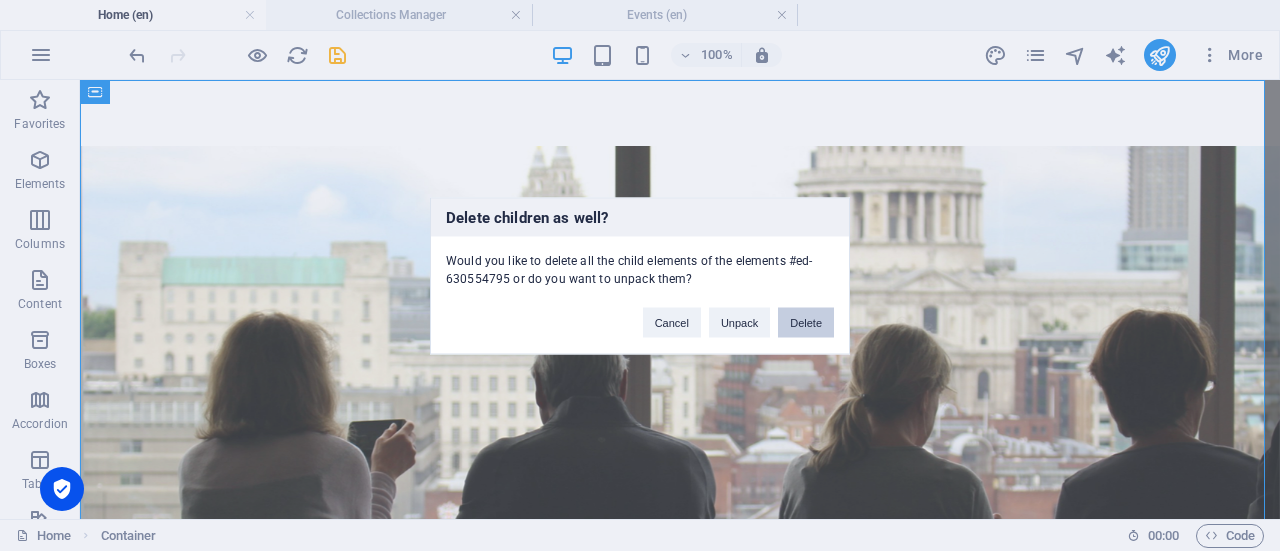 click on "Delete" at bounding box center (806, 322) 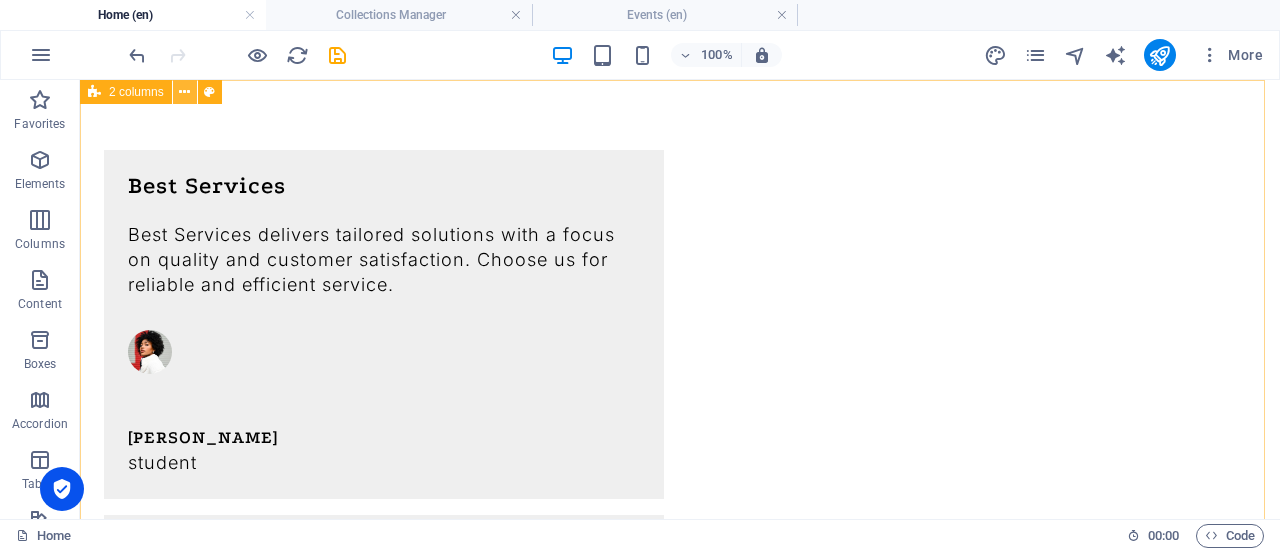click at bounding box center (184, 92) 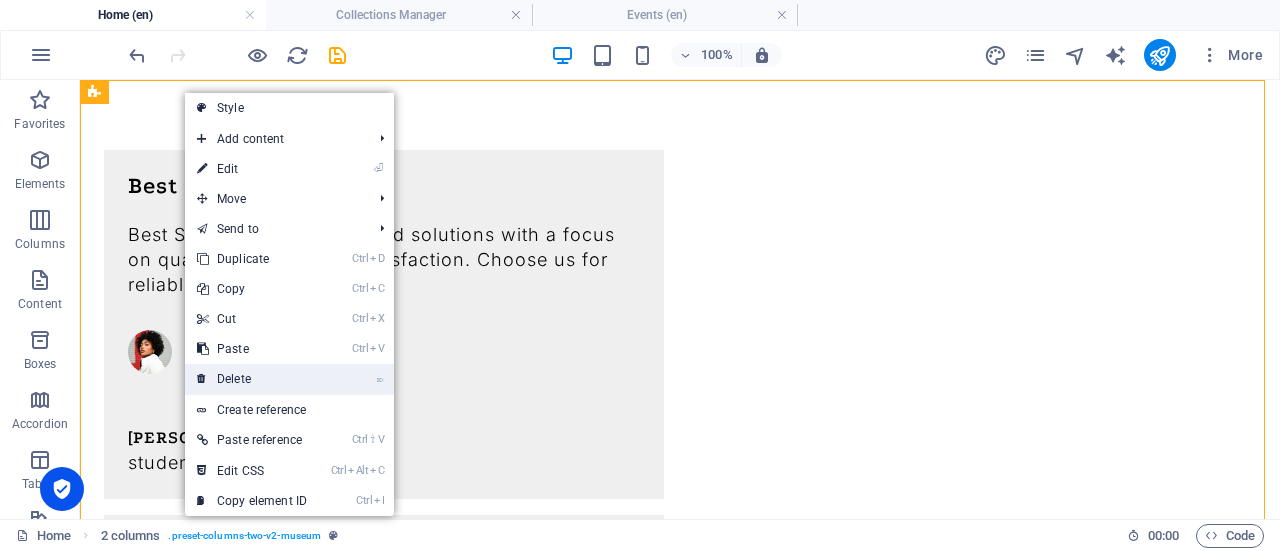 click on "⌦  Delete" at bounding box center (252, 379) 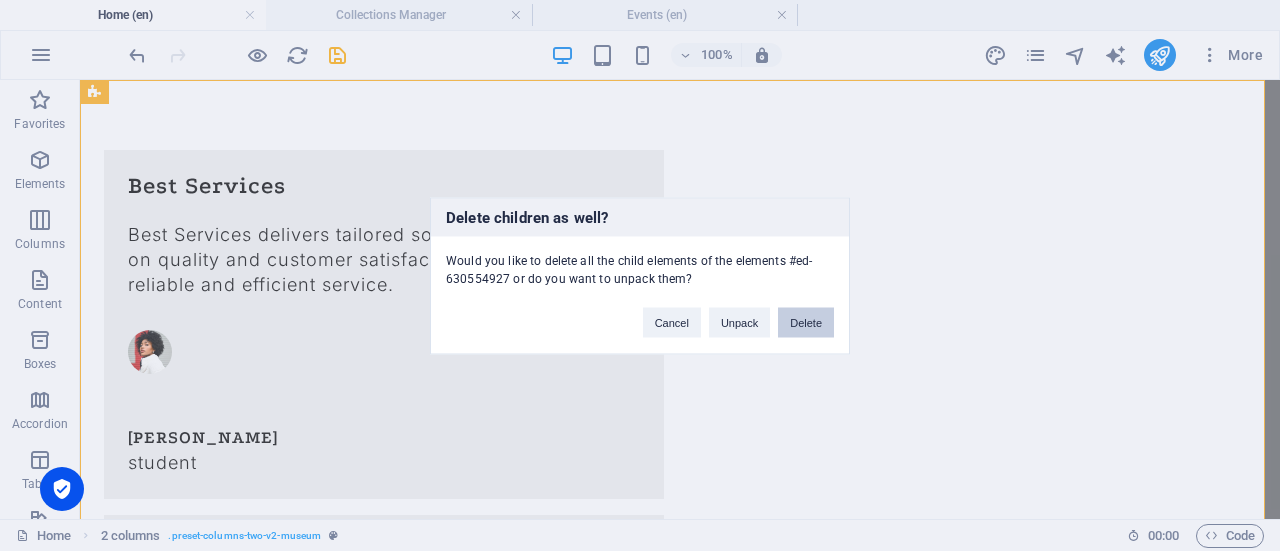 click on "Delete" at bounding box center [806, 322] 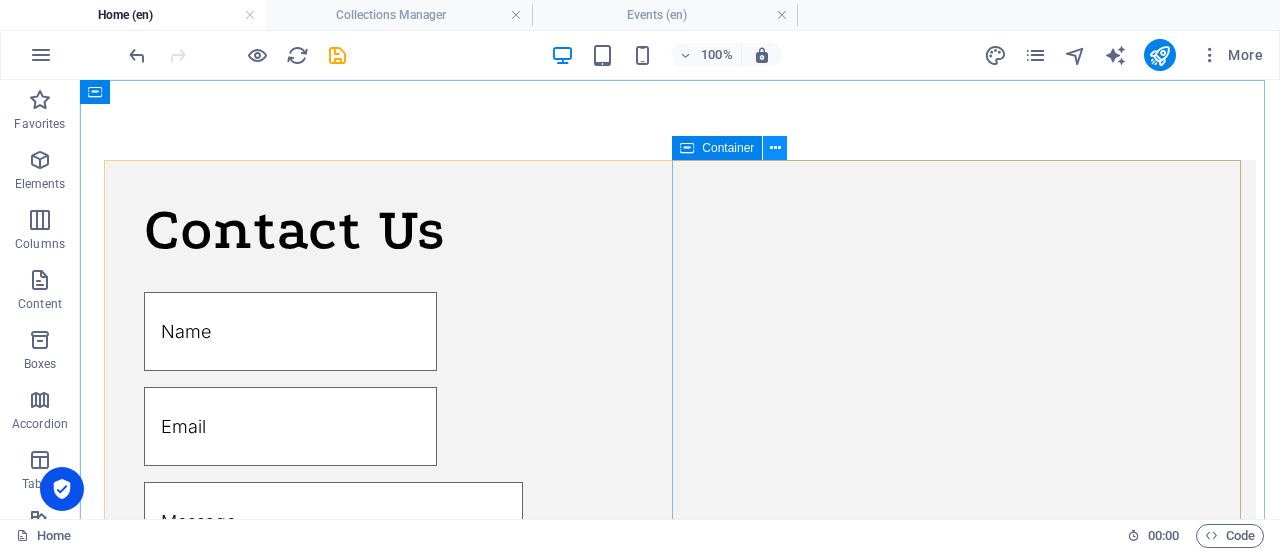 click at bounding box center (775, 148) 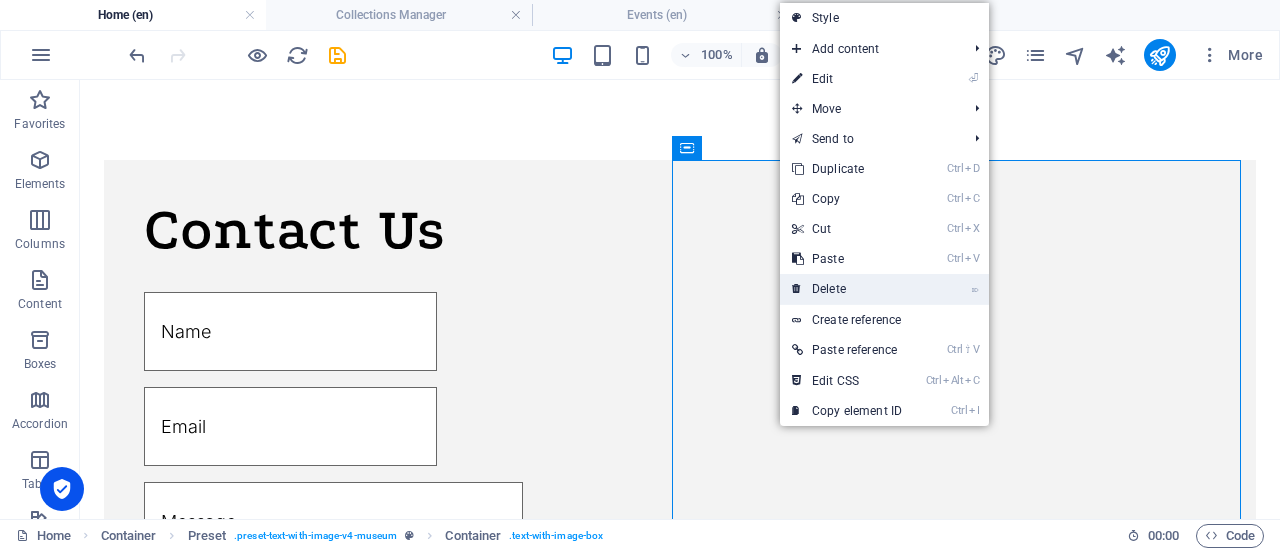 click on "⌦  Delete" at bounding box center (847, 289) 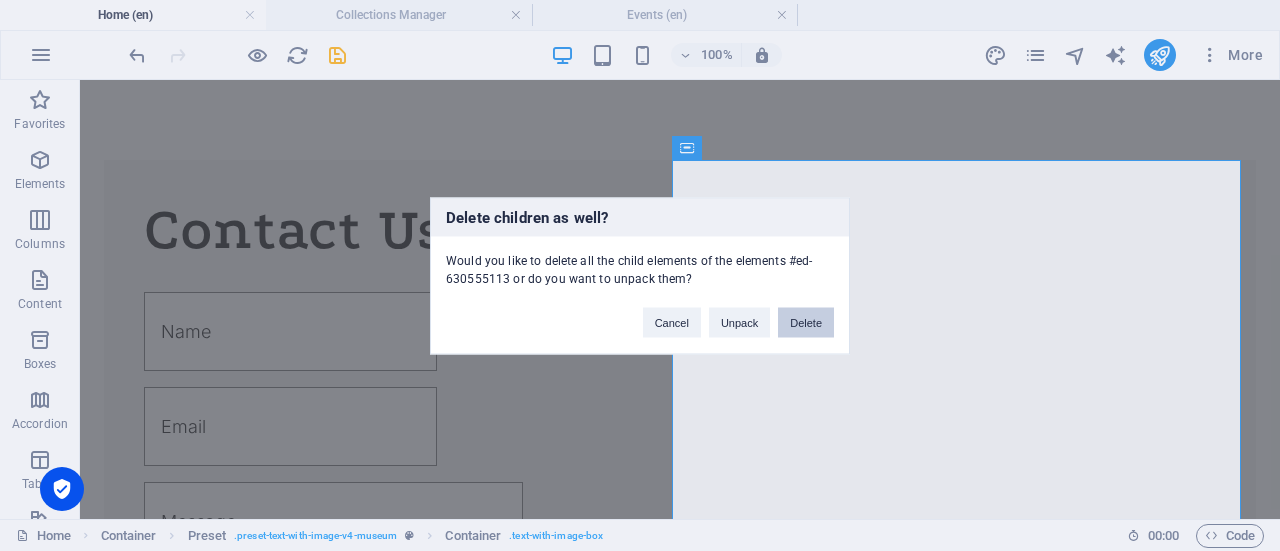 click on "Delete" at bounding box center [806, 322] 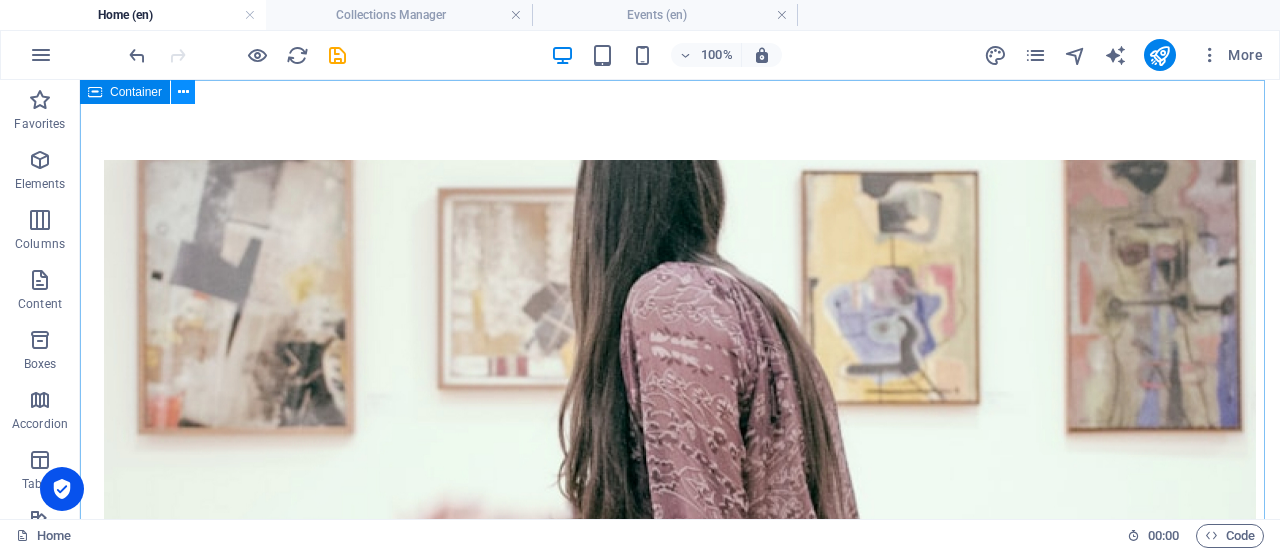 click at bounding box center (183, 92) 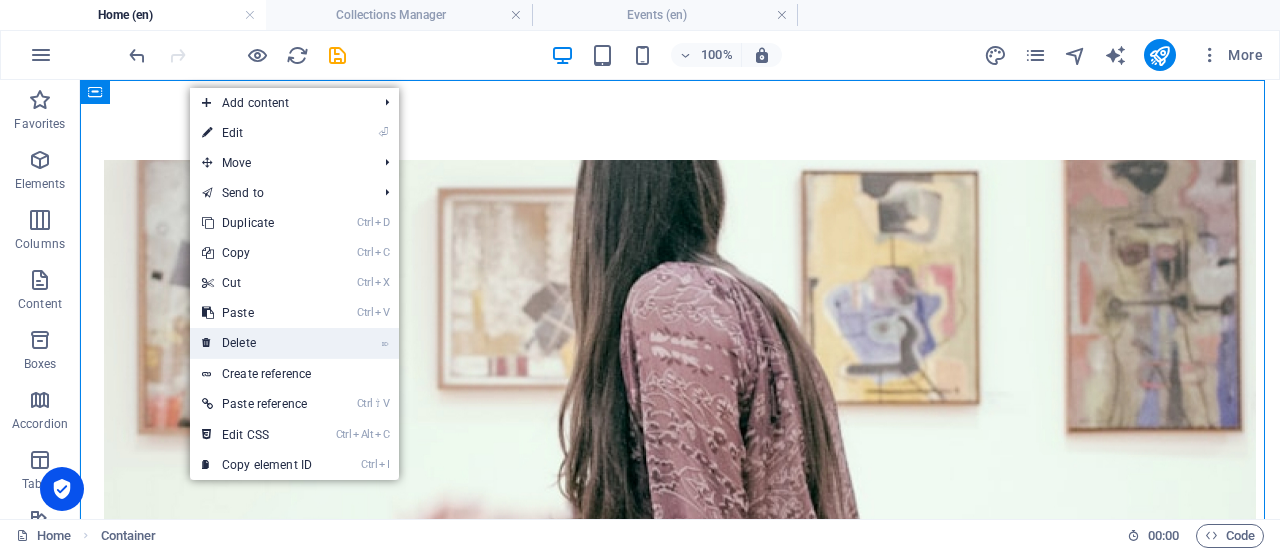 click on "⌦  Delete" at bounding box center [257, 343] 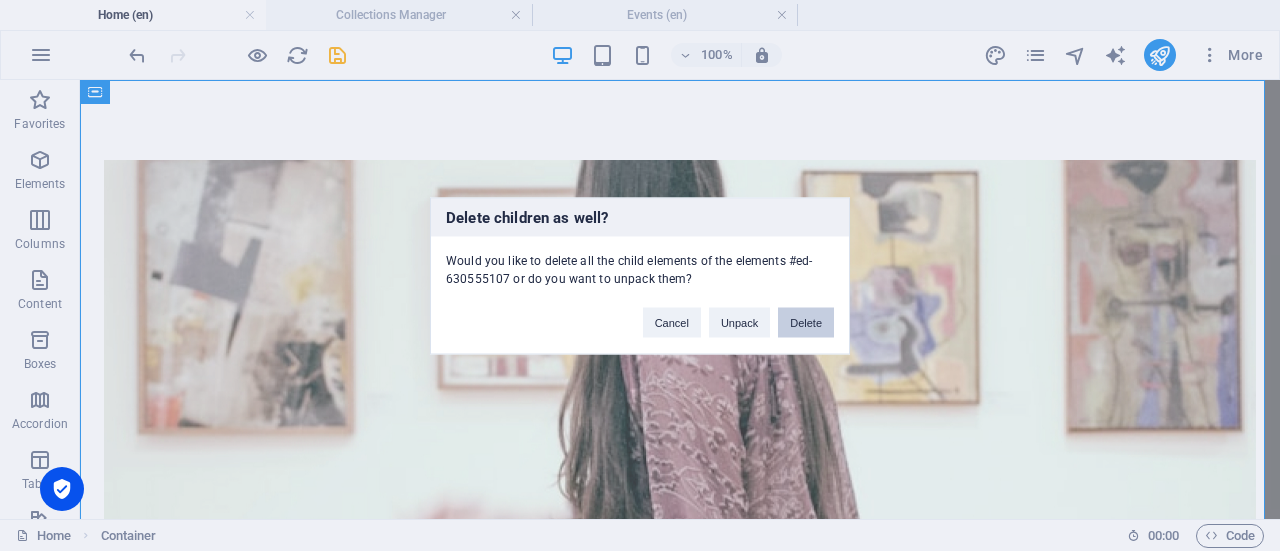 click on "Delete" at bounding box center [806, 322] 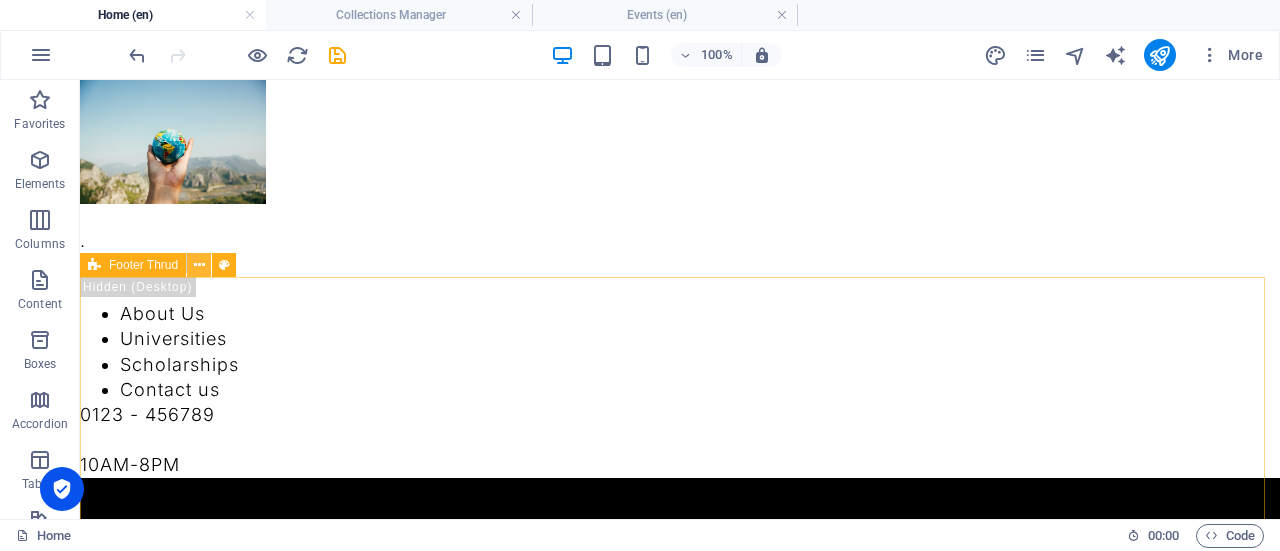 click at bounding box center [199, 265] 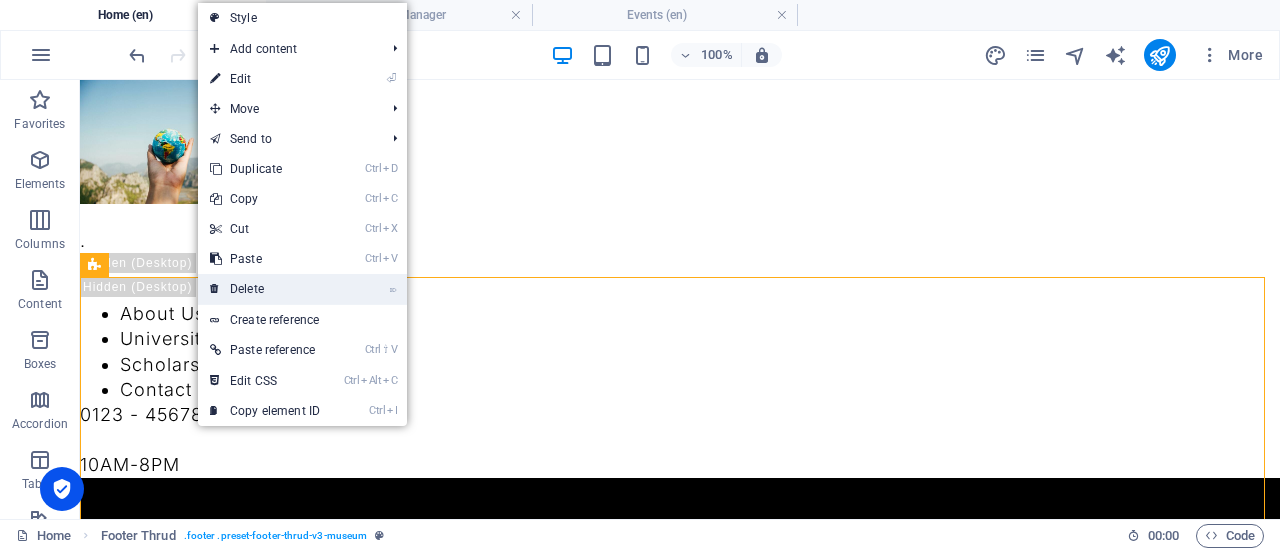 click on "⌦  Delete" at bounding box center (265, 289) 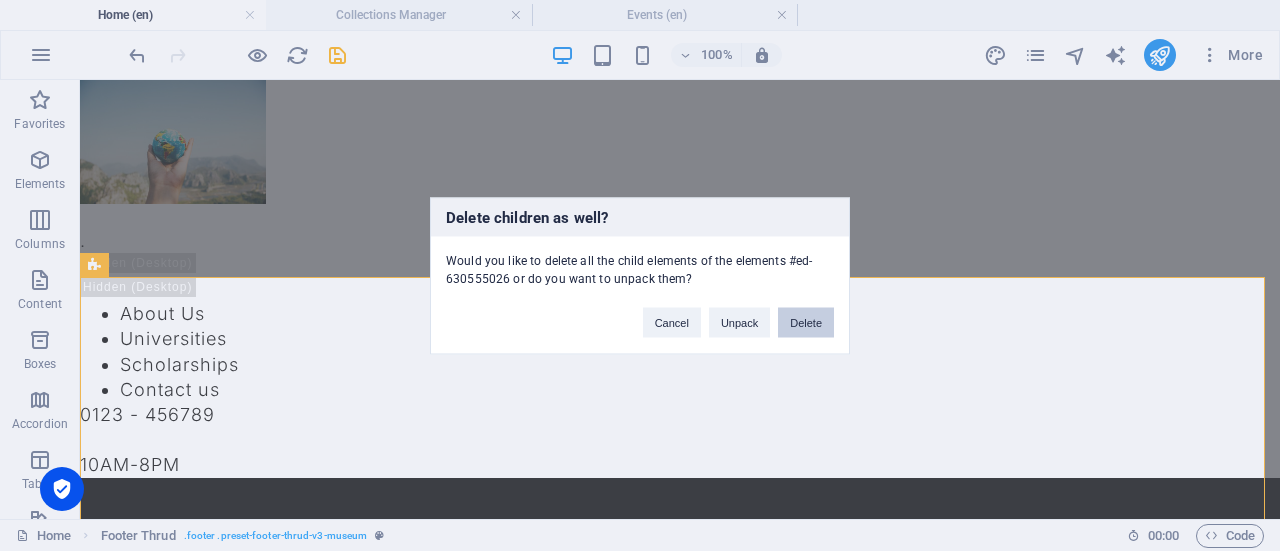 click on "Delete" at bounding box center [806, 322] 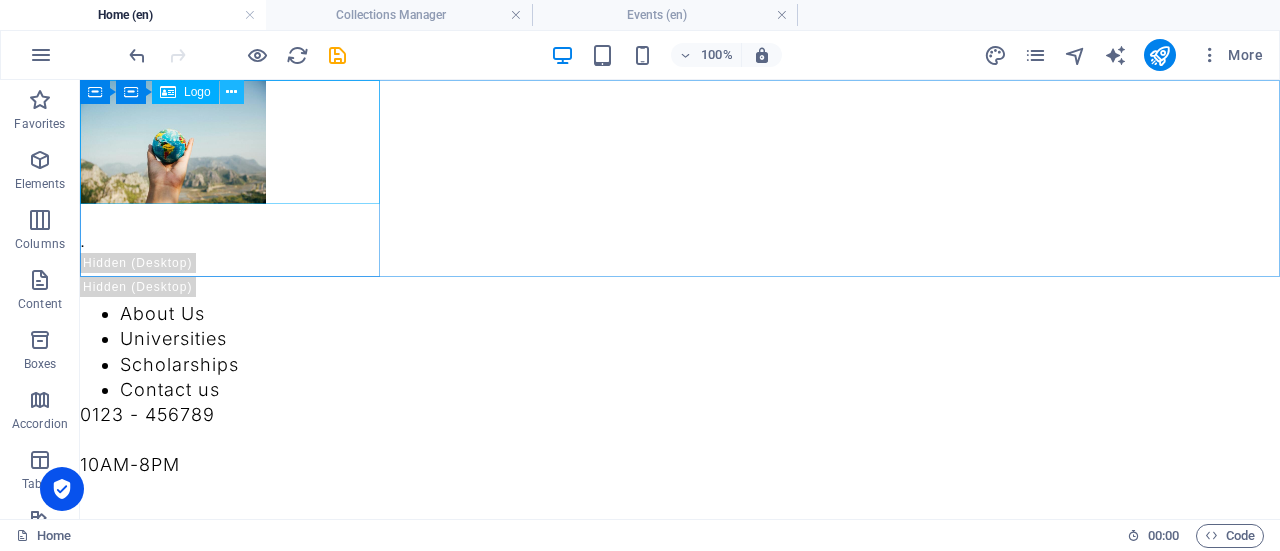 click at bounding box center (231, 92) 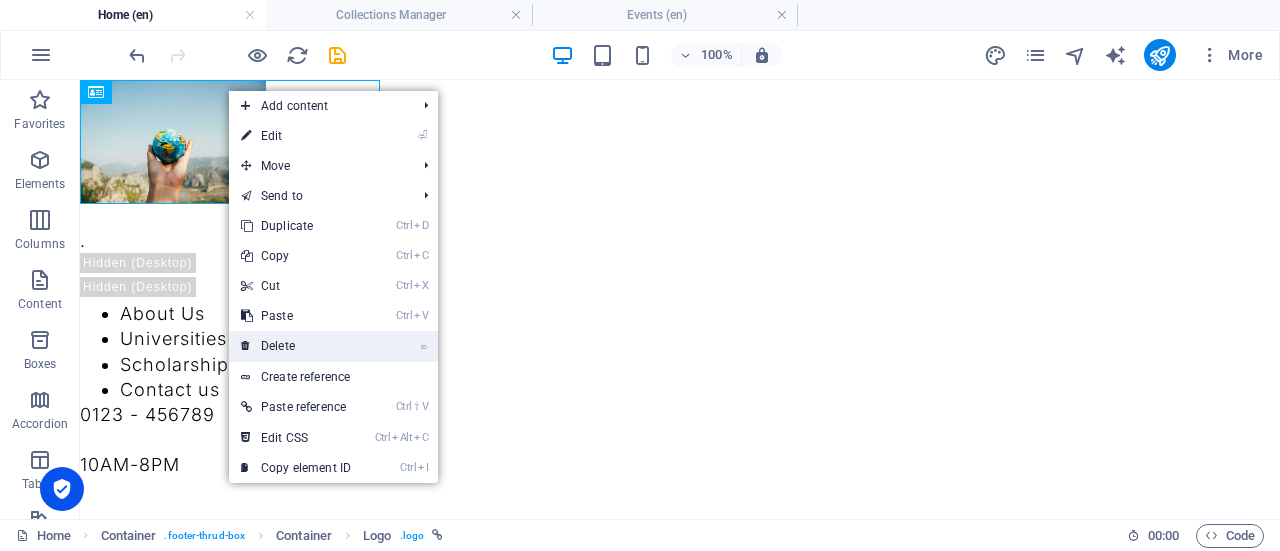 click on "⌦  Delete" at bounding box center (296, 346) 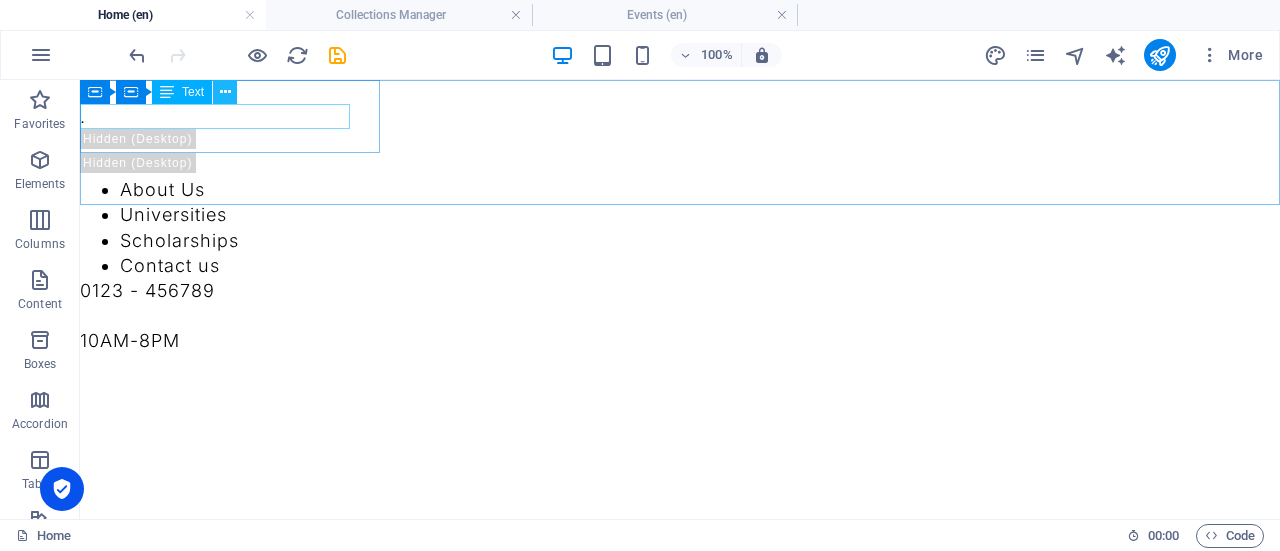click at bounding box center (225, 92) 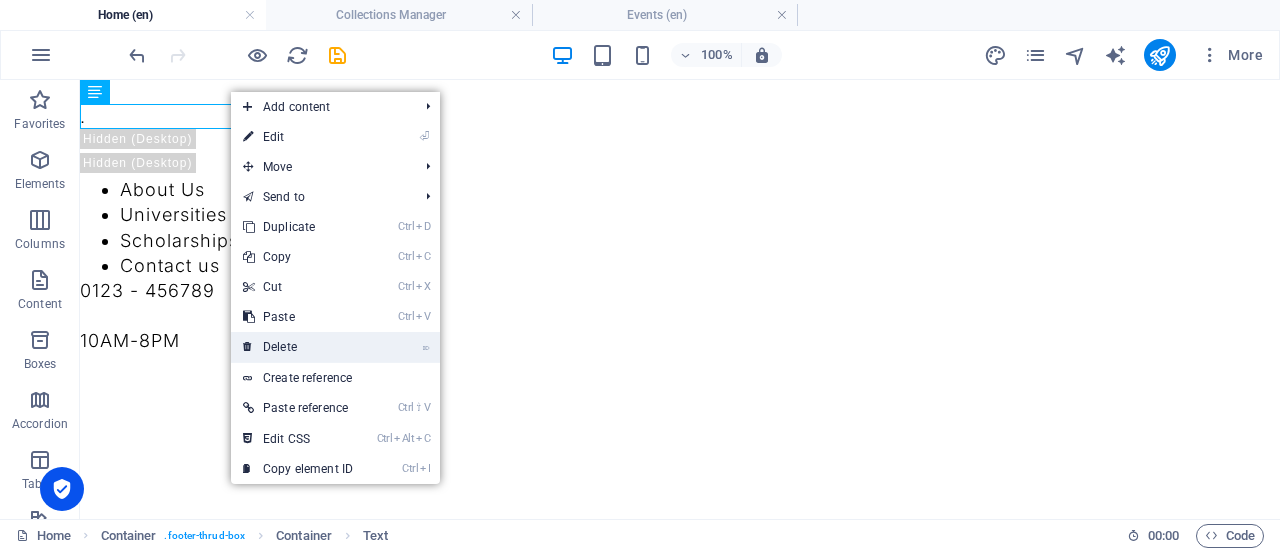 click on "⌦  Delete" at bounding box center [335, 347] 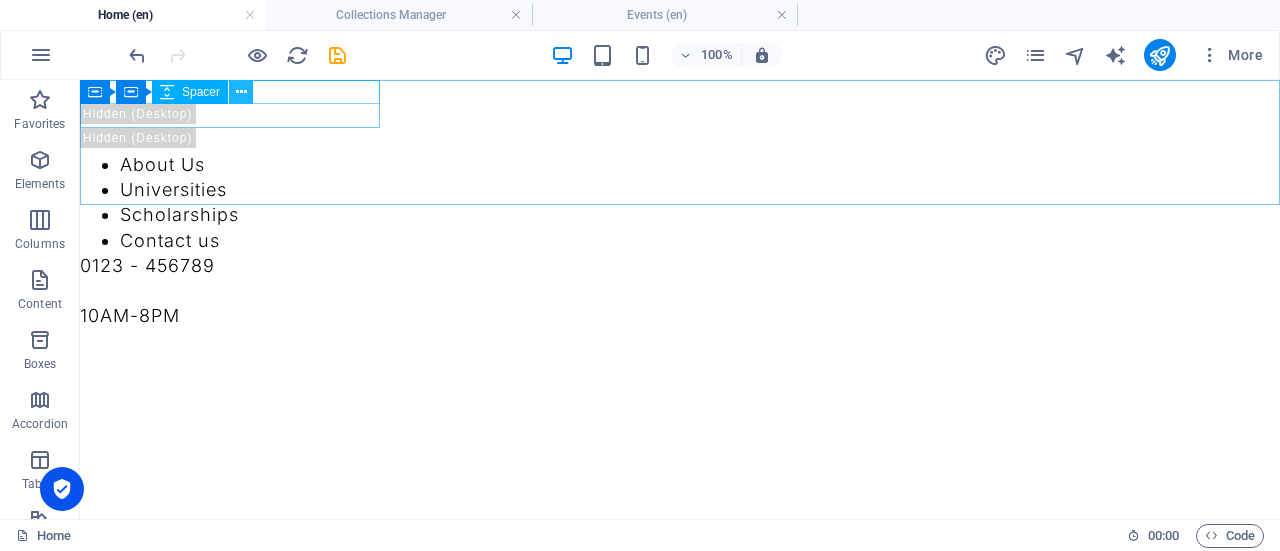 click at bounding box center (241, 92) 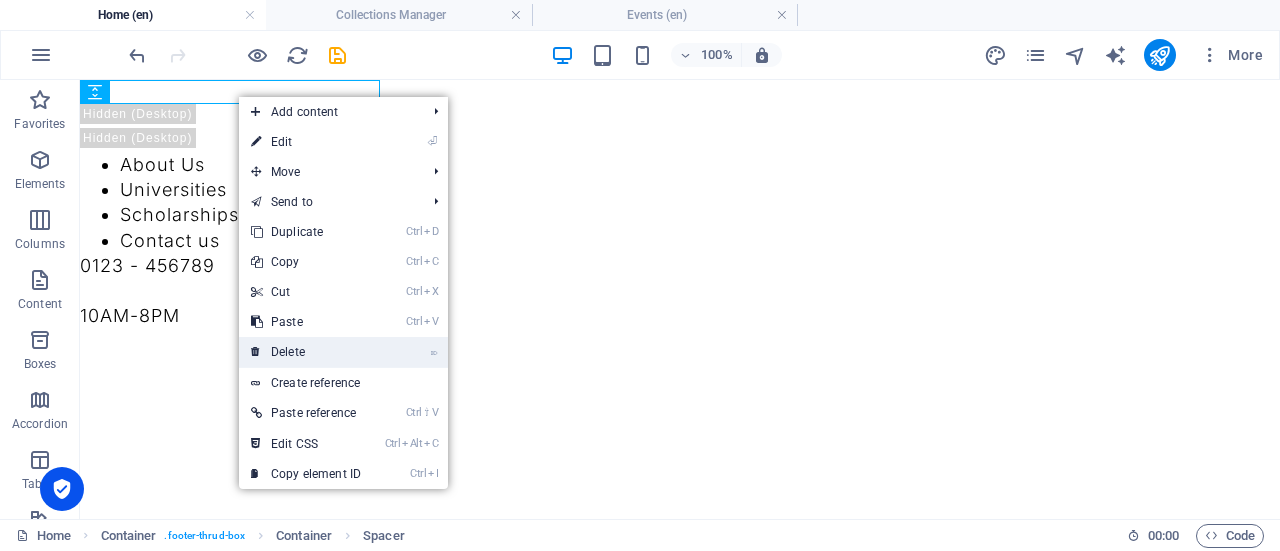 click on "⌦  Delete" at bounding box center (306, 352) 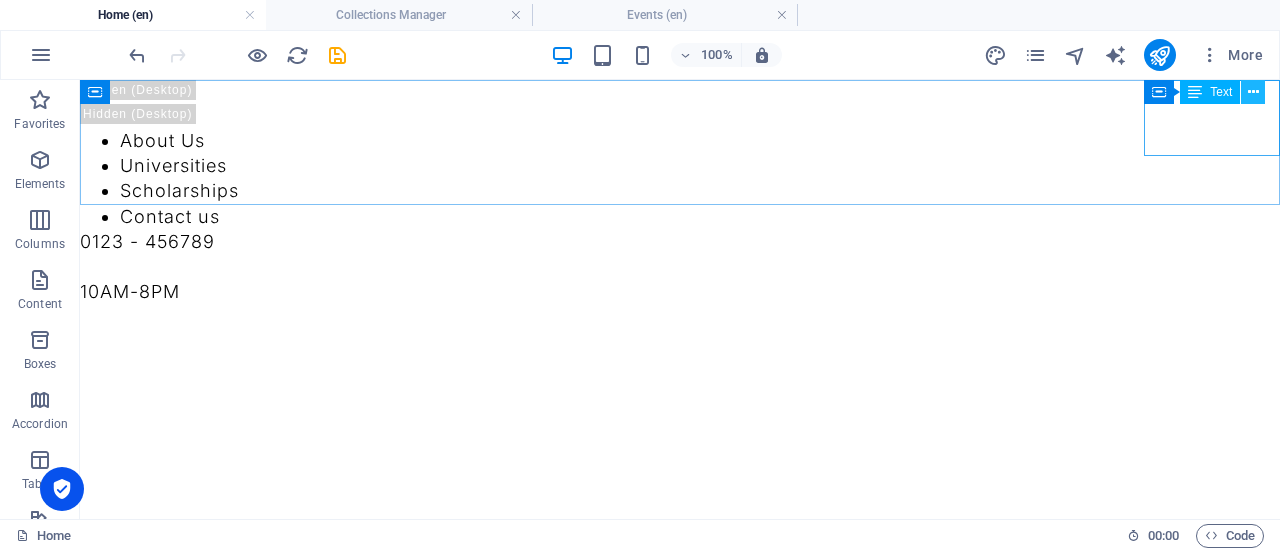 click at bounding box center [1253, 92] 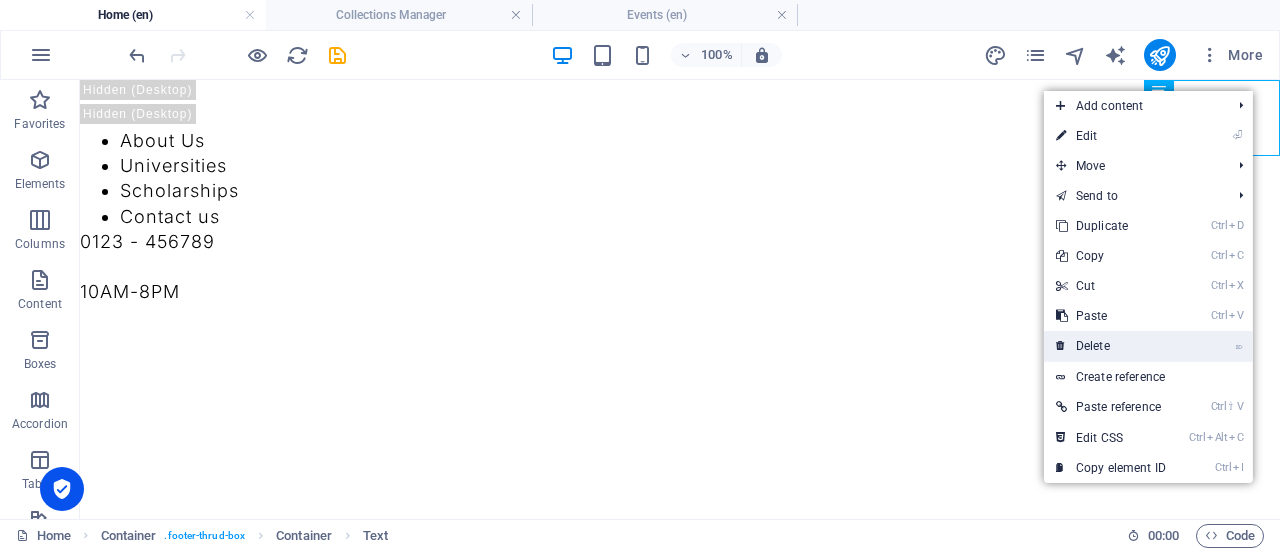click on "⌦  Delete" at bounding box center [1111, 346] 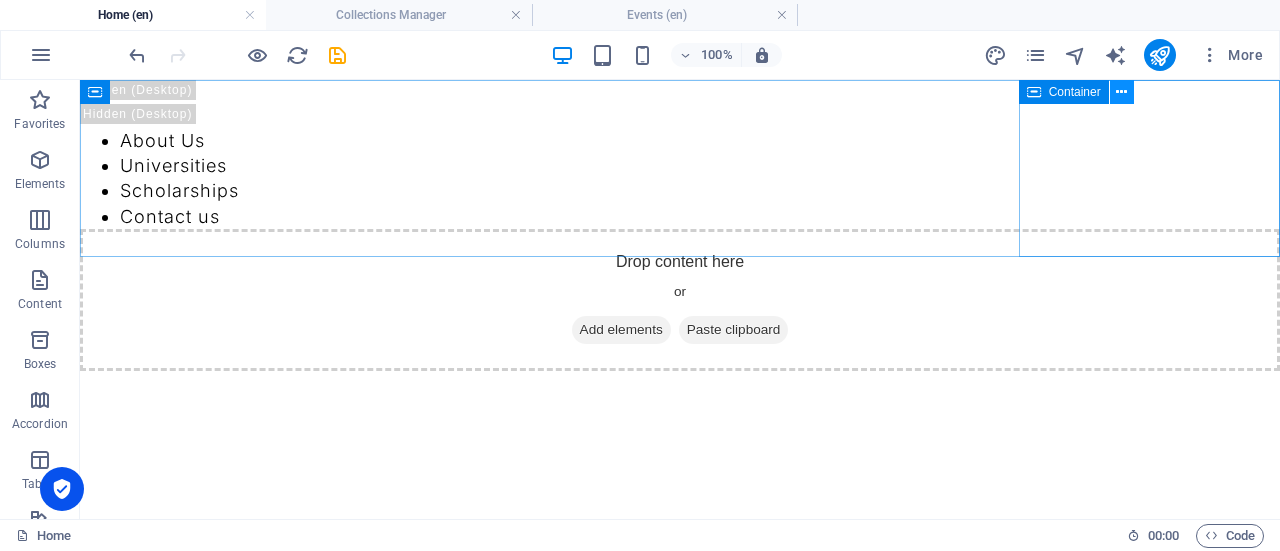 click at bounding box center (1121, 92) 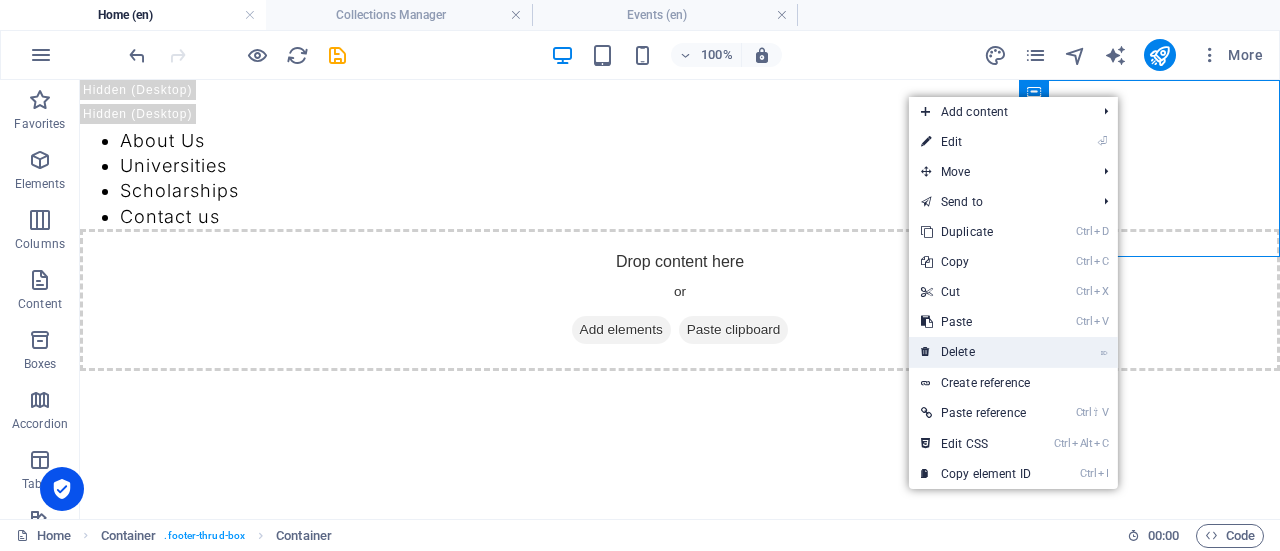 click on "⌦  Delete" at bounding box center (976, 352) 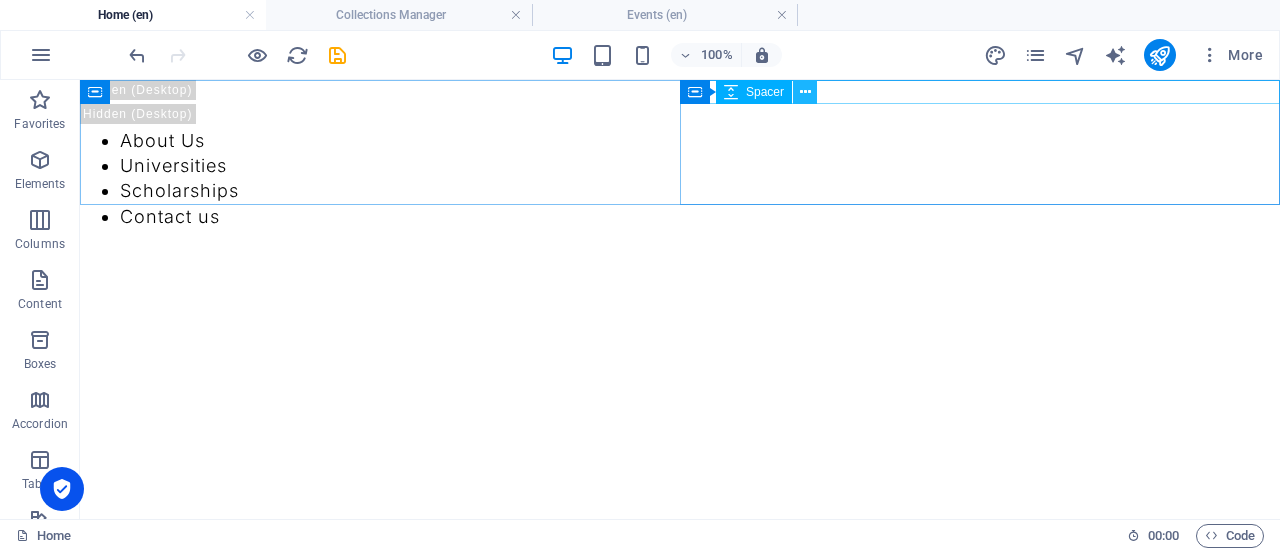click at bounding box center (805, 92) 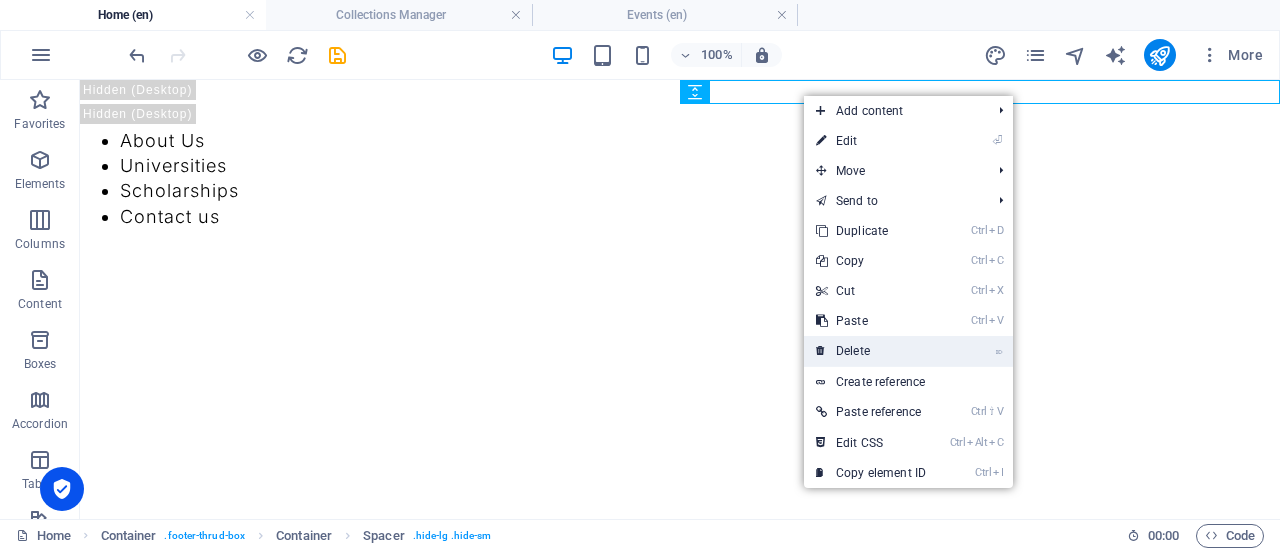 click on "⌦  Delete" at bounding box center [871, 351] 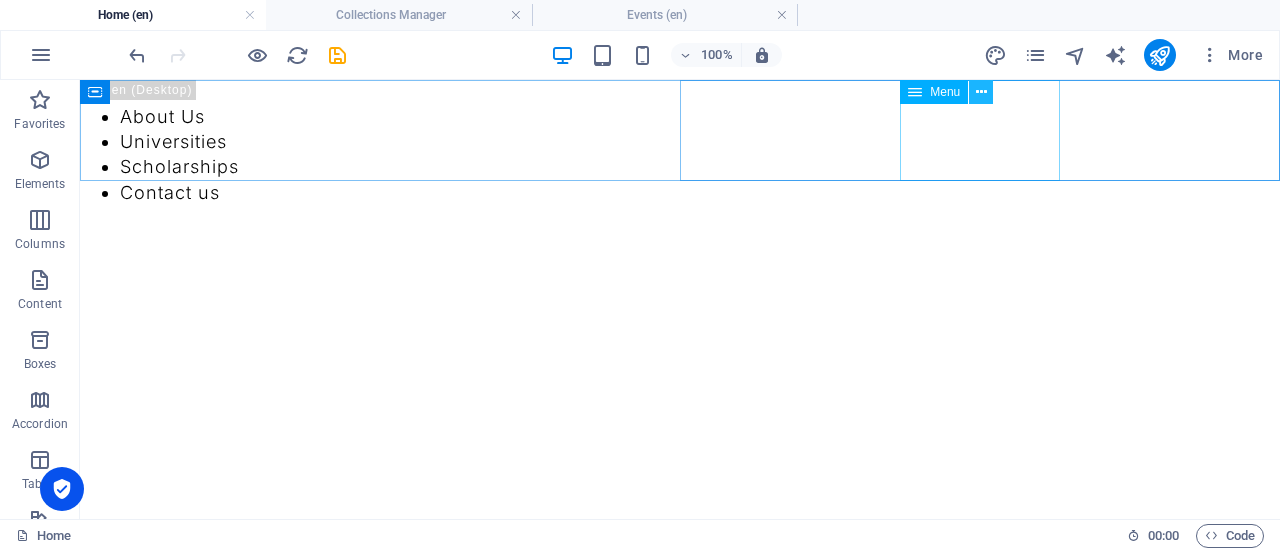 click at bounding box center [981, 92] 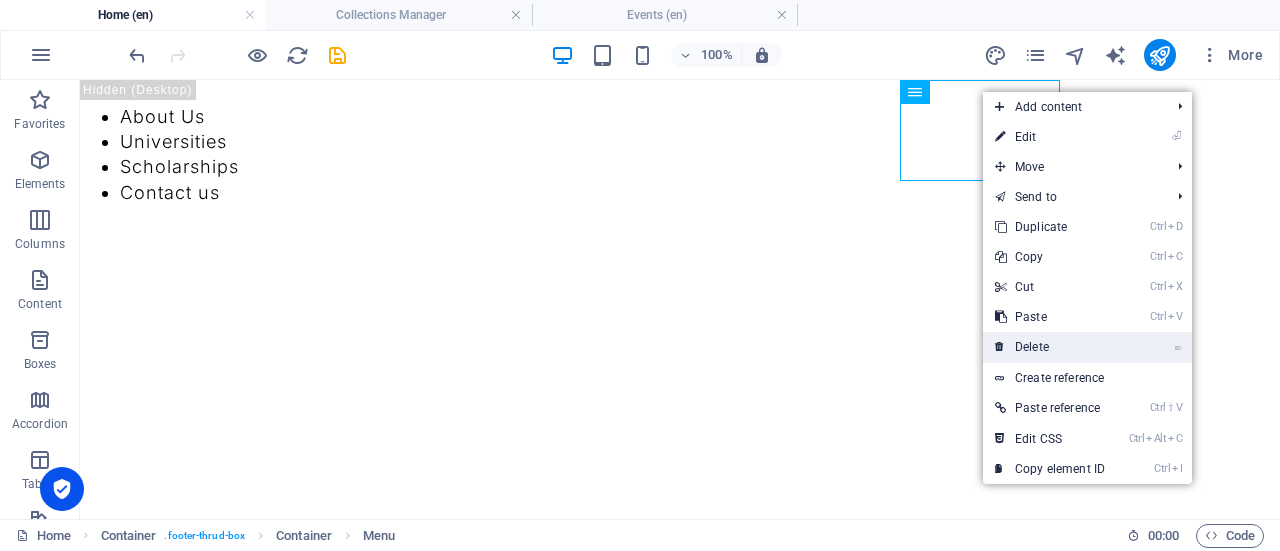 click on "⌦  Delete" at bounding box center (1050, 347) 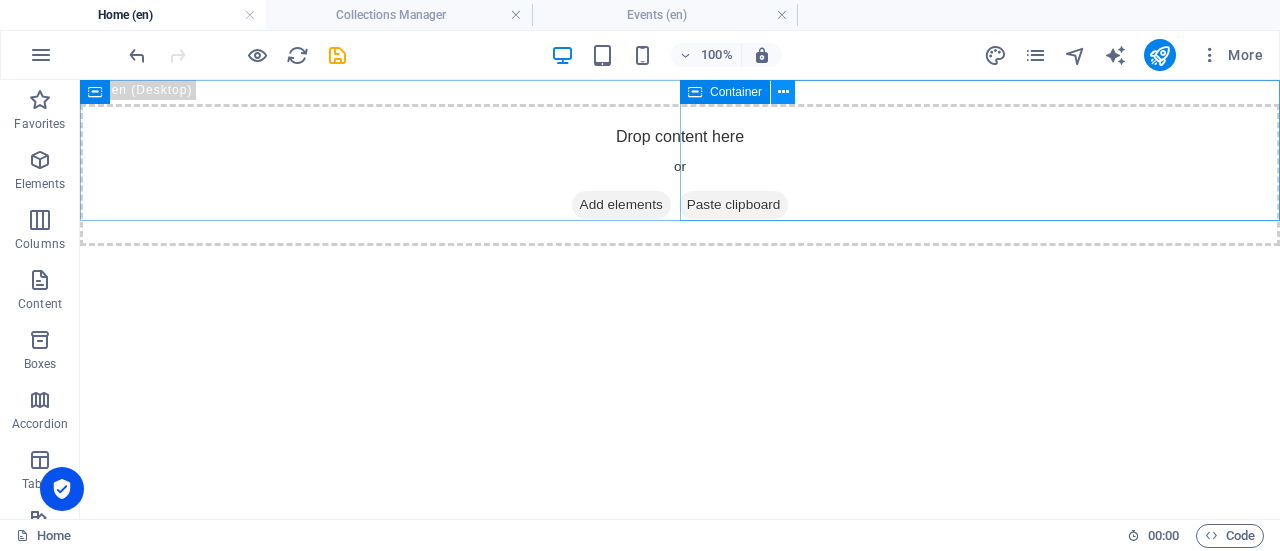 click at bounding box center (783, 92) 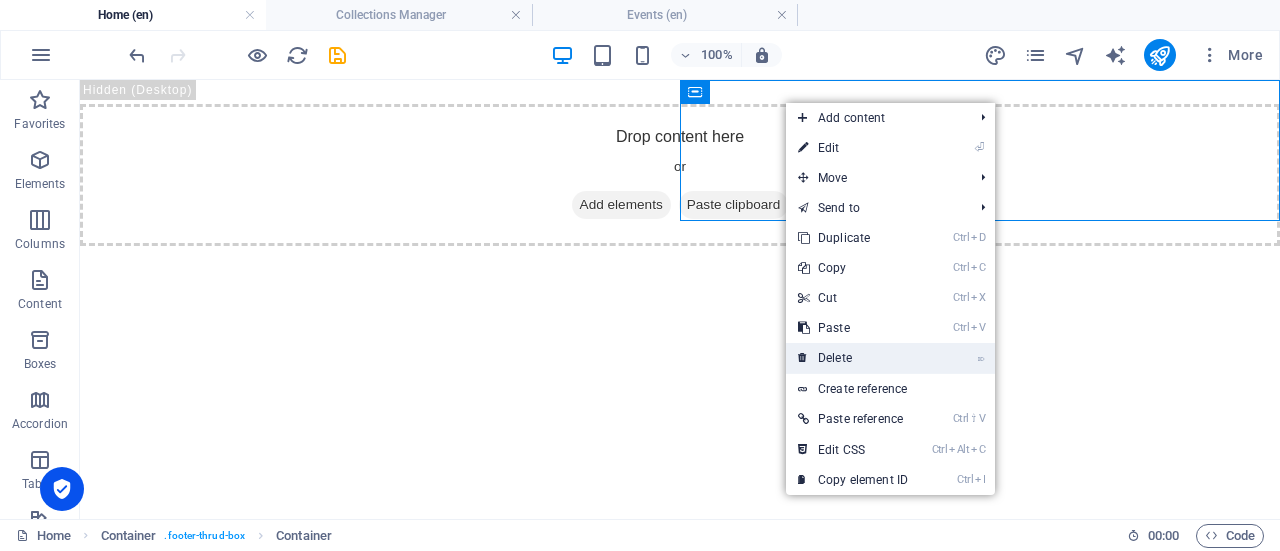 click on "⌦  Delete" at bounding box center [853, 358] 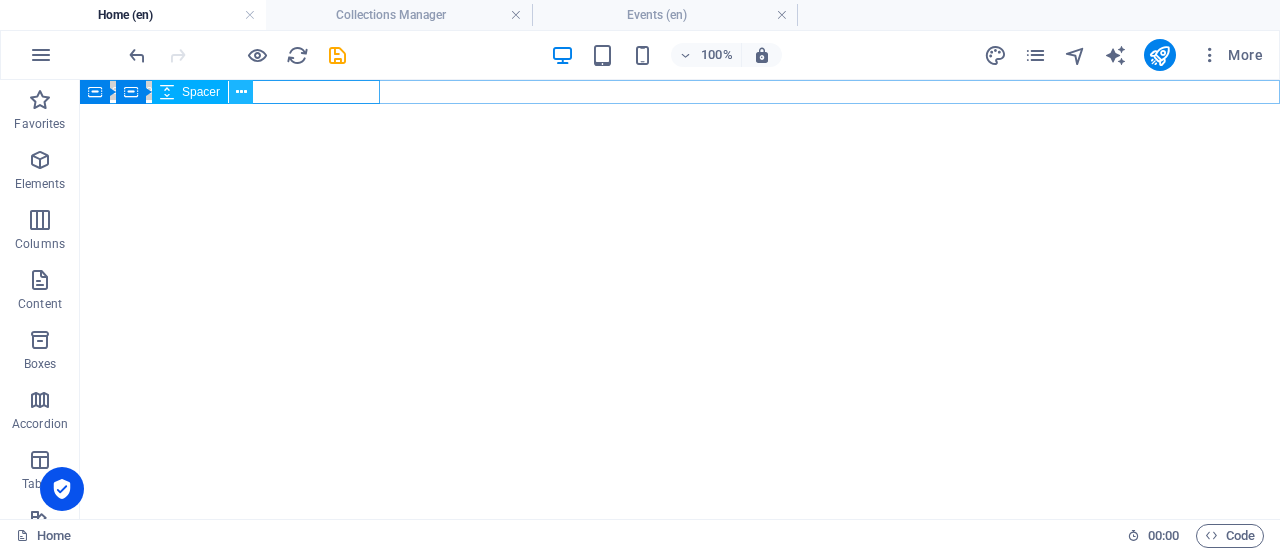 click at bounding box center (241, 92) 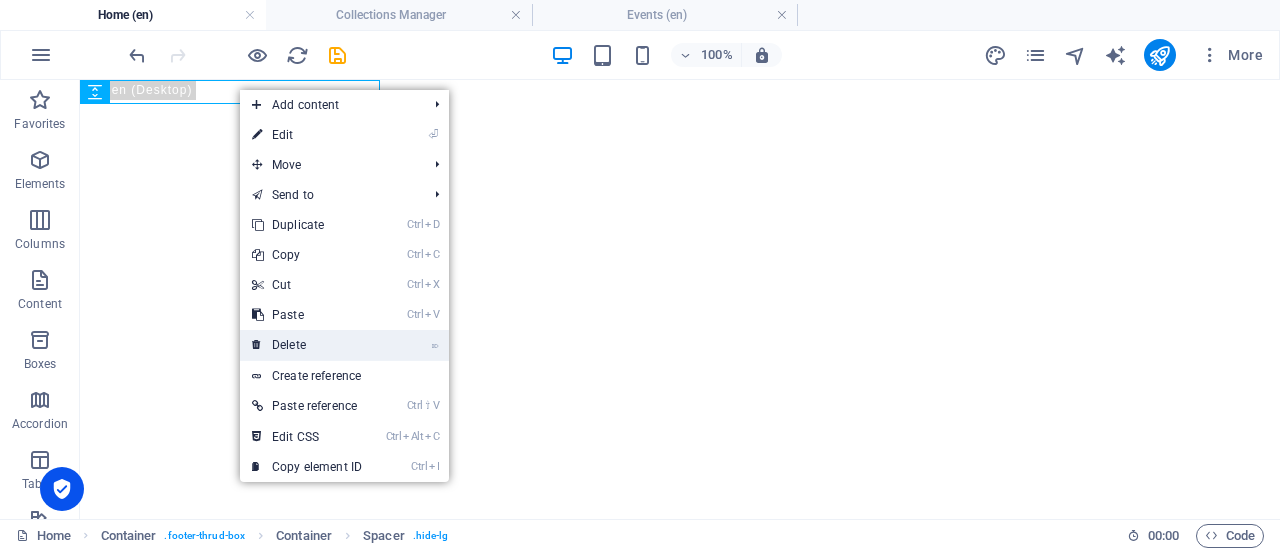click on "⌦  Delete" at bounding box center [307, 345] 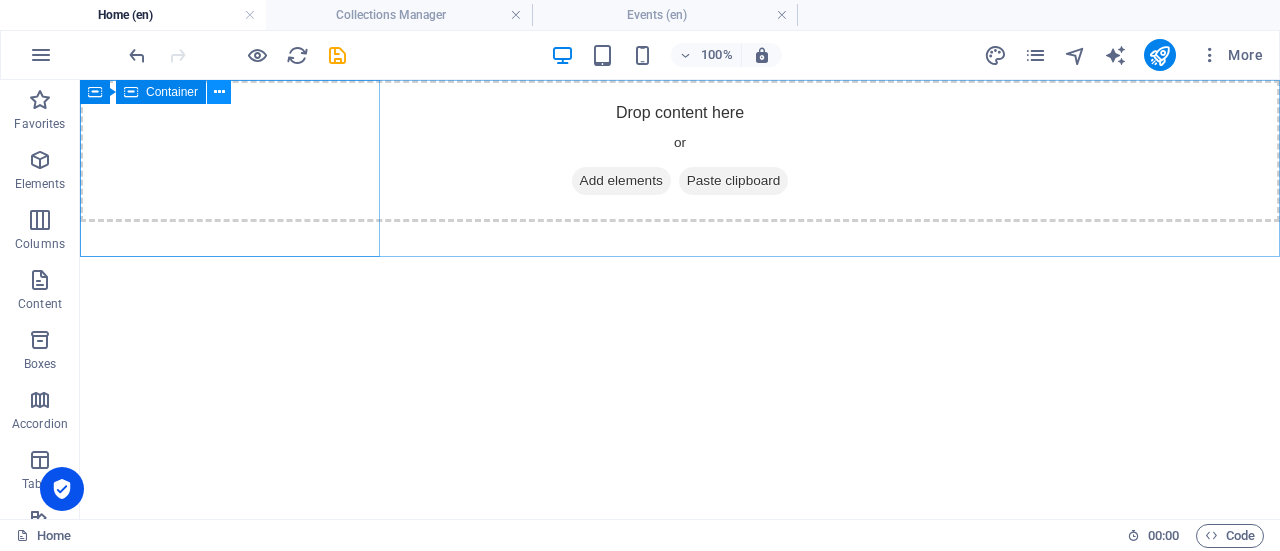 click at bounding box center [219, 92] 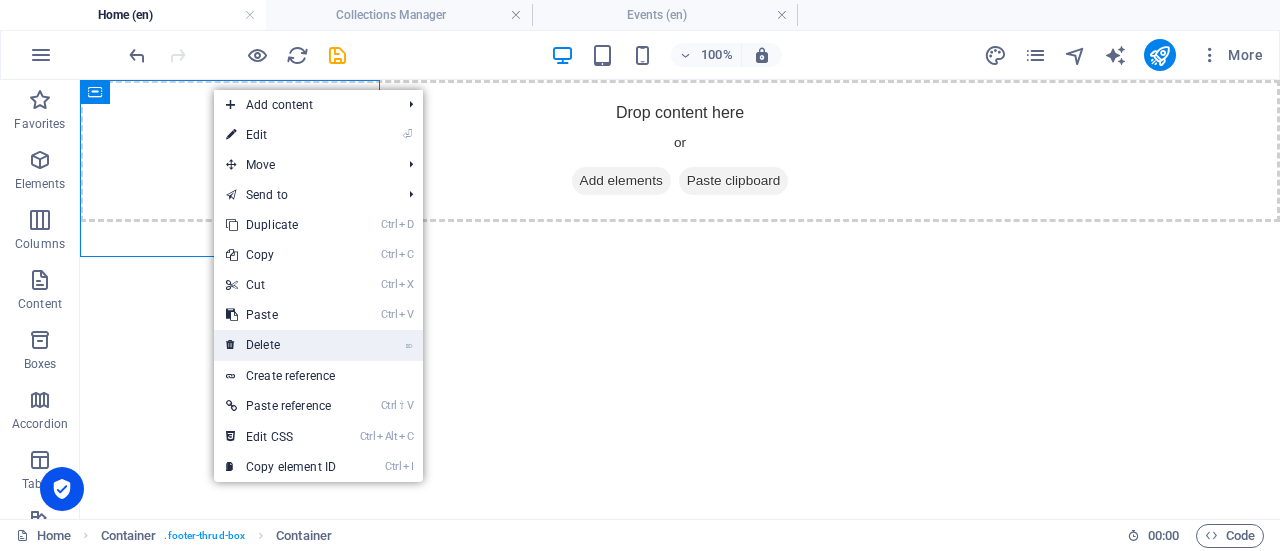 click on "⌦  Delete" at bounding box center [281, 345] 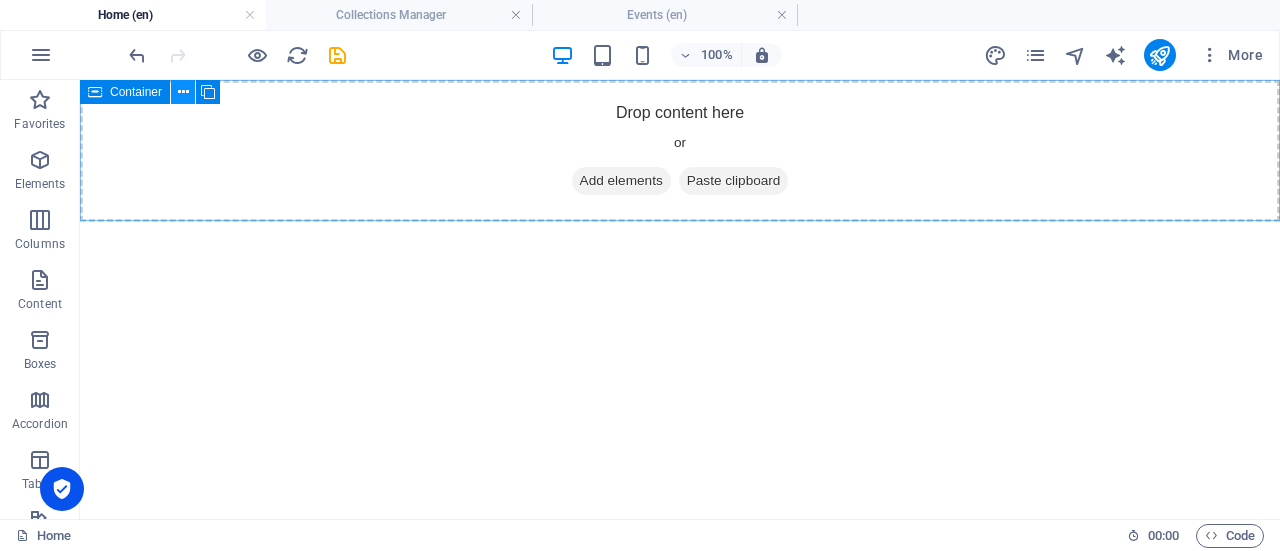 click at bounding box center (183, 92) 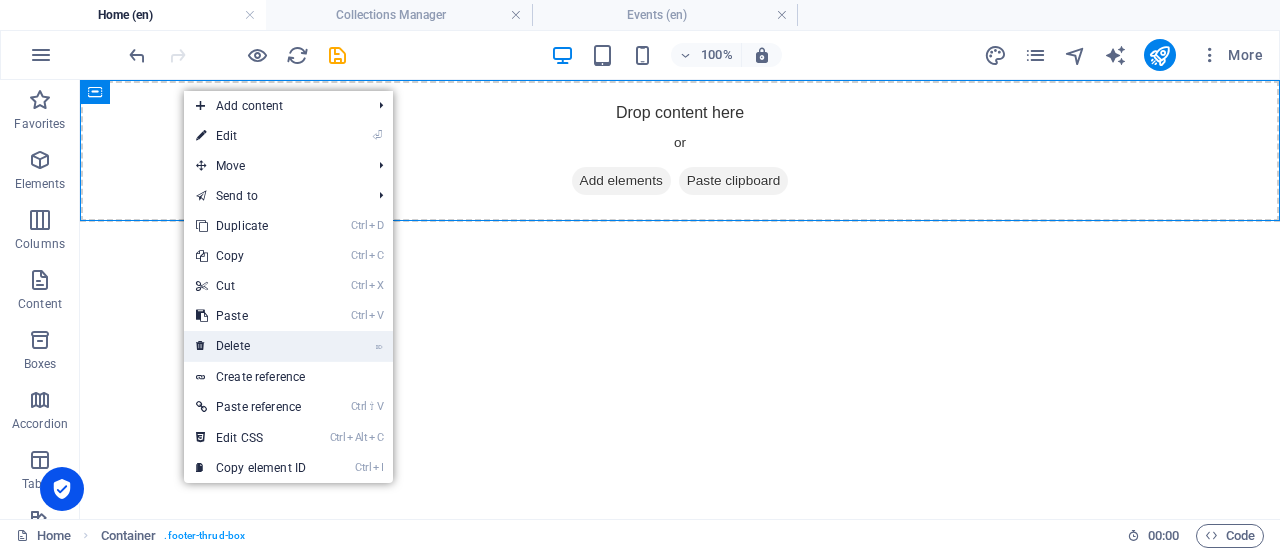 click on "⌦  Delete" at bounding box center (251, 346) 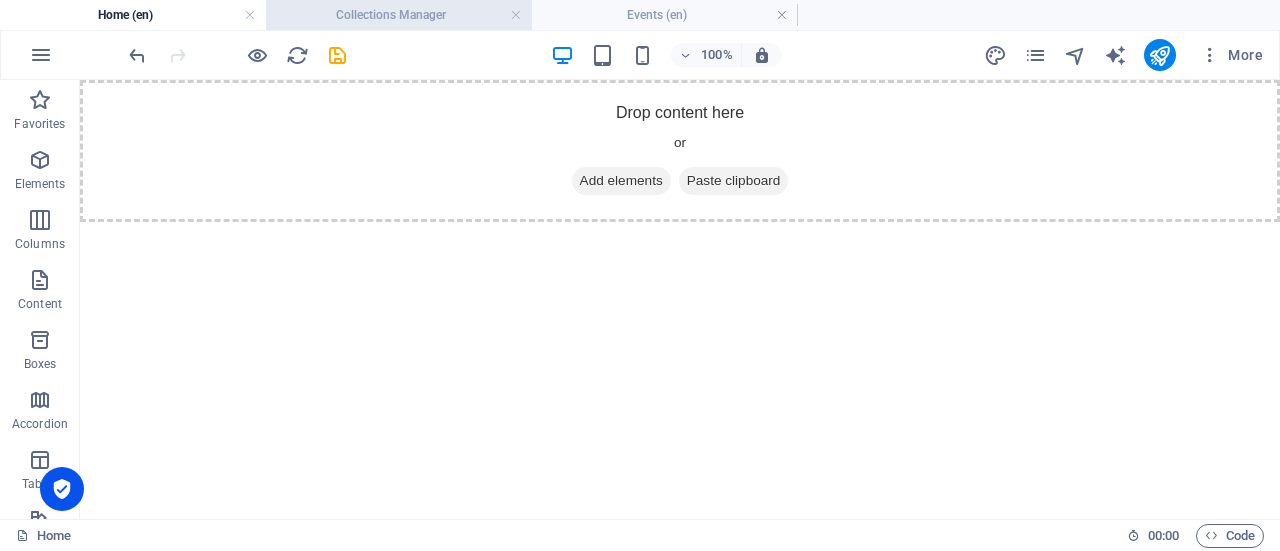 click on "Collections Manager" at bounding box center [399, 15] 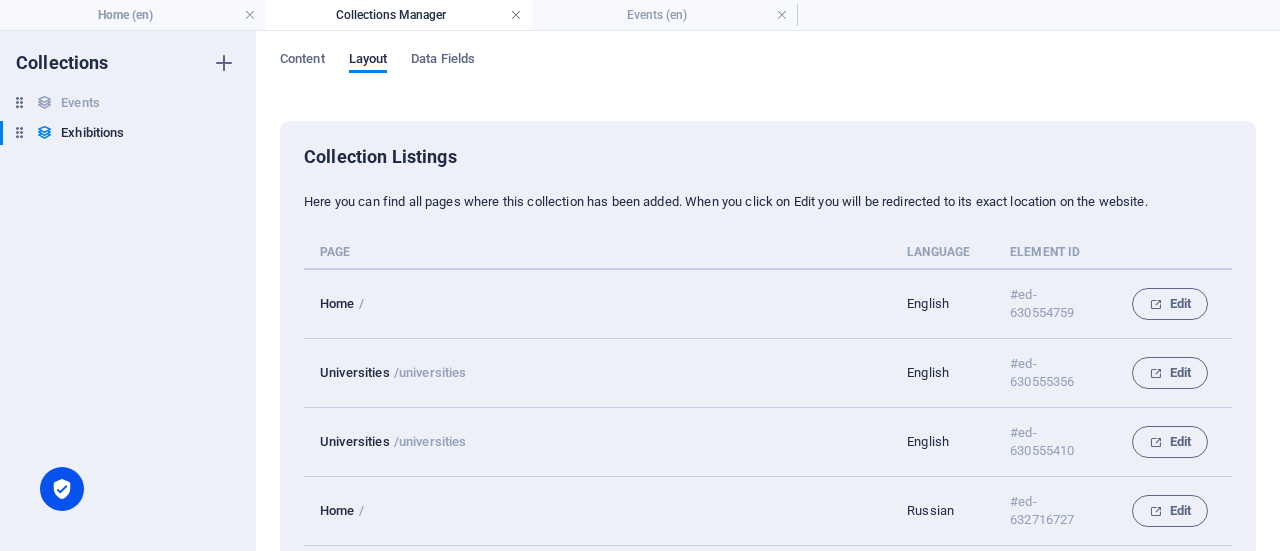 click at bounding box center [516, 15] 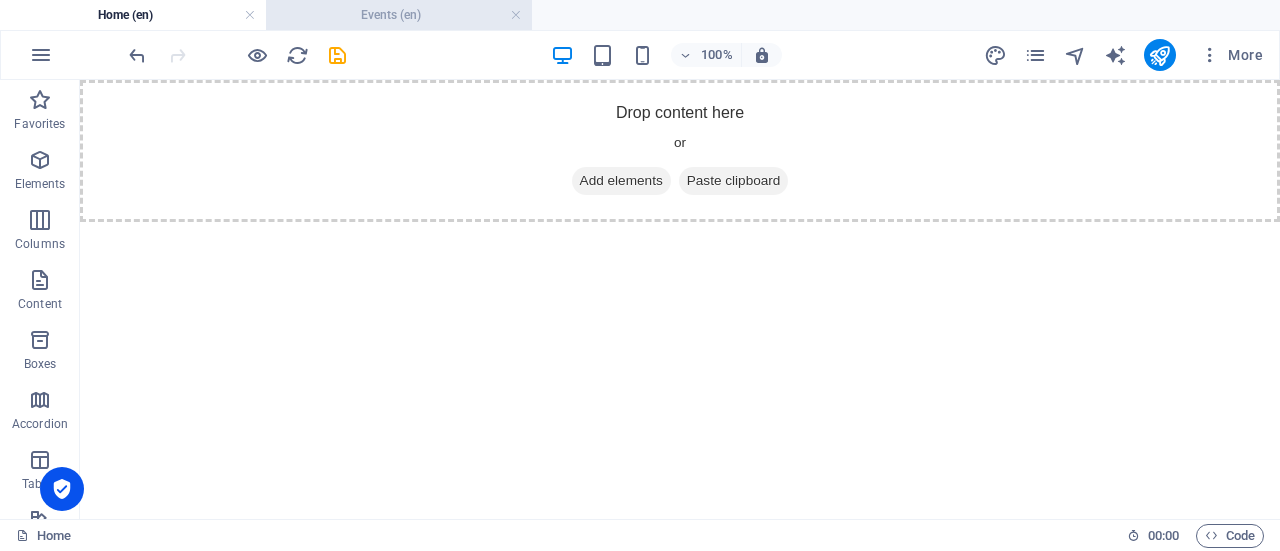 click on "Events (en)" at bounding box center [399, 15] 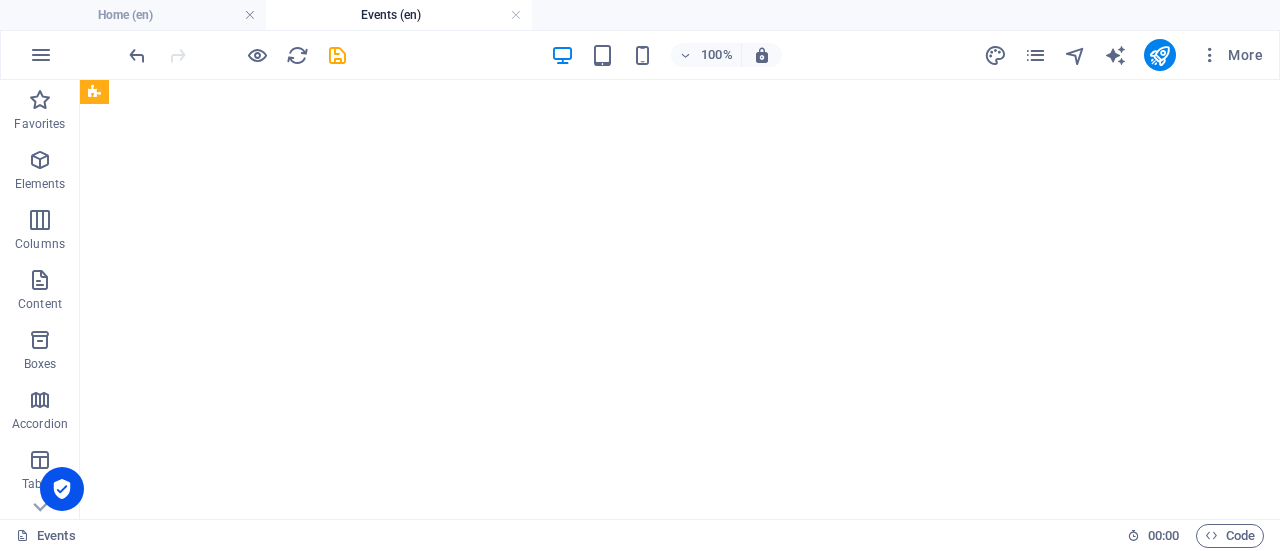 scroll, scrollTop: 1209, scrollLeft: 0, axis: vertical 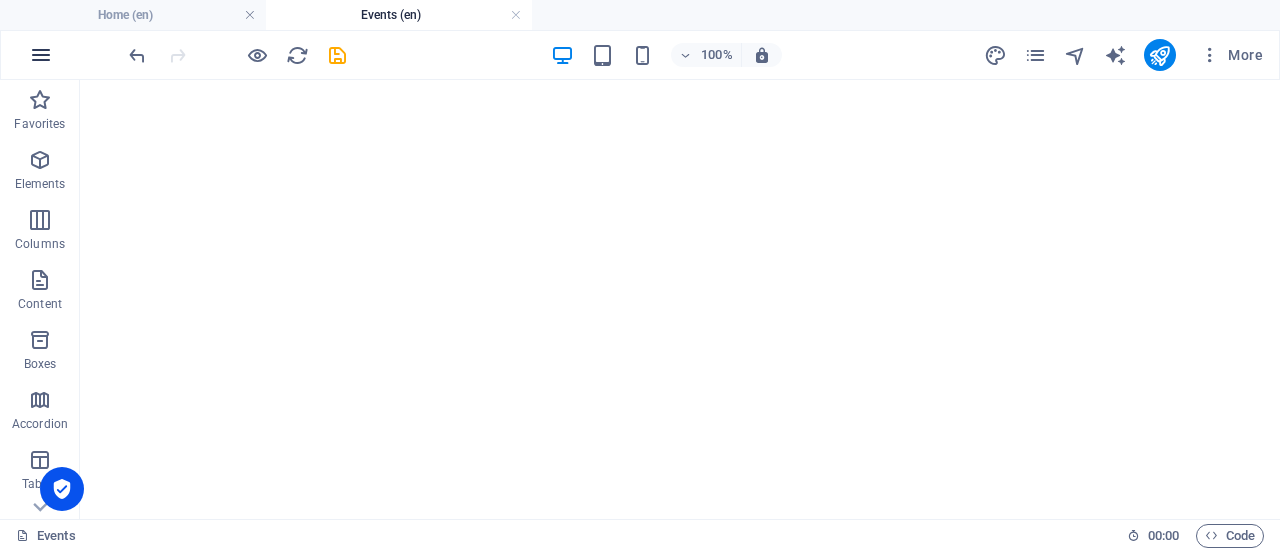 click at bounding box center (41, 55) 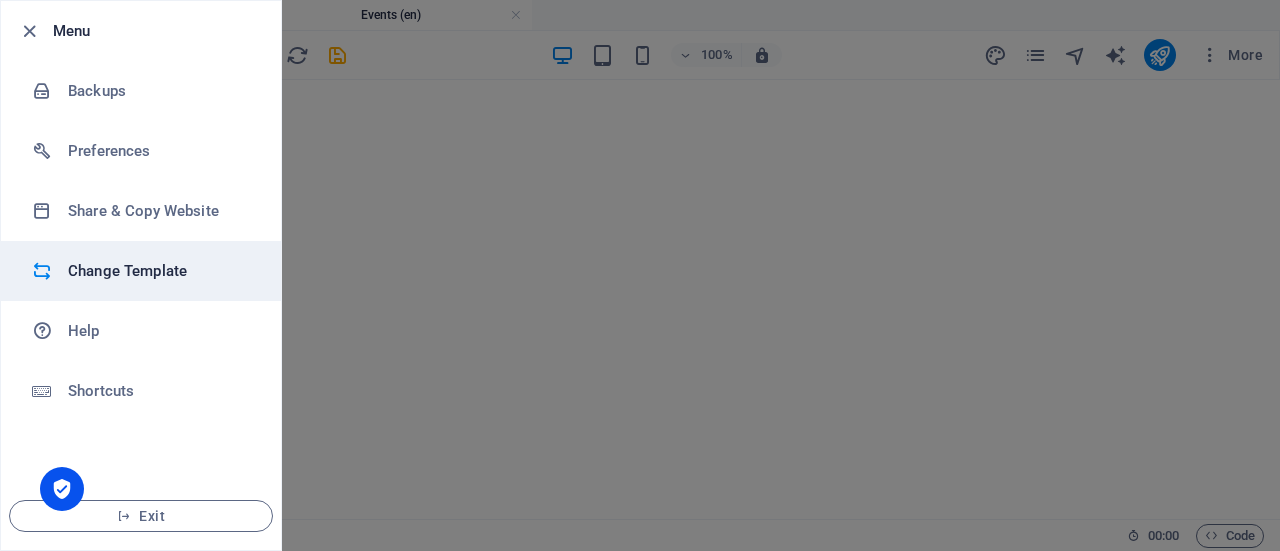 click on "Change Template" at bounding box center [160, 271] 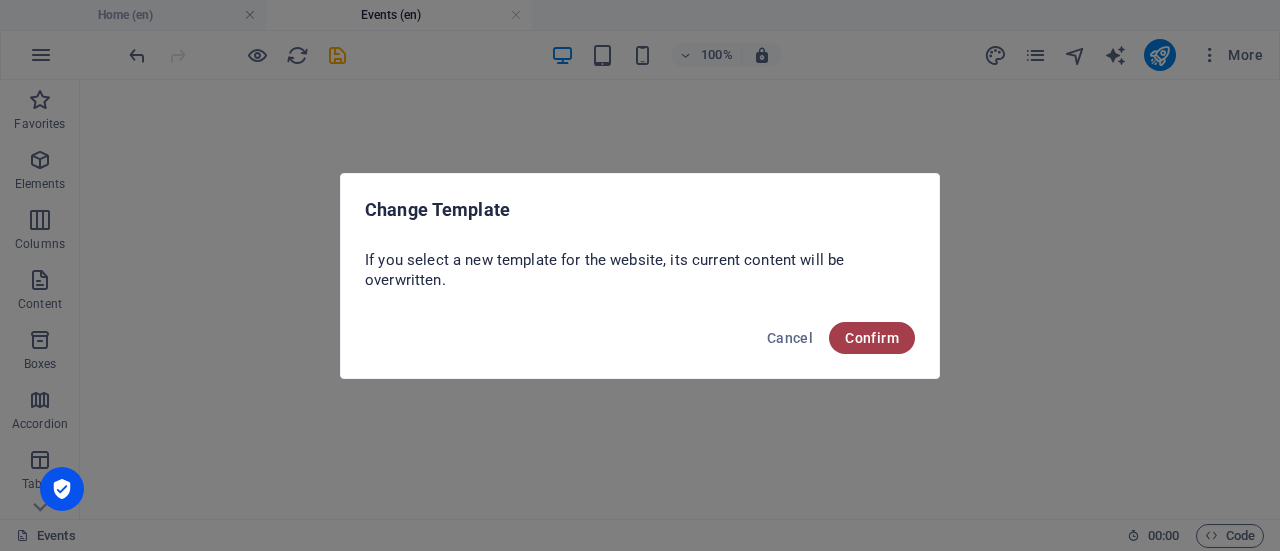 click on "Confirm" at bounding box center (872, 338) 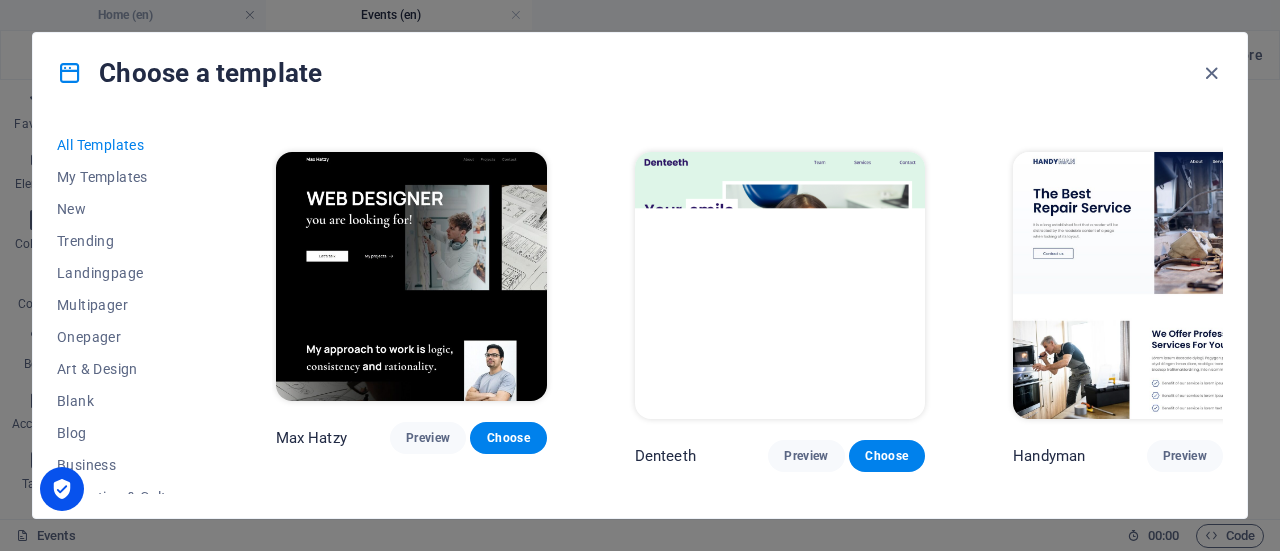 scroll, scrollTop: 4846, scrollLeft: 0, axis: vertical 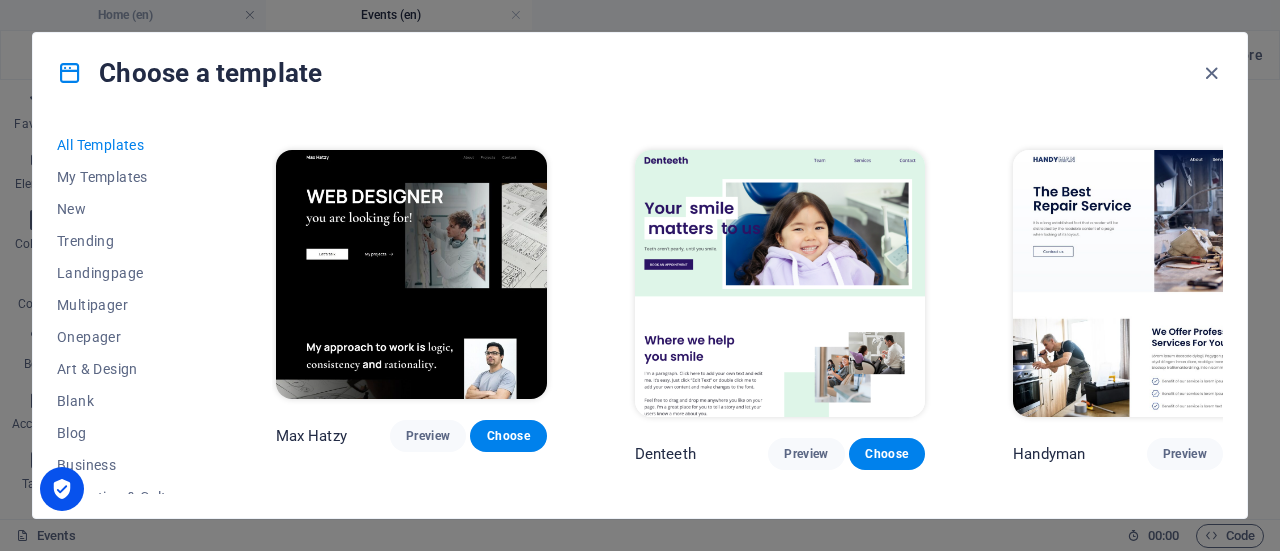 click at bounding box center [1158, 688] 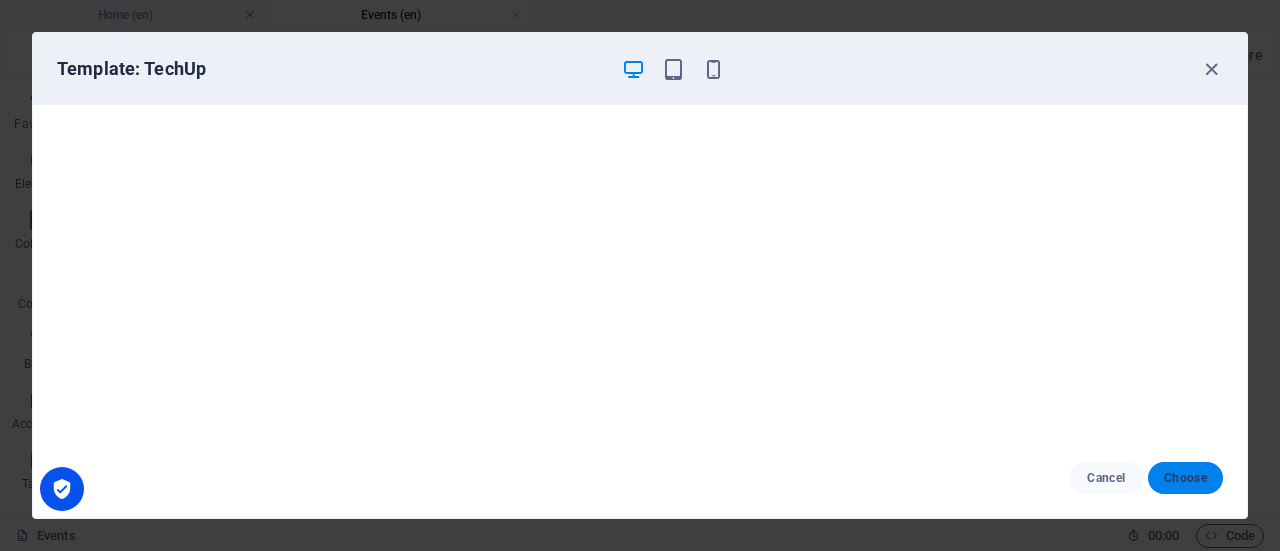 click on "Choose" at bounding box center (1185, 478) 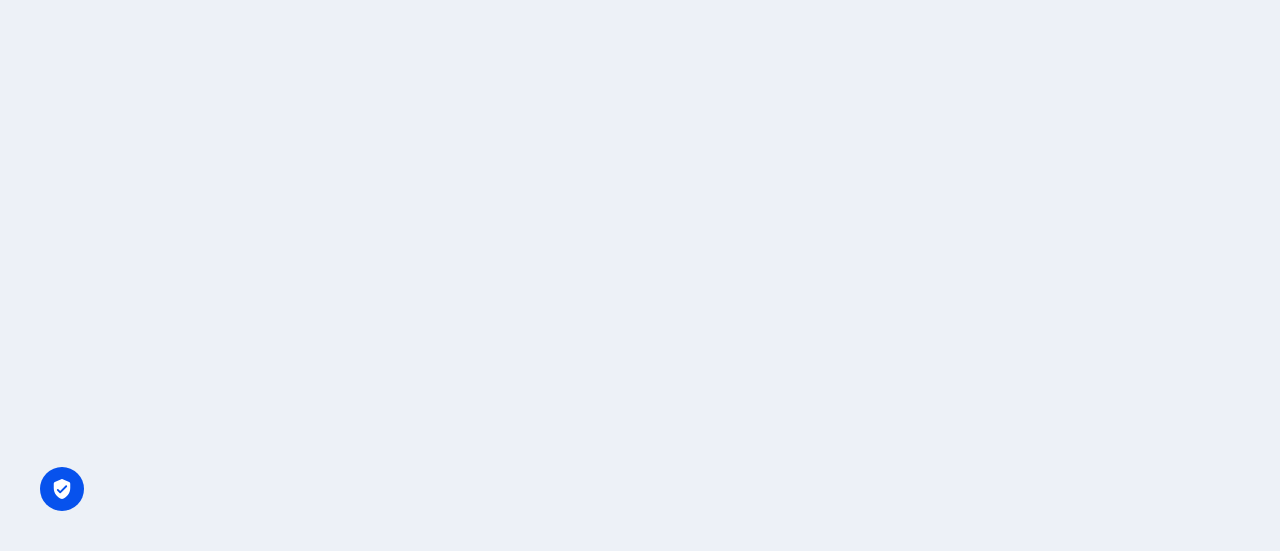 scroll, scrollTop: 0, scrollLeft: 0, axis: both 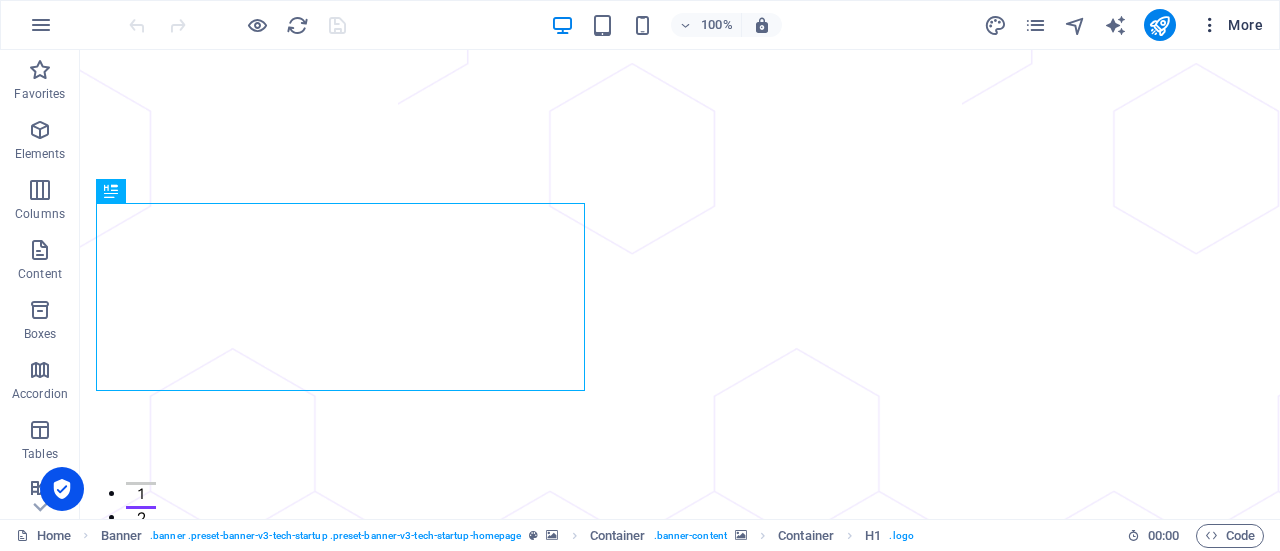 click at bounding box center (1210, 25) 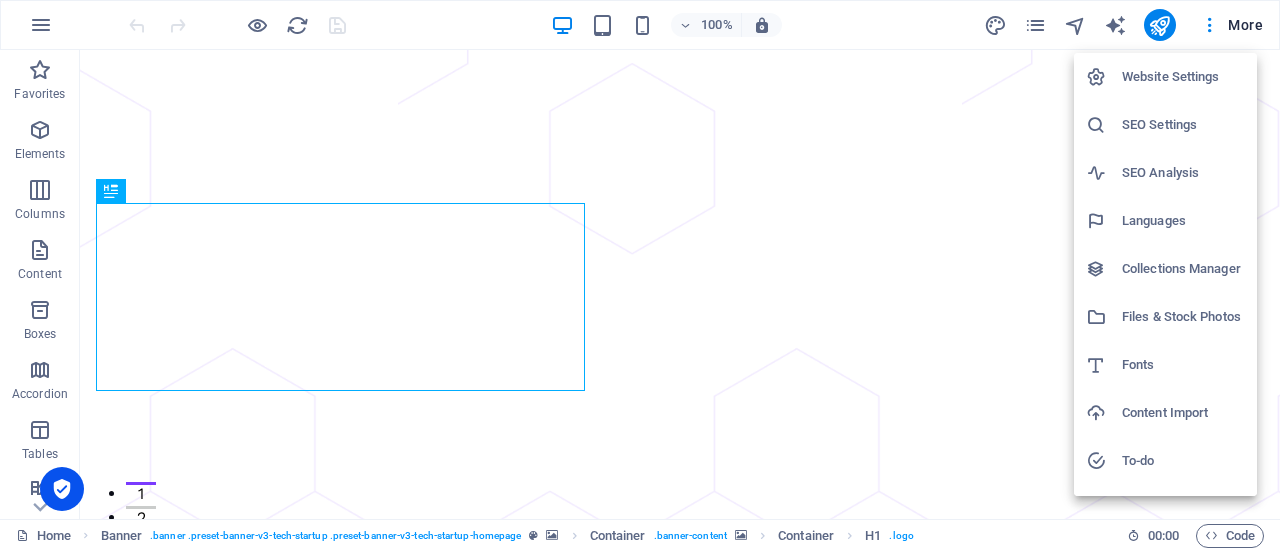 click at bounding box center (640, 275) 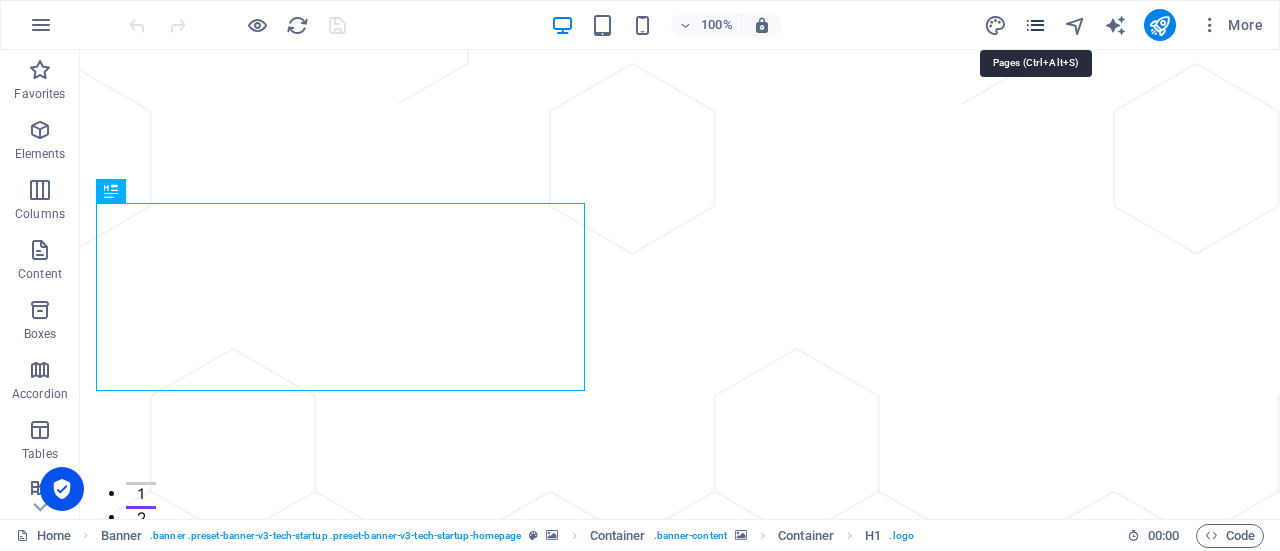 click at bounding box center (1035, 25) 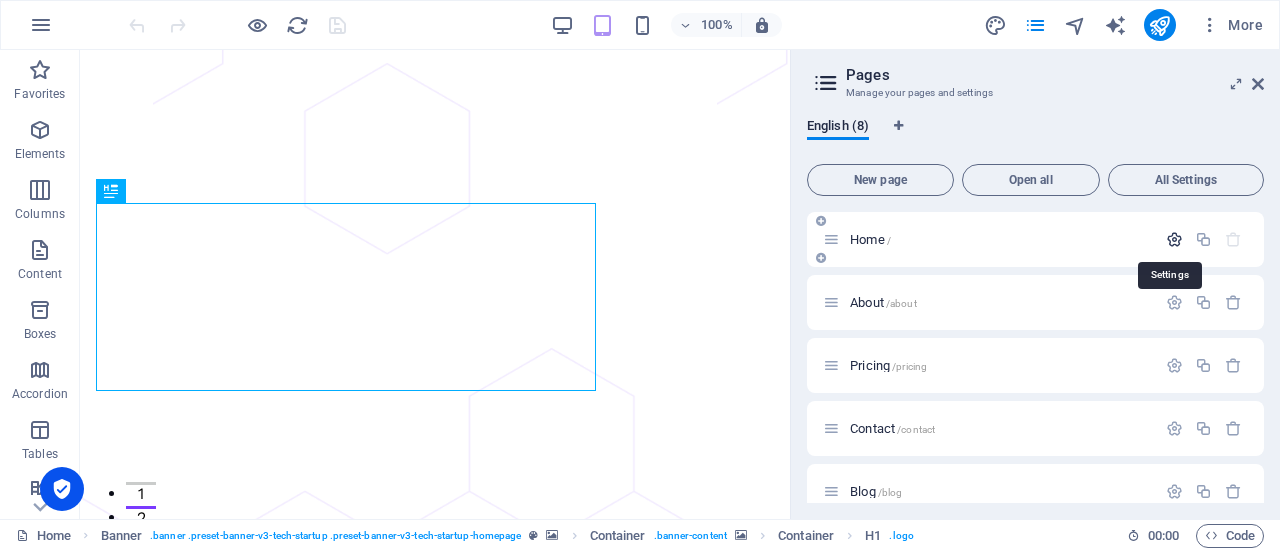 click at bounding box center [1174, 239] 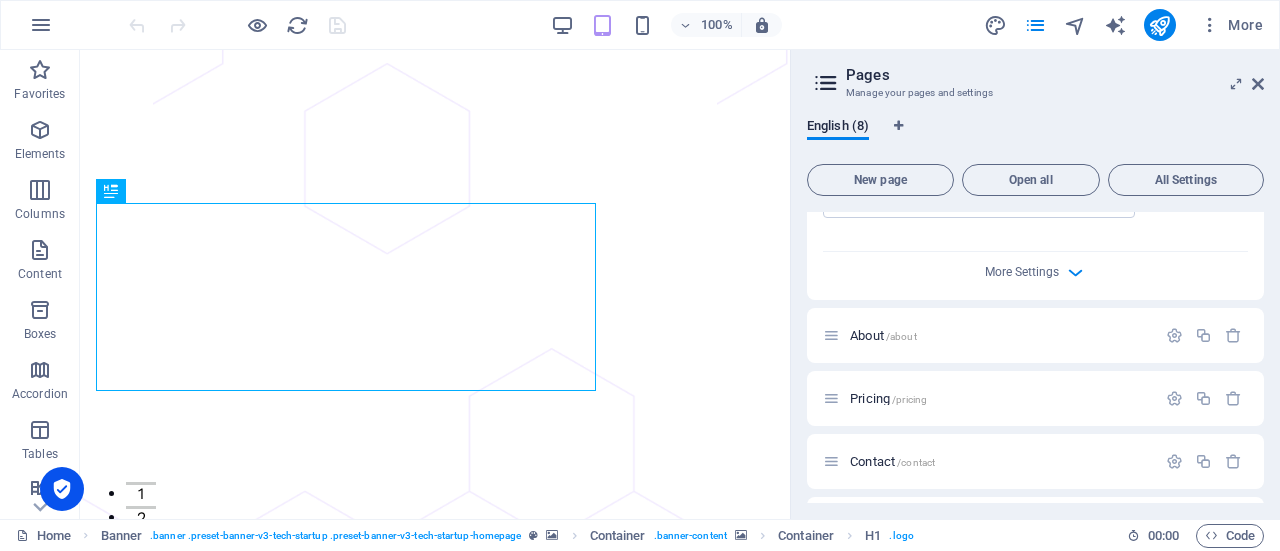 scroll, scrollTop: 741, scrollLeft: 0, axis: vertical 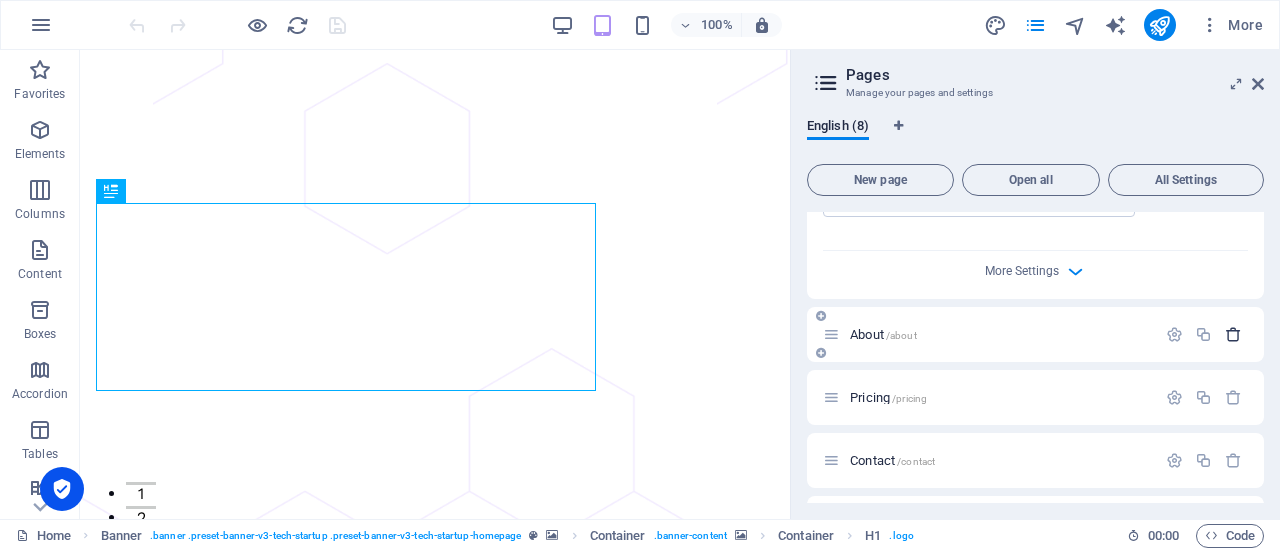 click at bounding box center [1233, 334] 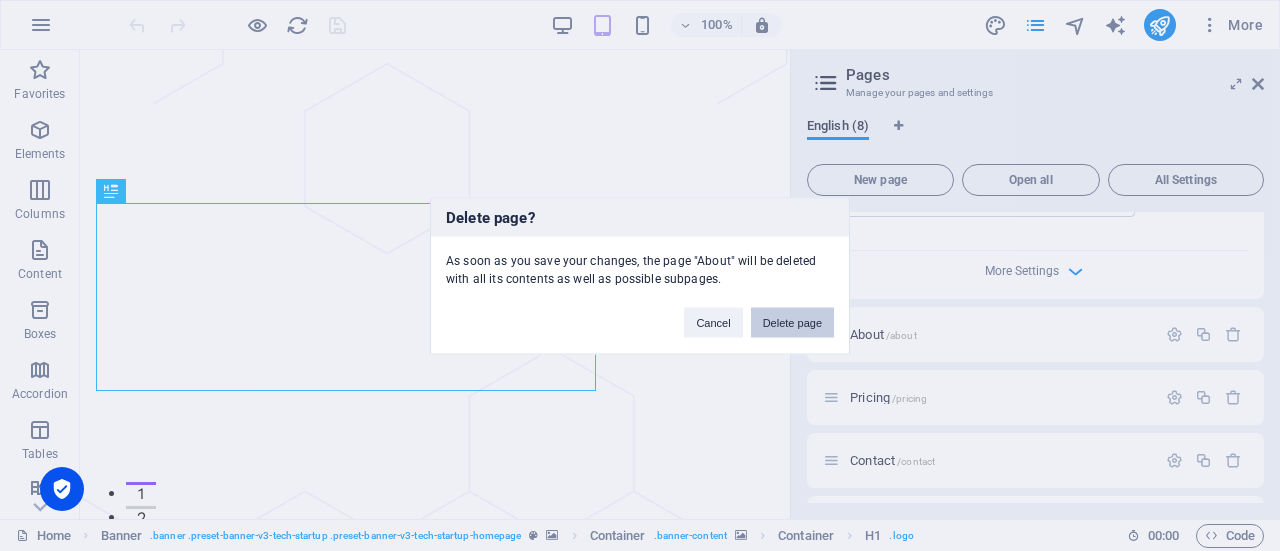 click on "Delete page" at bounding box center [792, 322] 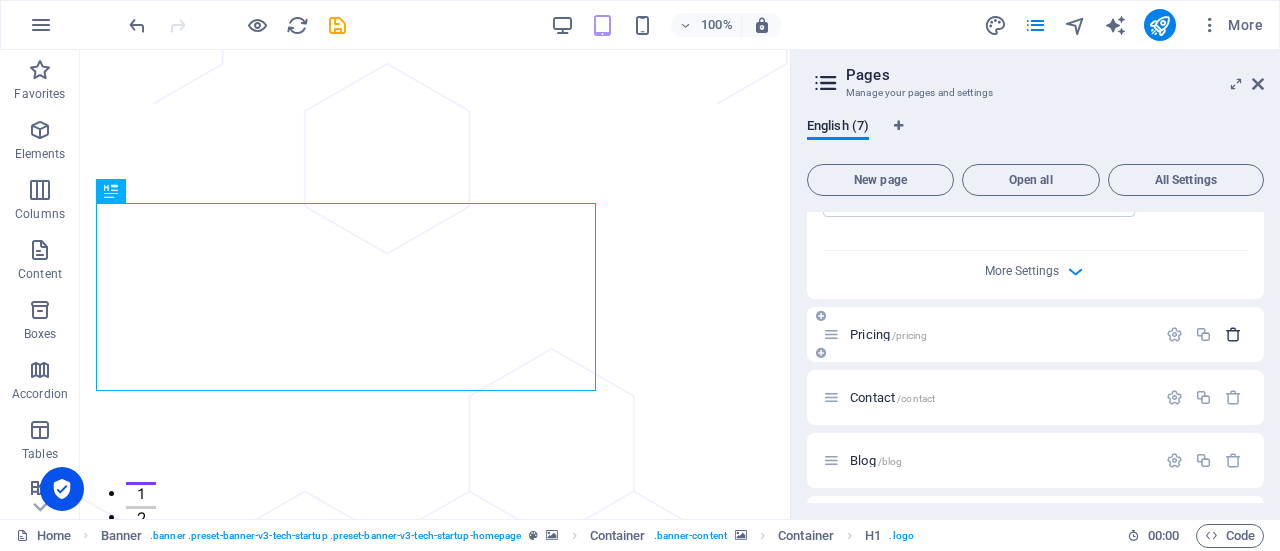 click at bounding box center (1233, 334) 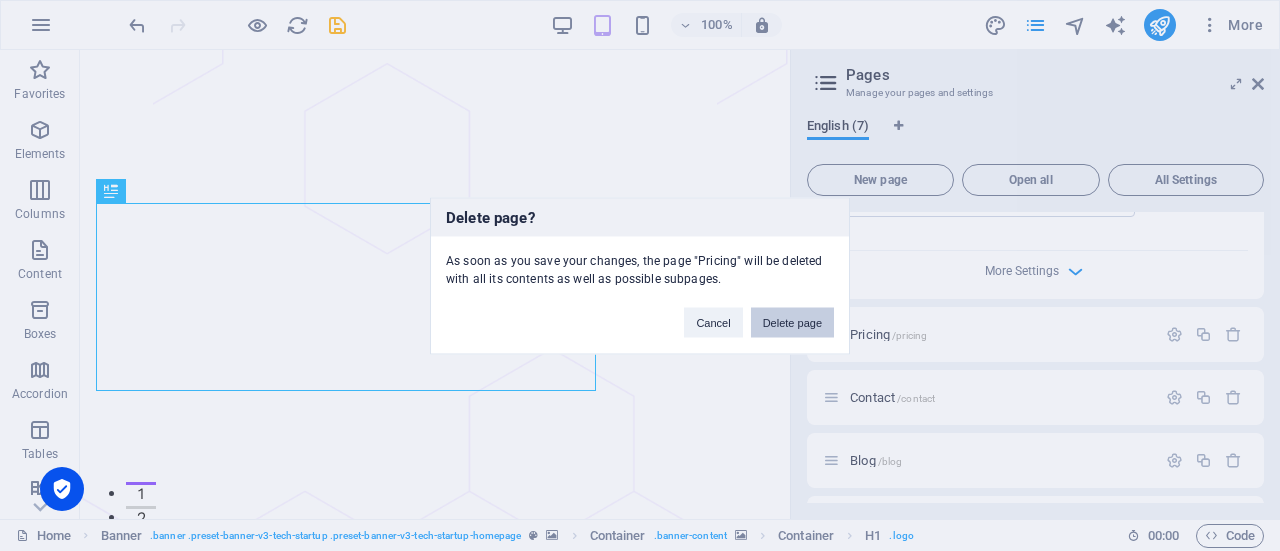 click on "Delete page" at bounding box center [792, 322] 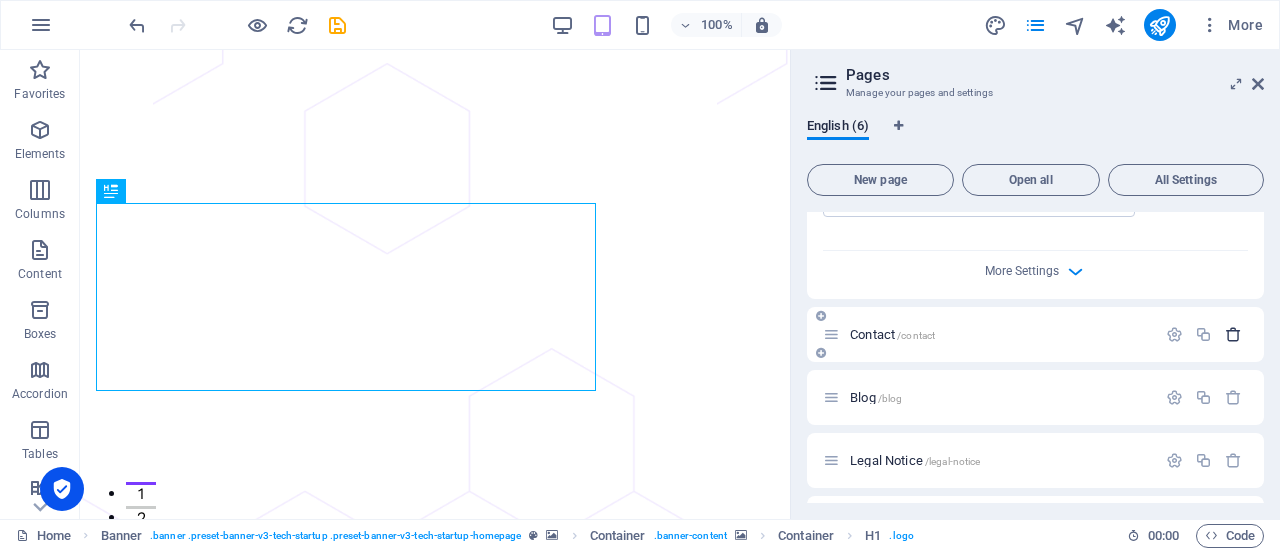 click at bounding box center (1233, 334) 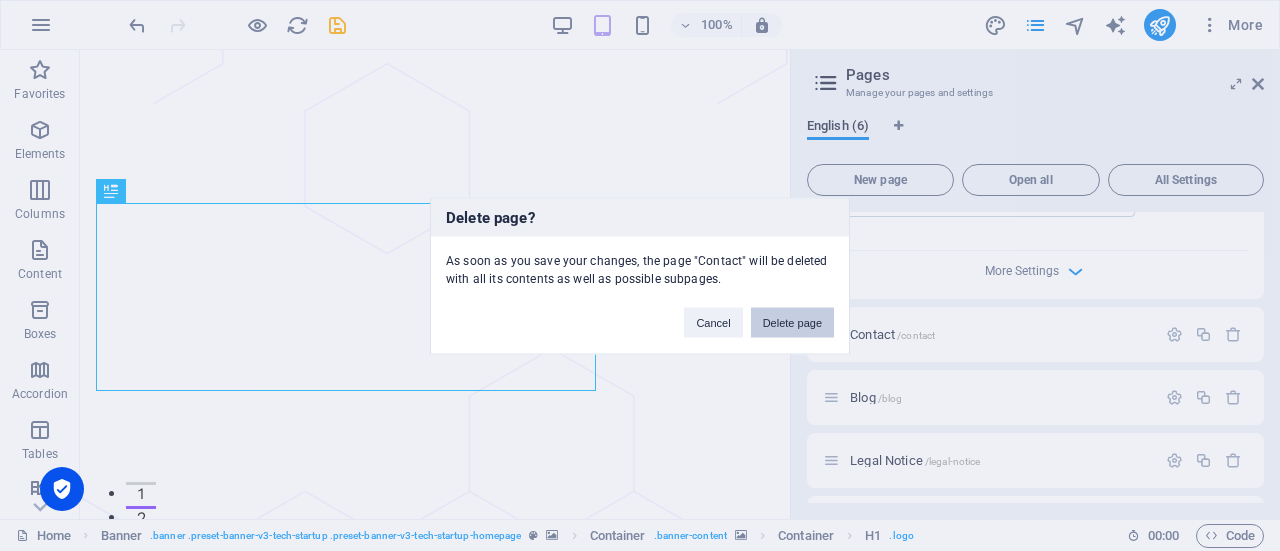 click on "Delete page" at bounding box center (792, 322) 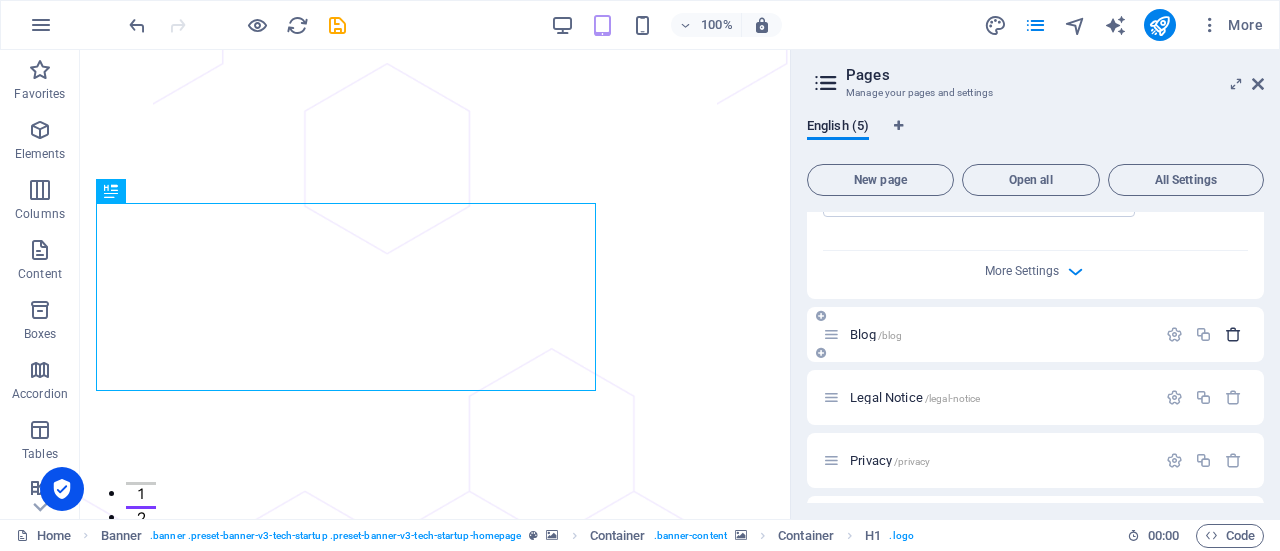 click at bounding box center [1233, 334] 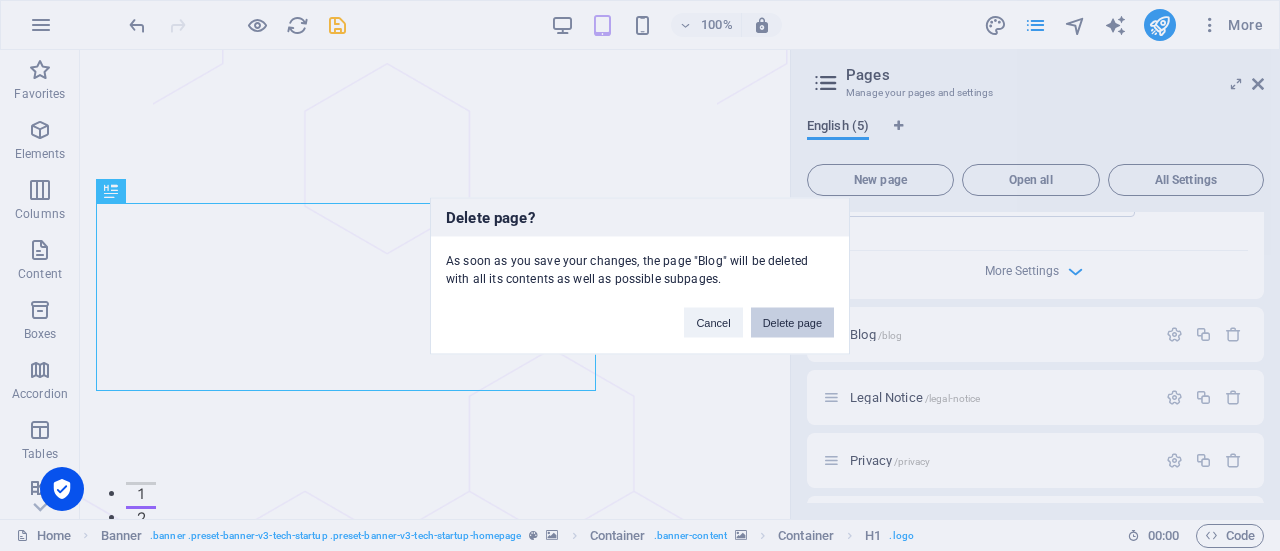 click on "Delete page" at bounding box center [792, 322] 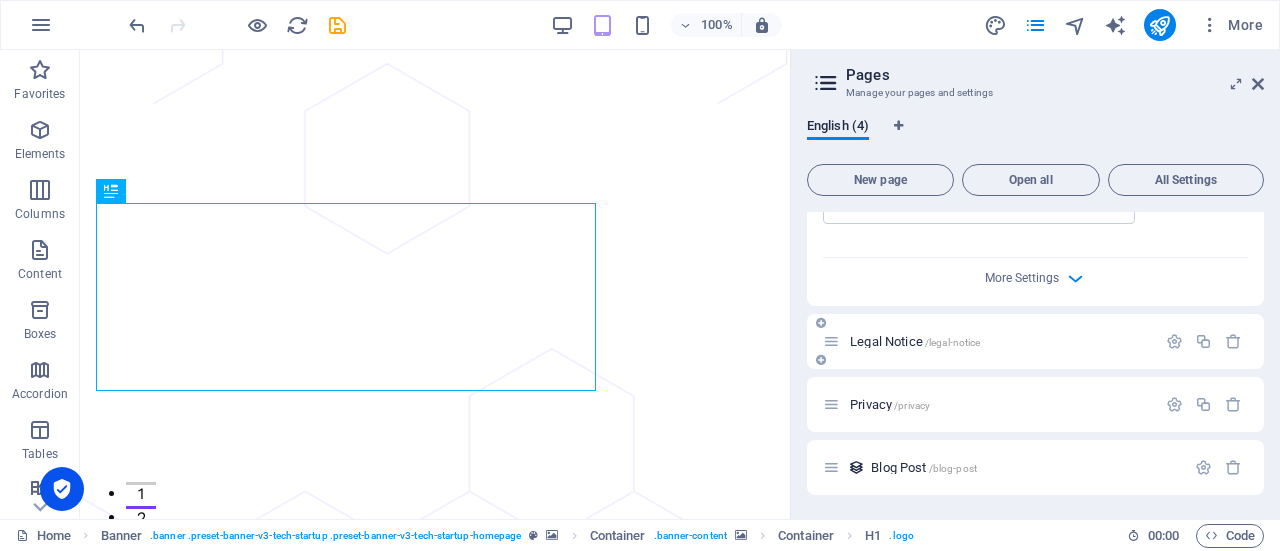 scroll, scrollTop: 705, scrollLeft: 0, axis: vertical 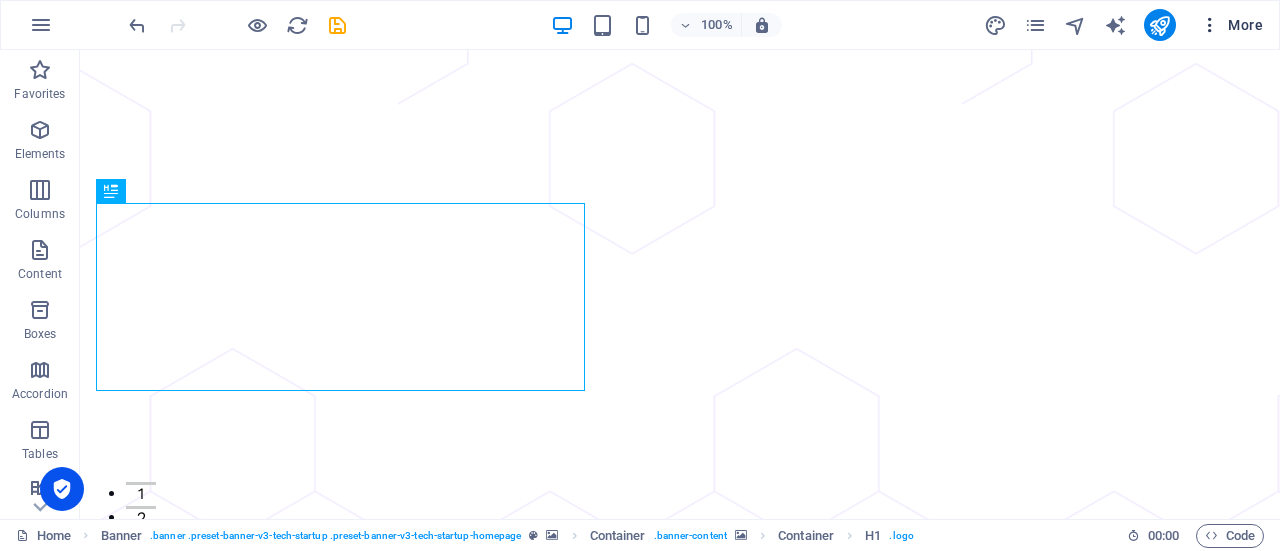click at bounding box center (1210, 25) 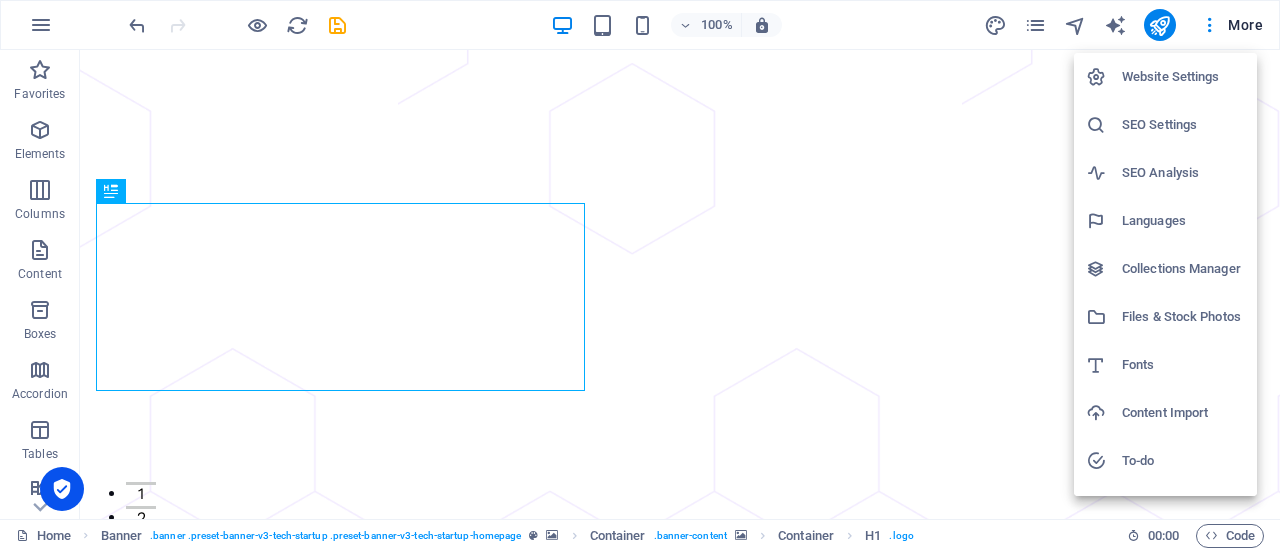 click at bounding box center (640, 275) 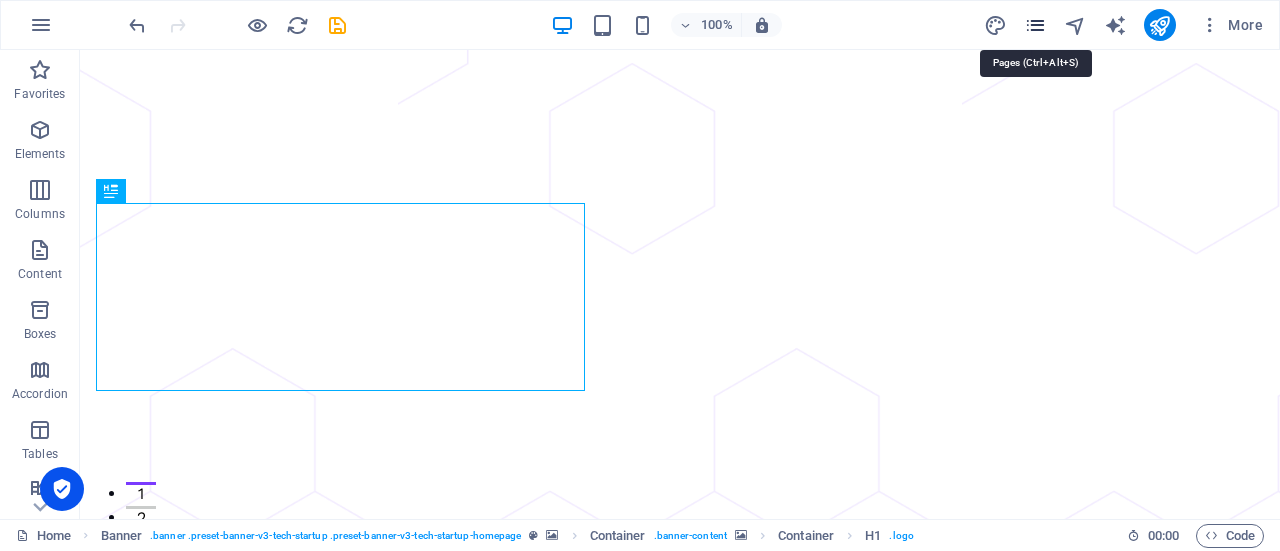 click at bounding box center [1035, 25] 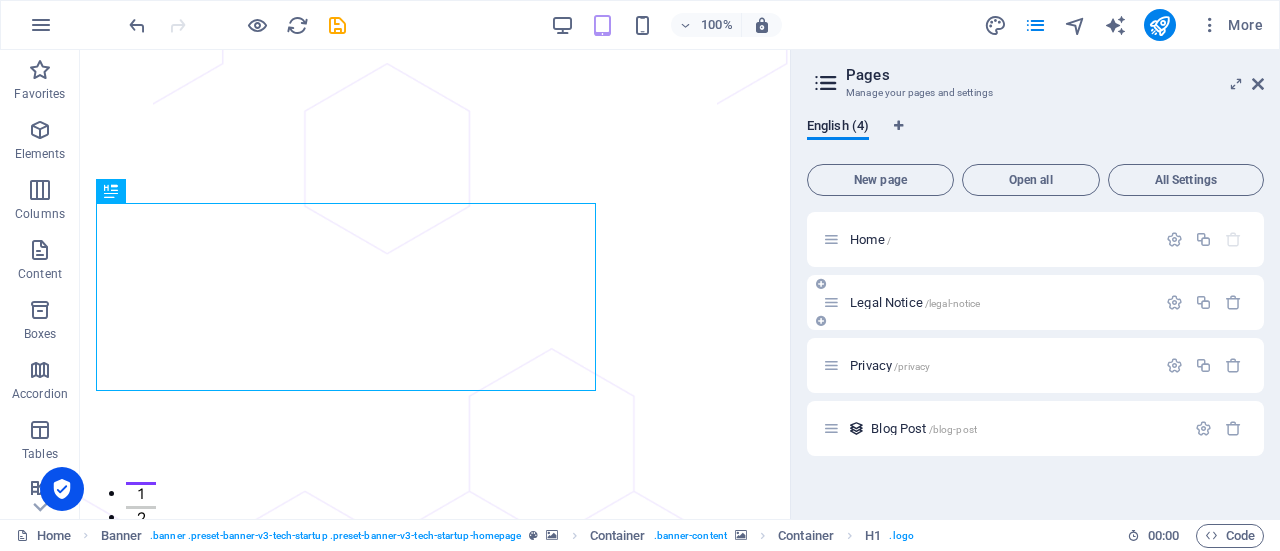 type 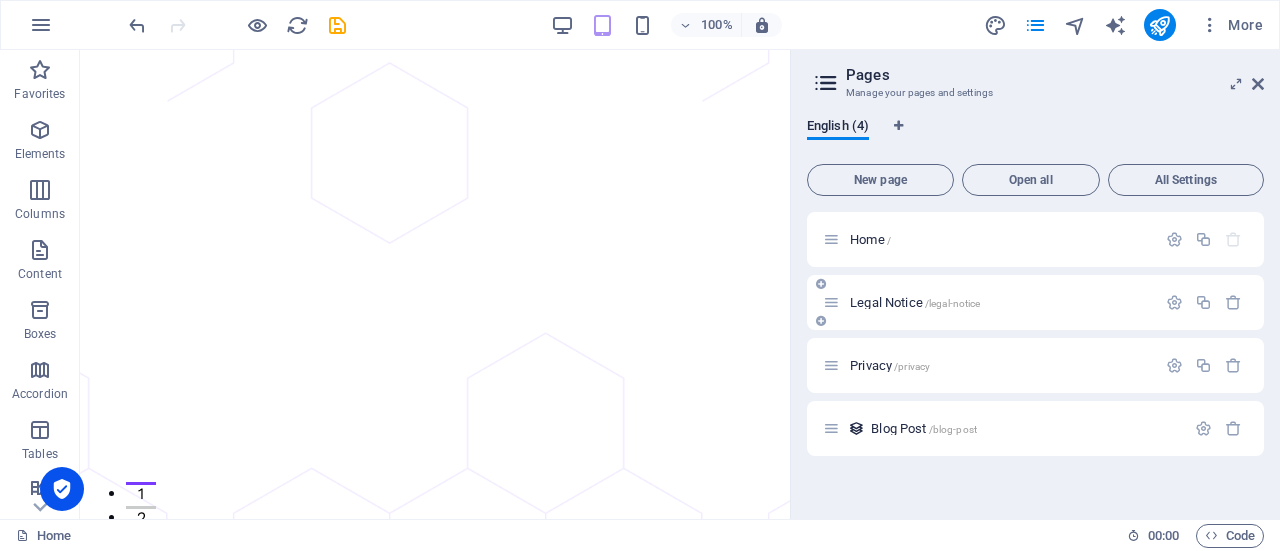 drag, startPoint x: 1210, startPoint y: 279, endPoint x: 1074, endPoint y: 293, distance: 136.71869 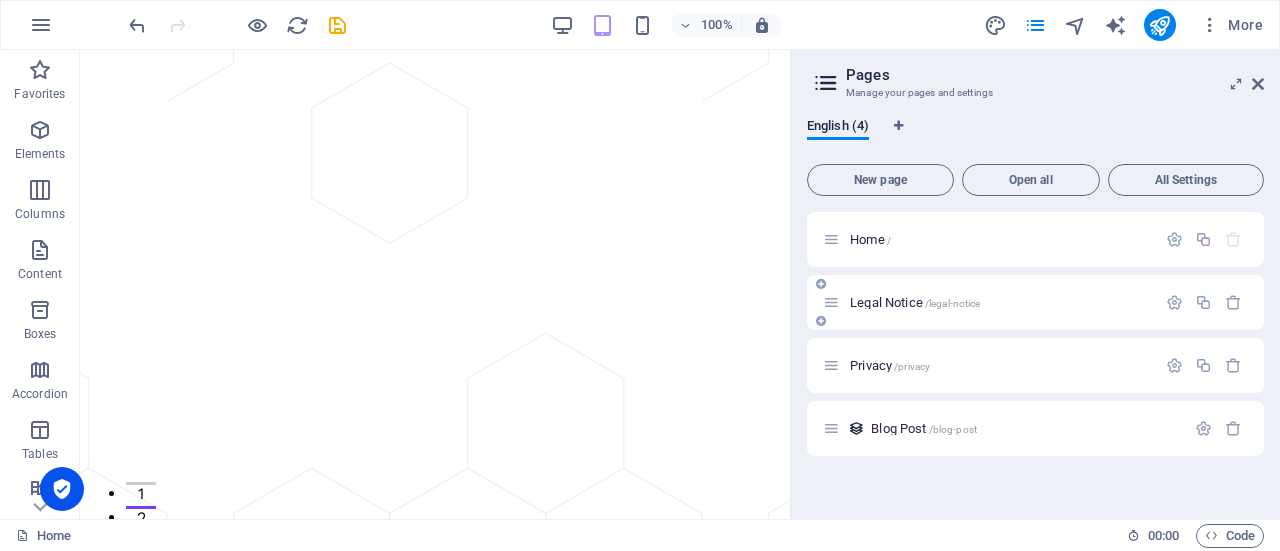 click at bounding box center (1204, 303) 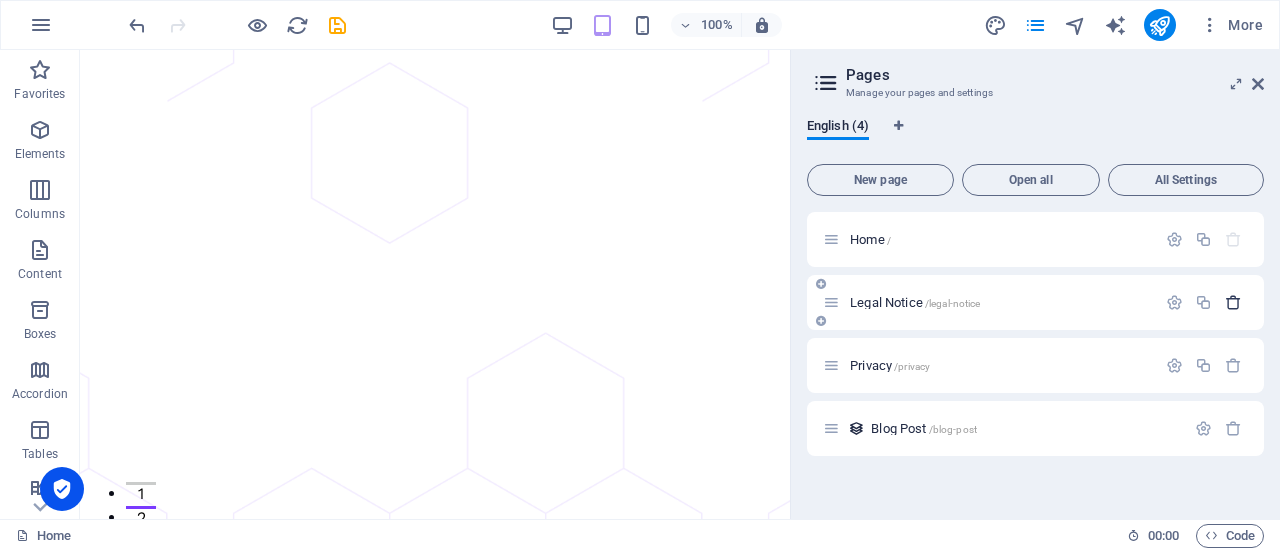 click at bounding box center (1233, 302) 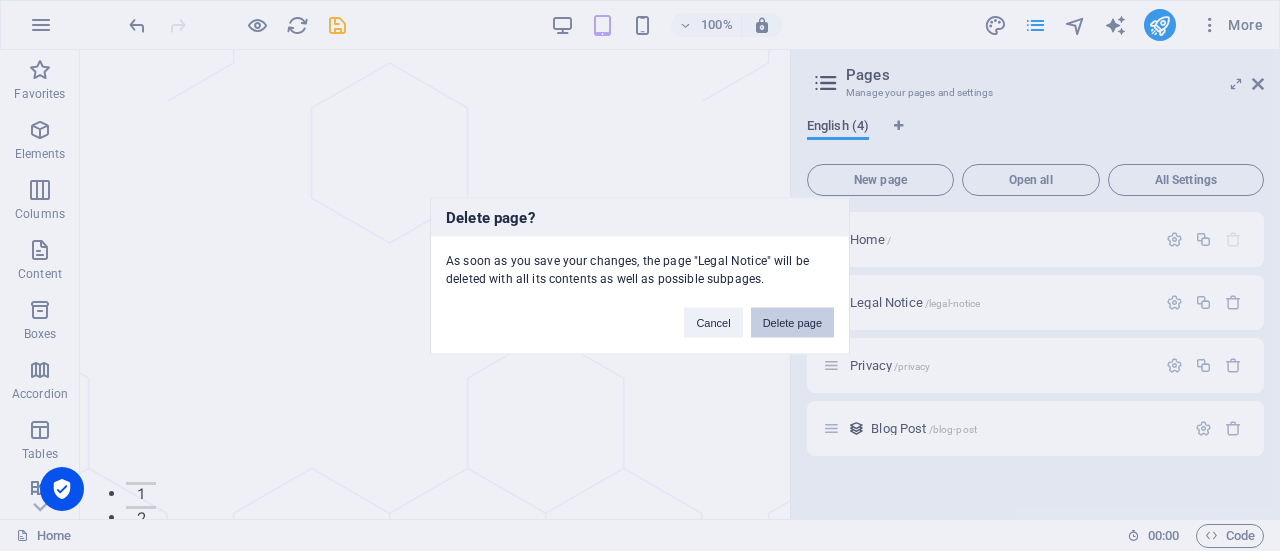 click on "Delete page" at bounding box center [792, 322] 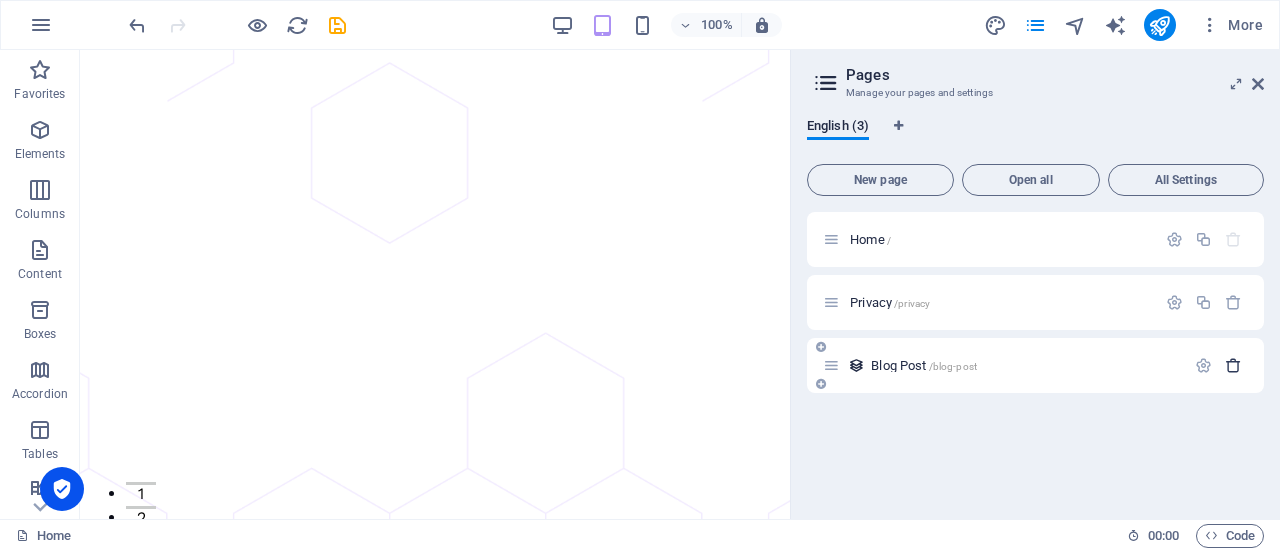 click at bounding box center [1233, 365] 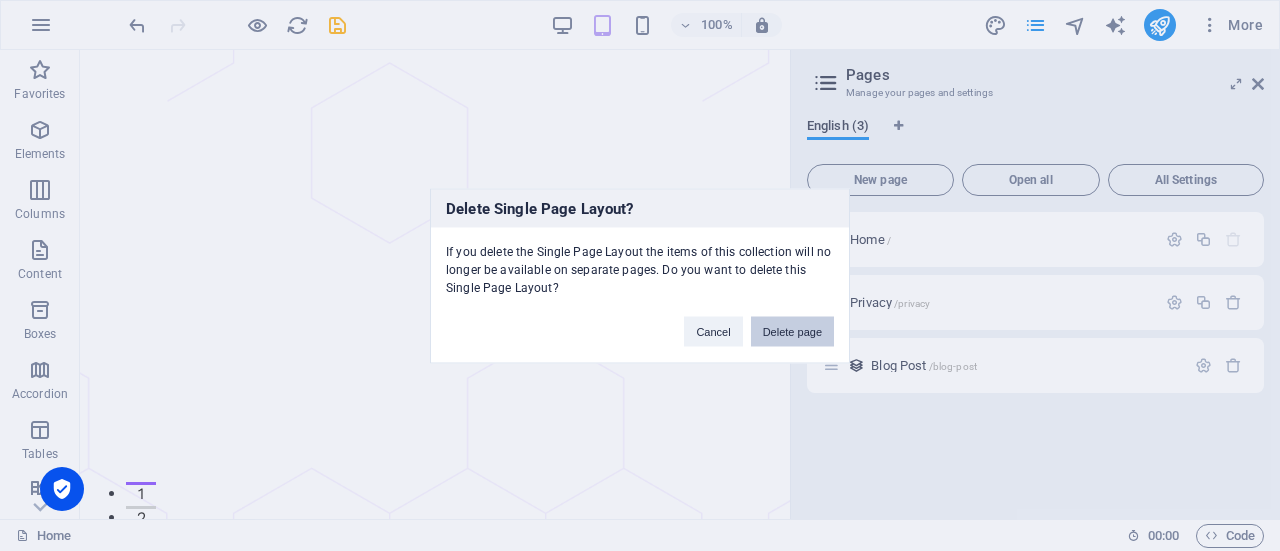 click on "Delete page" at bounding box center (792, 331) 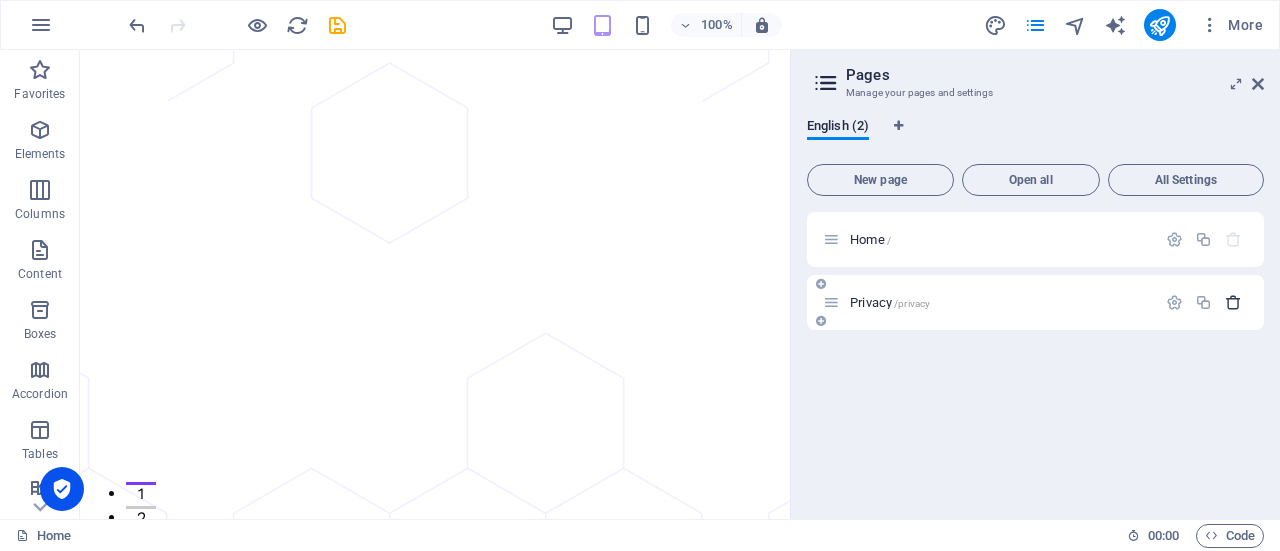 click at bounding box center (1233, 302) 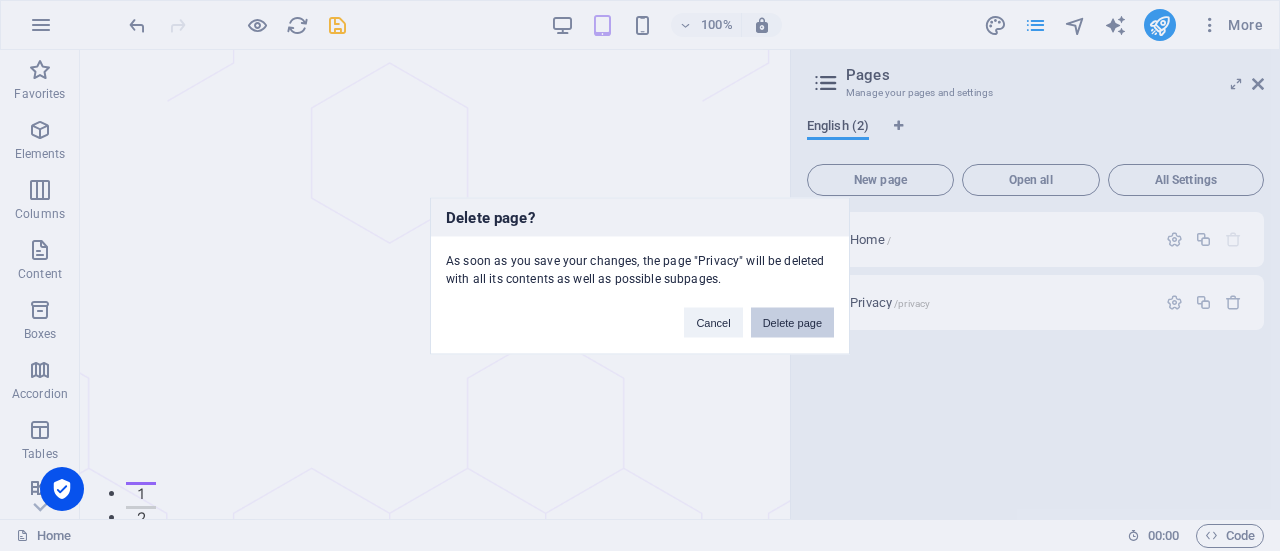 click on "Delete page" at bounding box center (792, 322) 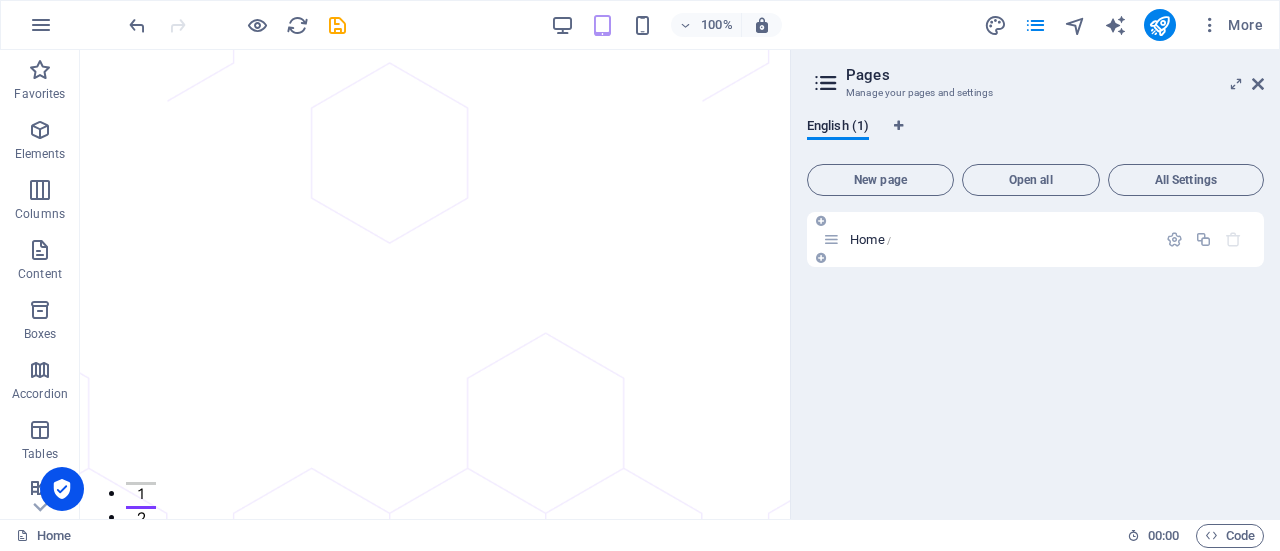 click at bounding box center (1233, 239) 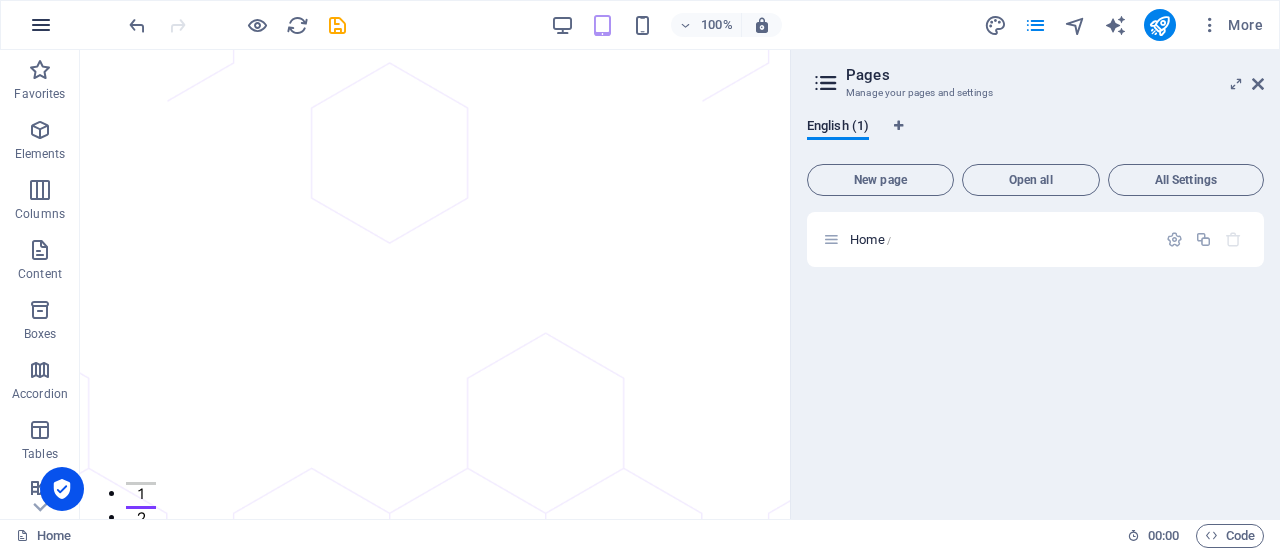click at bounding box center [41, 25] 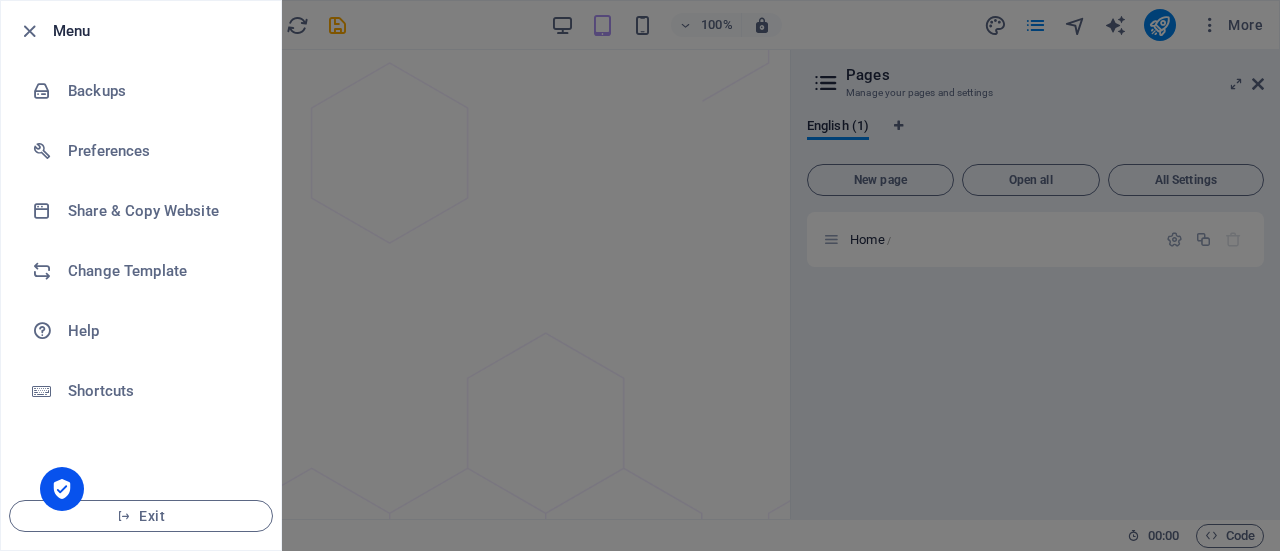 click at bounding box center [640, 275] 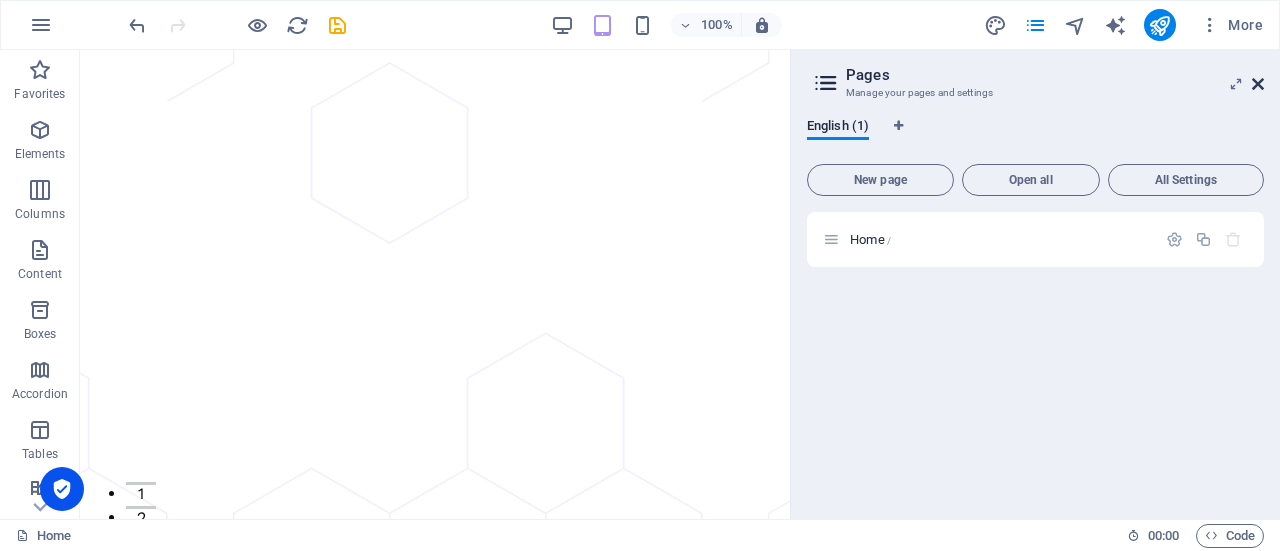 click at bounding box center (1258, 84) 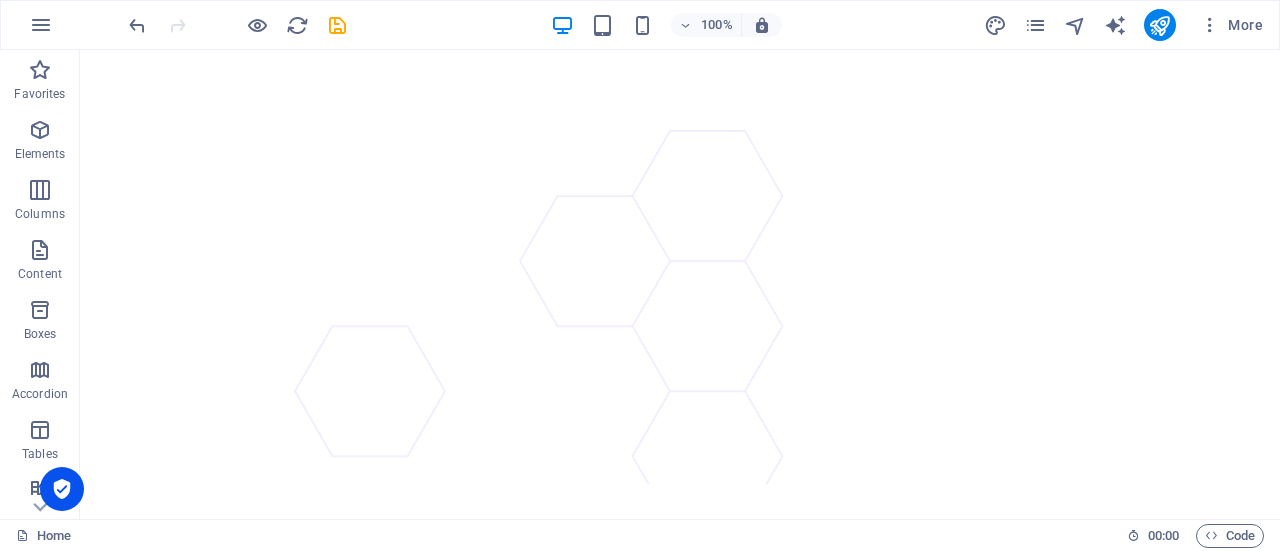 scroll, scrollTop: 7319, scrollLeft: 0, axis: vertical 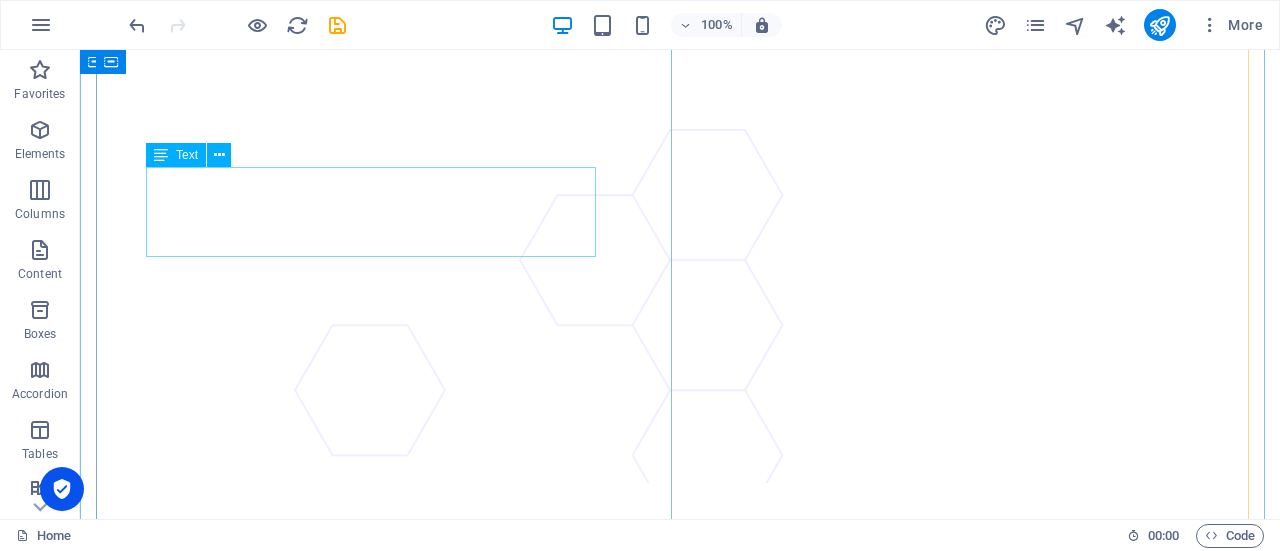 drag, startPoint x: 158, startPoint y: 51, endPoint x: 310, endPoint y: 173, distance: 194.9051 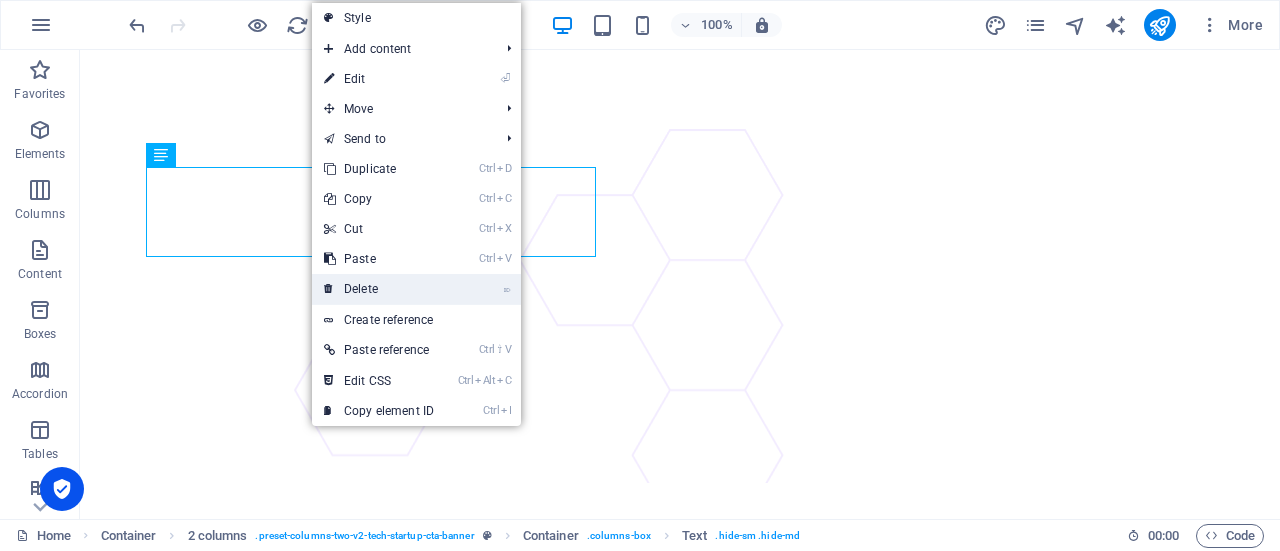 click on "⌦  Delete" at bounding box center [379, 289] 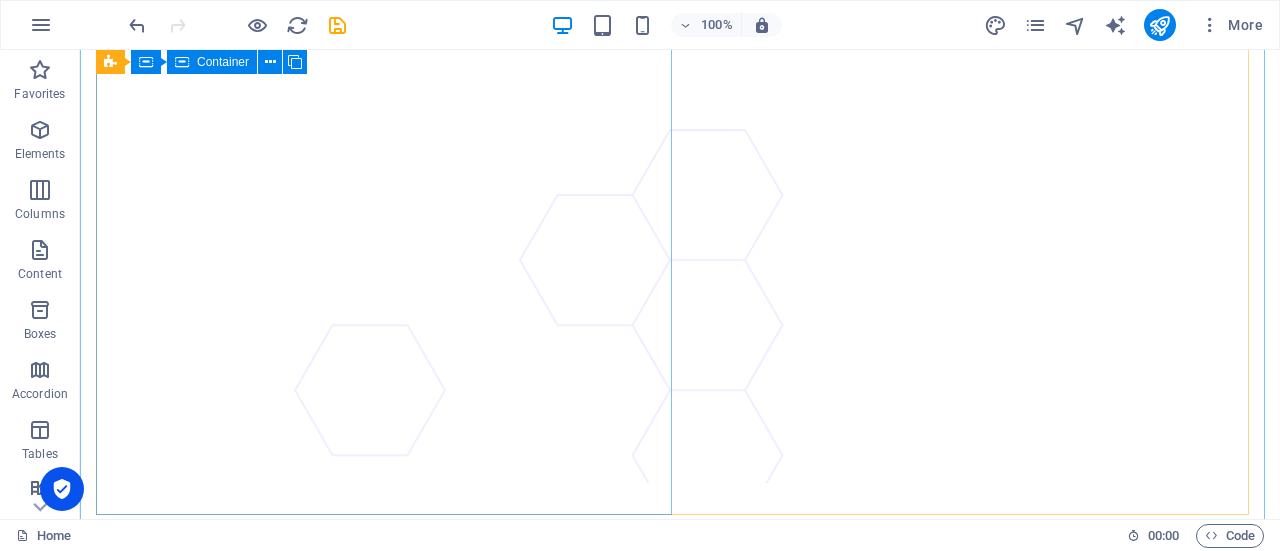 scroll, scrollTop: 7364, scrollLeft: 0, axis: vertical 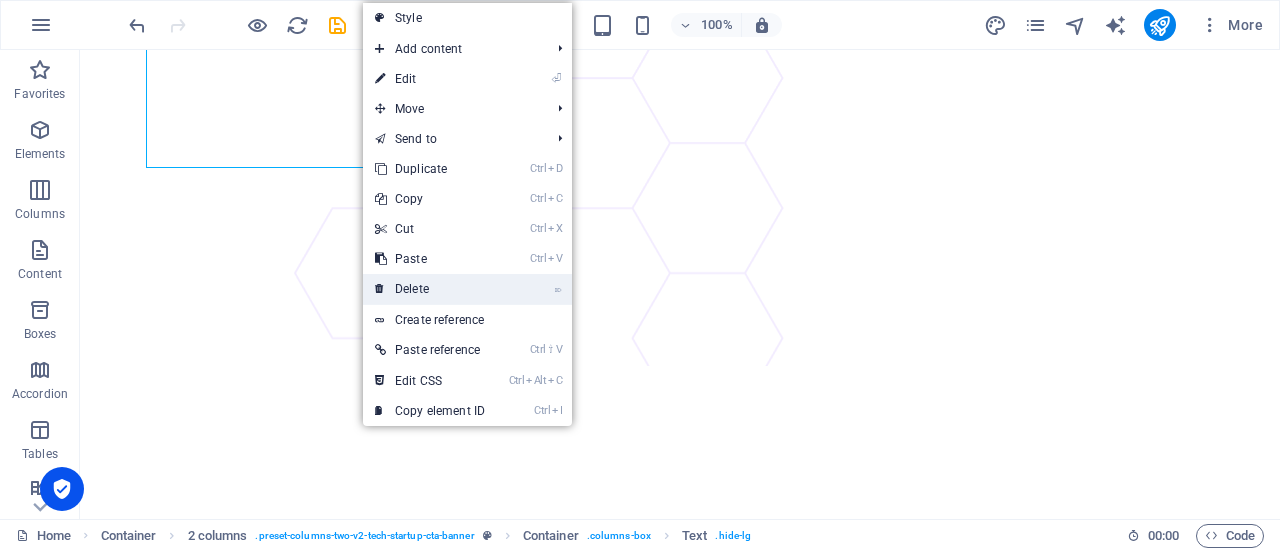 click on "⌦  Delete" at bounding box center (430, 289) 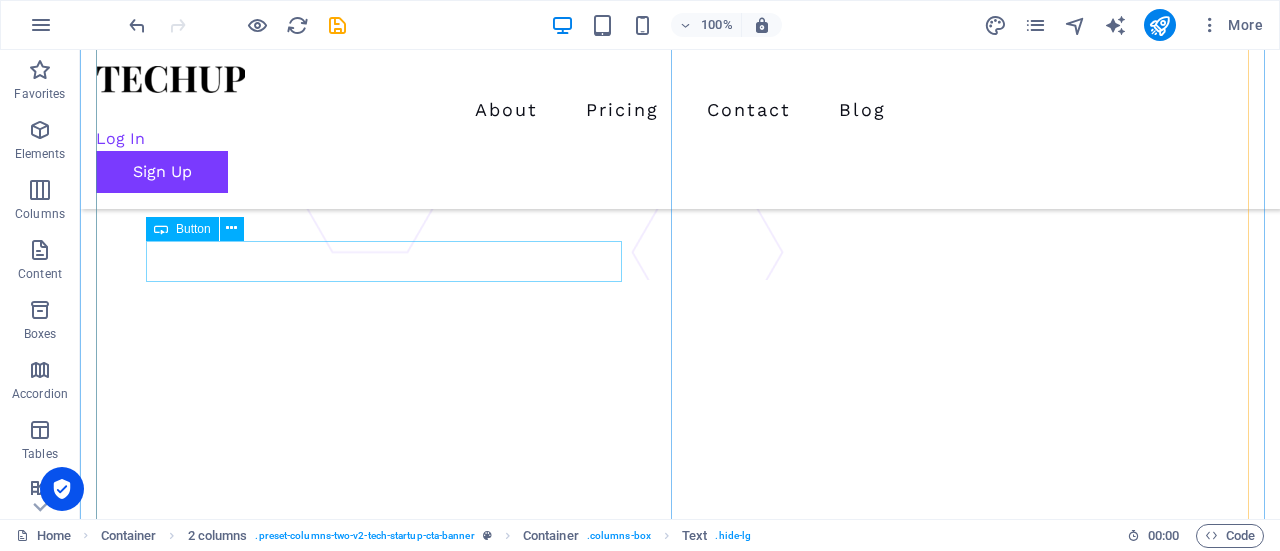 scroll, scrollTop: 7304, scrollLeft: 0, axis: vertical 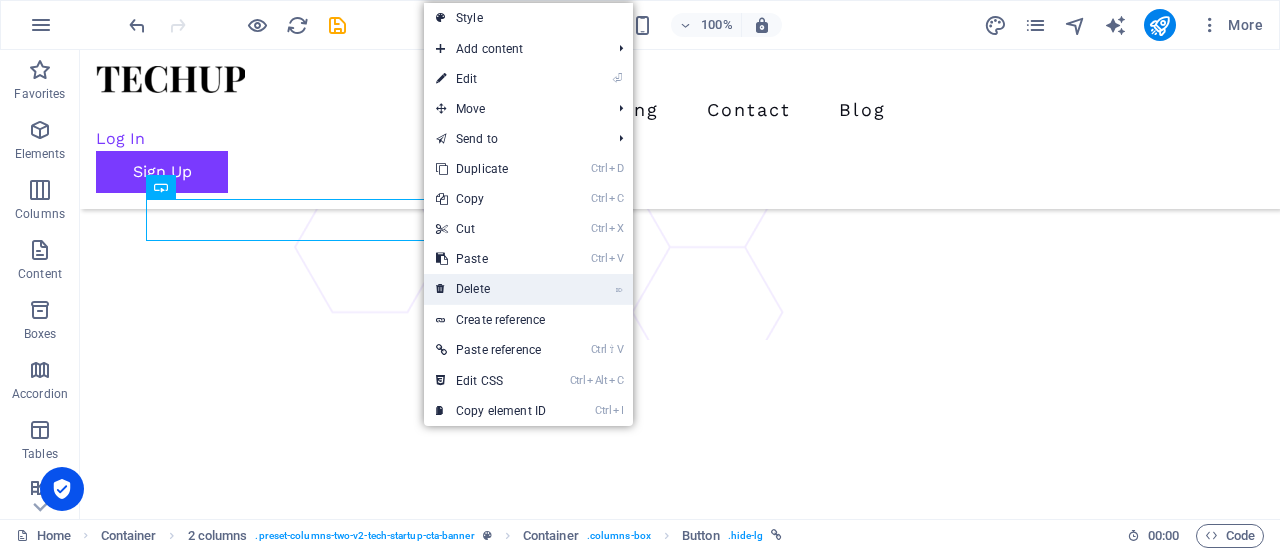 click on "⌦  Delete" at bounding box center [491, 289] 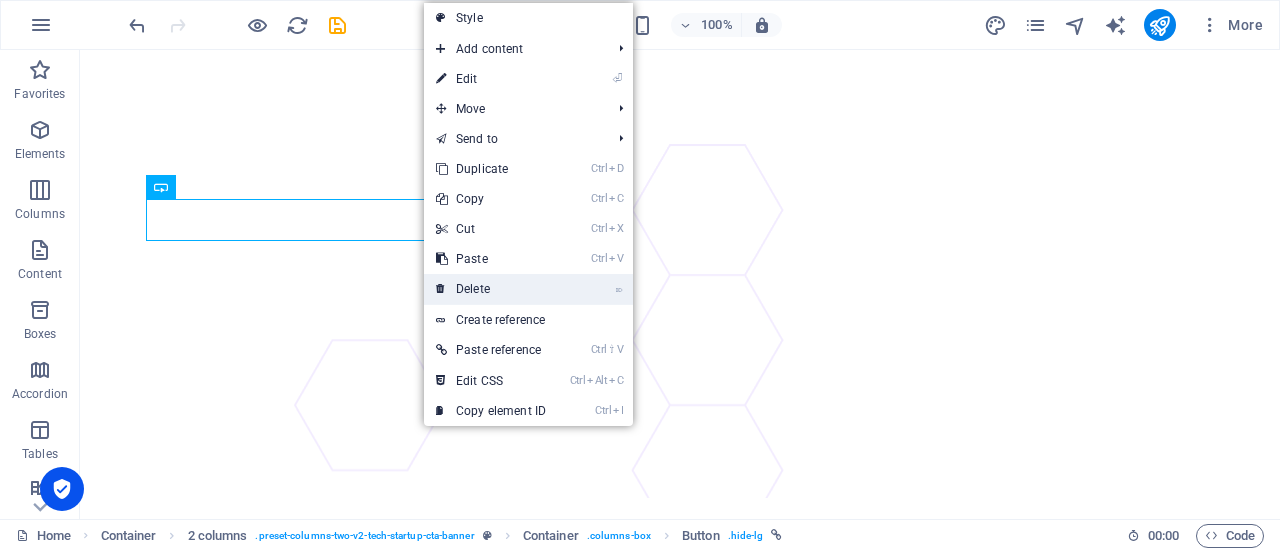 scroll, scrollTop: 7345, scrollLeft: 0, axis: vertical 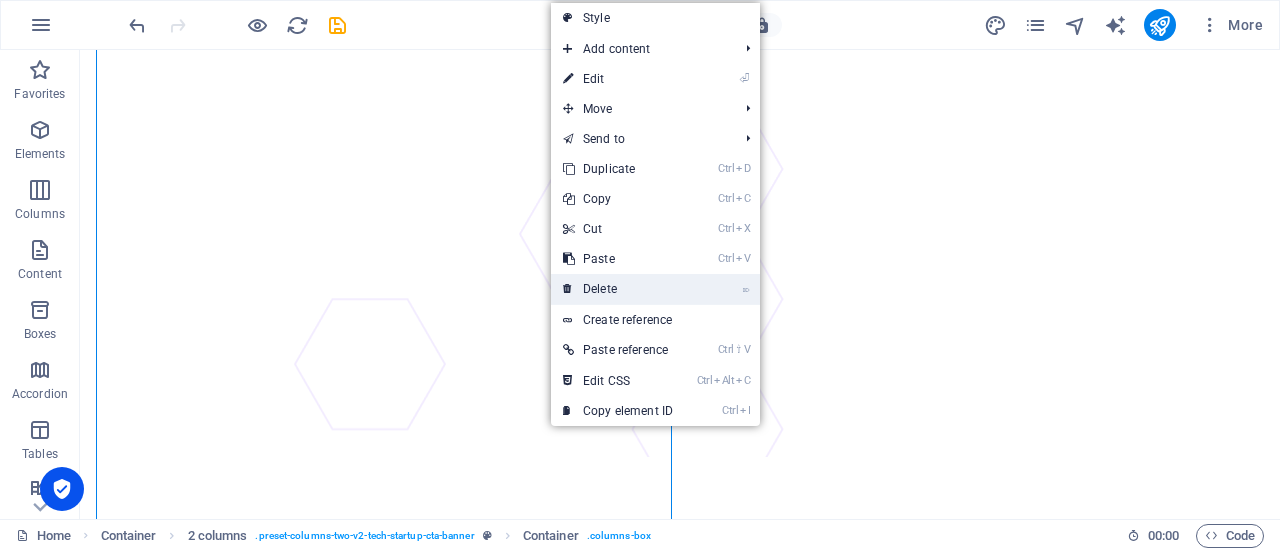 click on "⌦  Delete" at bounding box center (618, 289) 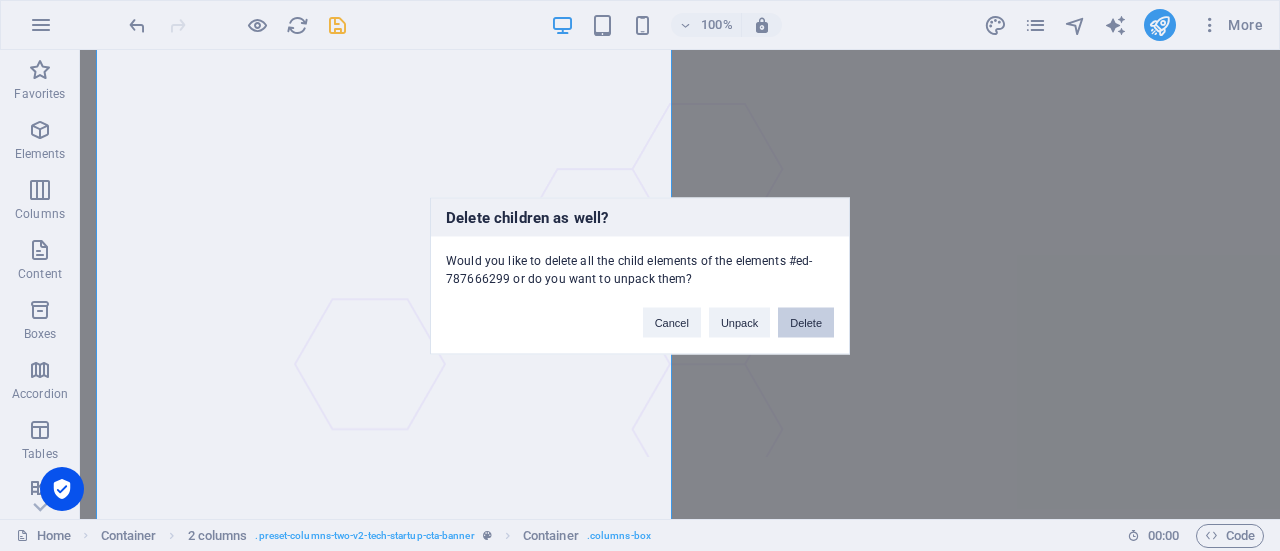 click on "Delete" at bounding box center [806, 322] 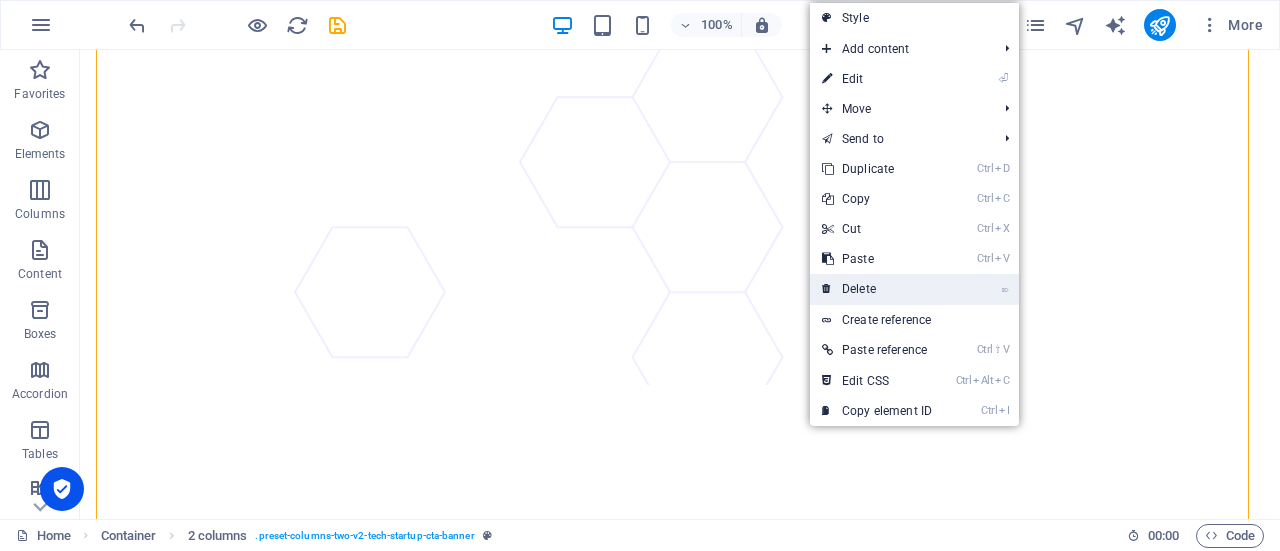 click on "⌦  Delete" at bounding box center (877, 289) 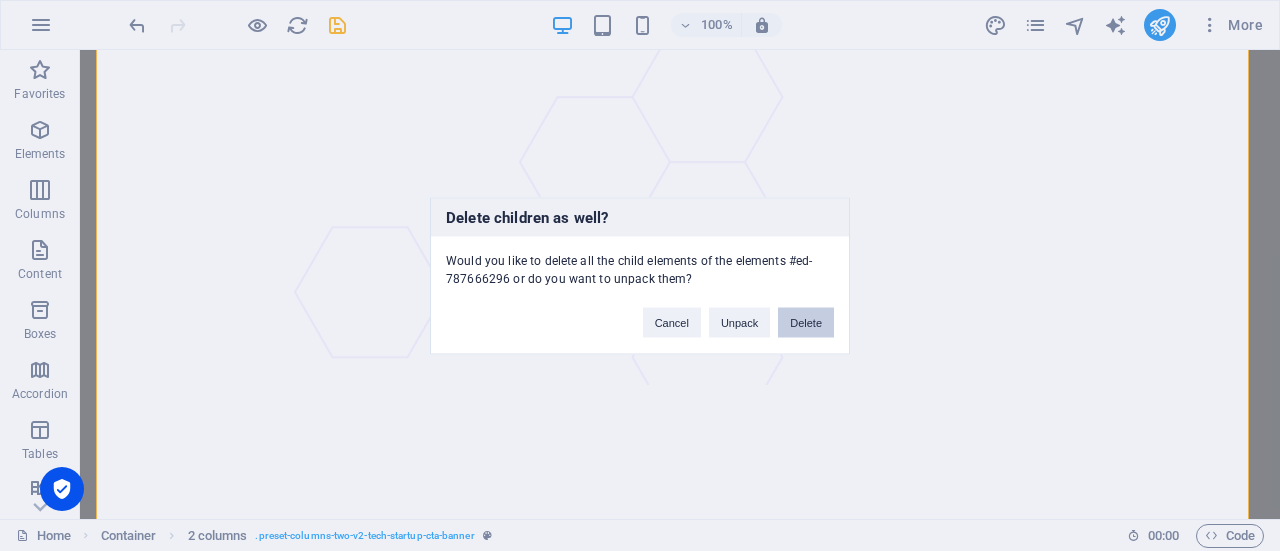 click on "Delete" at bounding box center (806, 322) 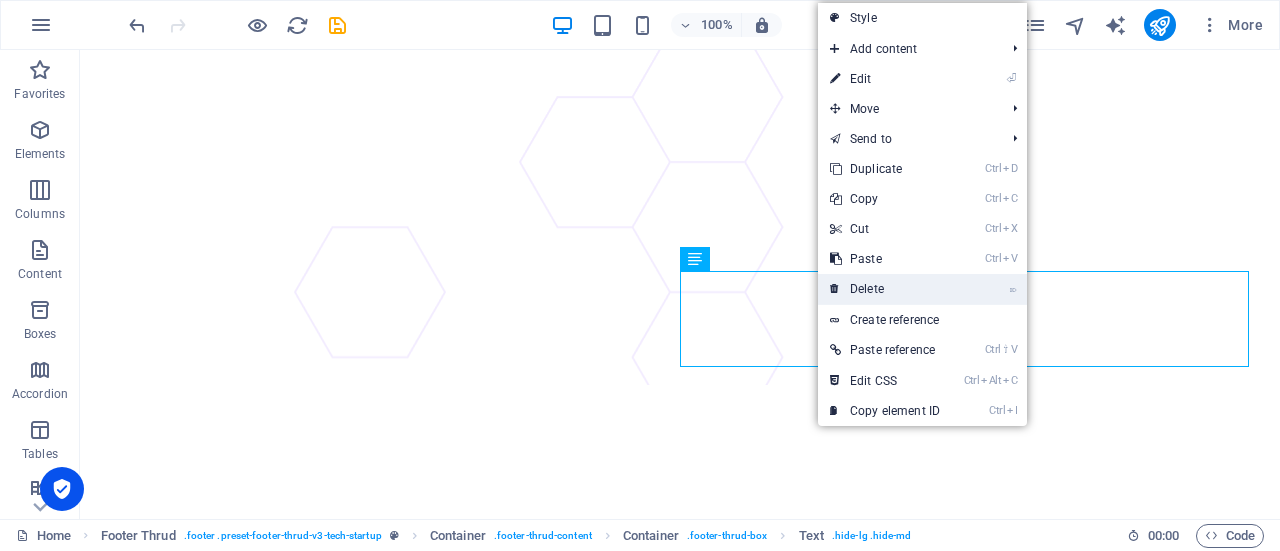 click on "⌦  Delete" at bounding box center (885, 289) 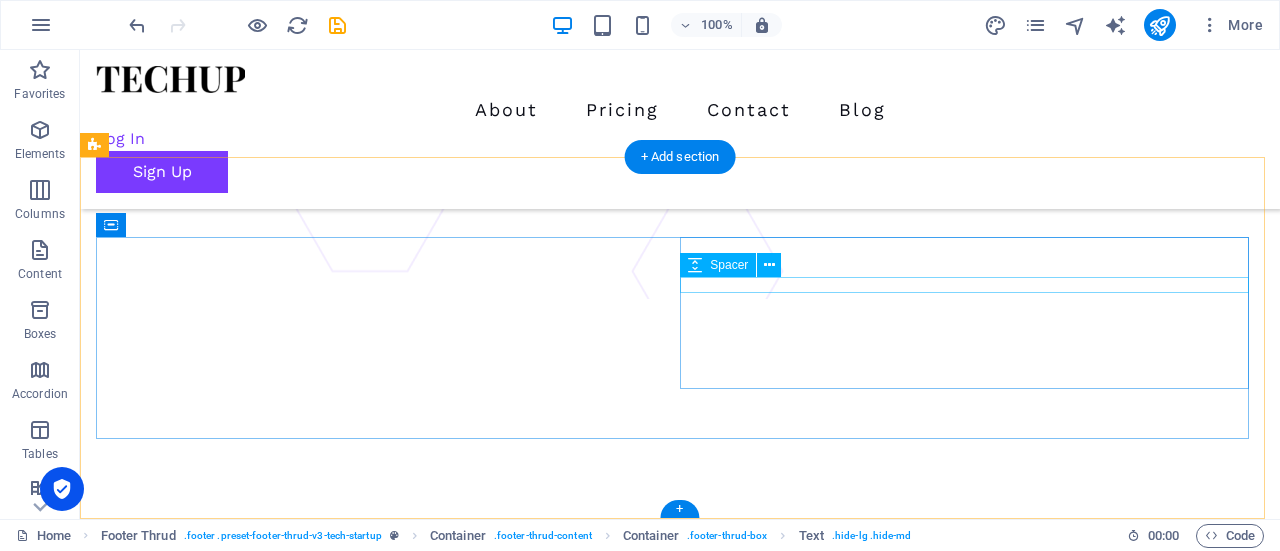 scroll, scrollTop: 7322, scrollLeft: 0, axis: vertical 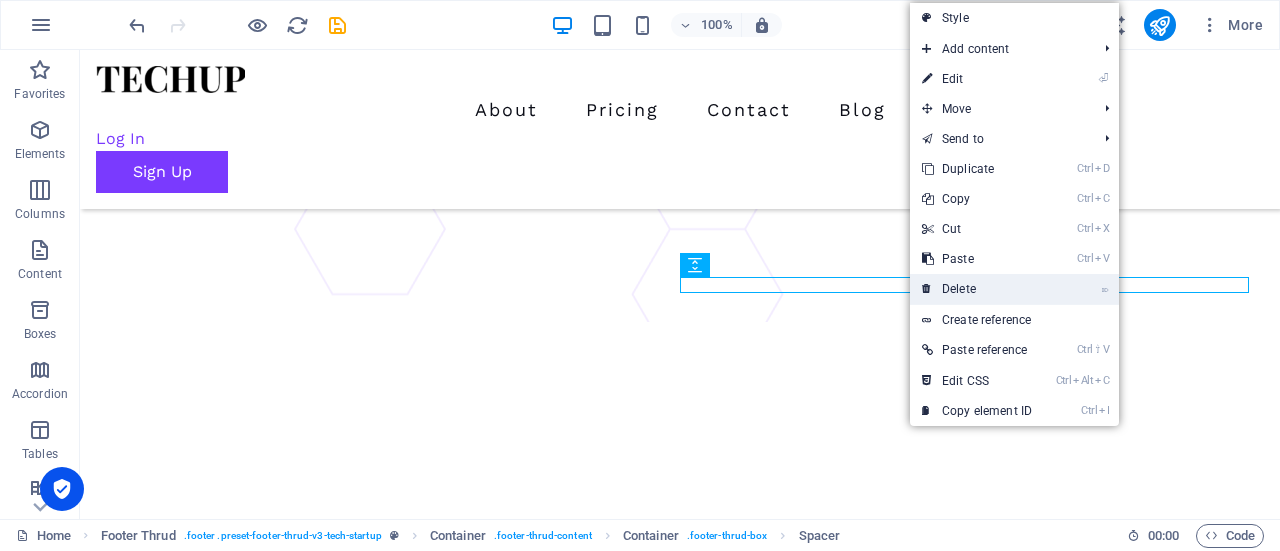 click on "⌦  Delete" at bounding box center (977, 289) 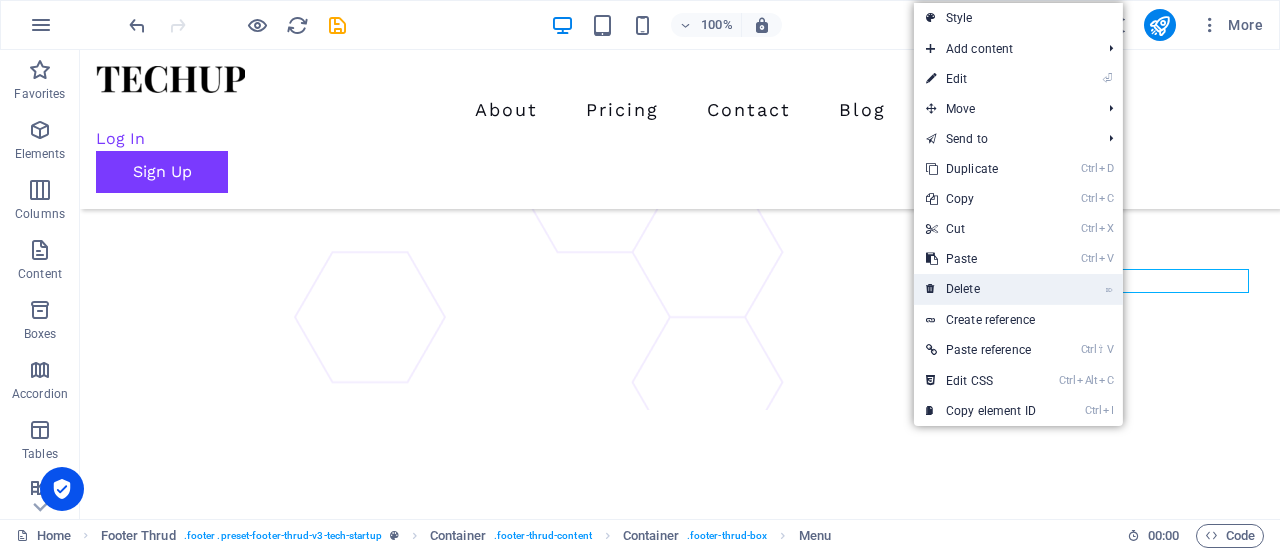 click on "⌦  Delete" at bounding box center (981, 289) 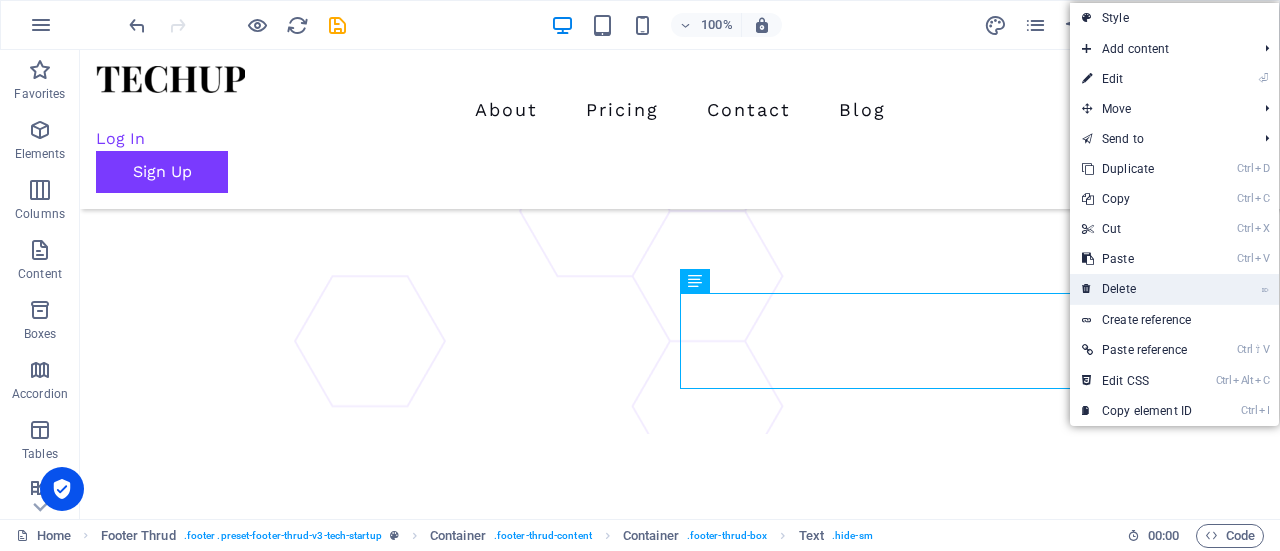 click on "⌦  Delete" at bounding box center (1137, 289) 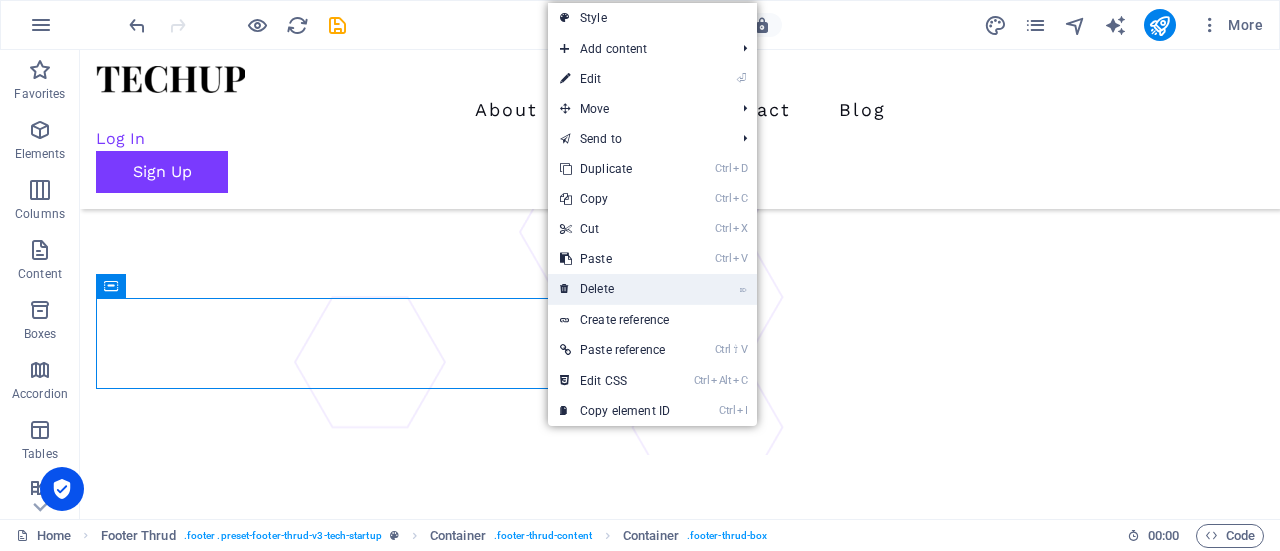 click on "⌦  Delete" at bounding box center [615, 289] 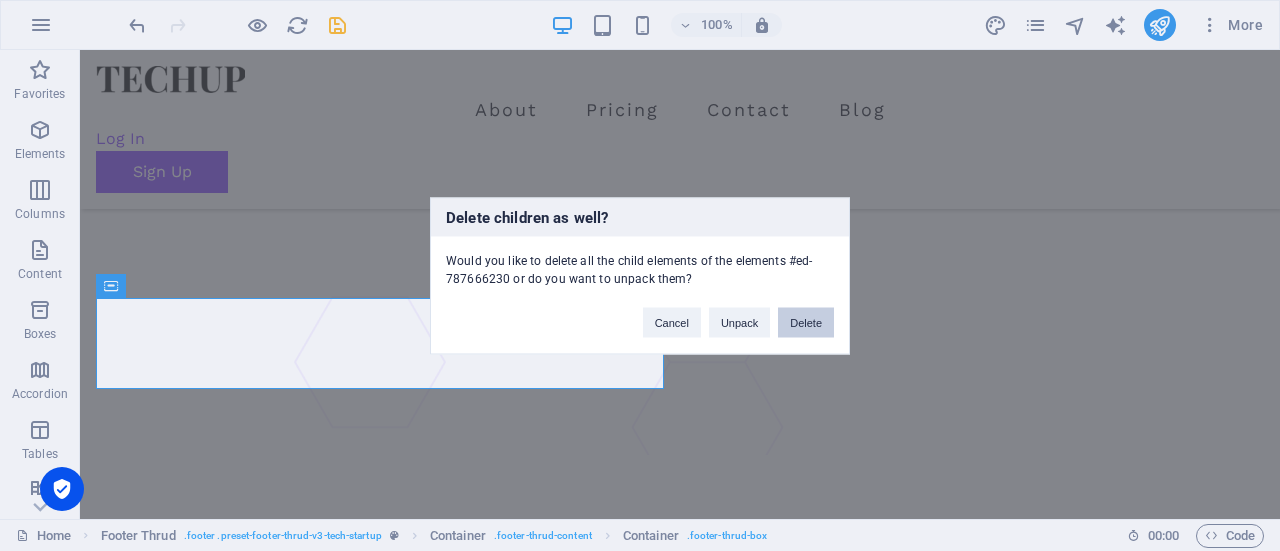 click on "Delete" at bounding box center (806, 322) 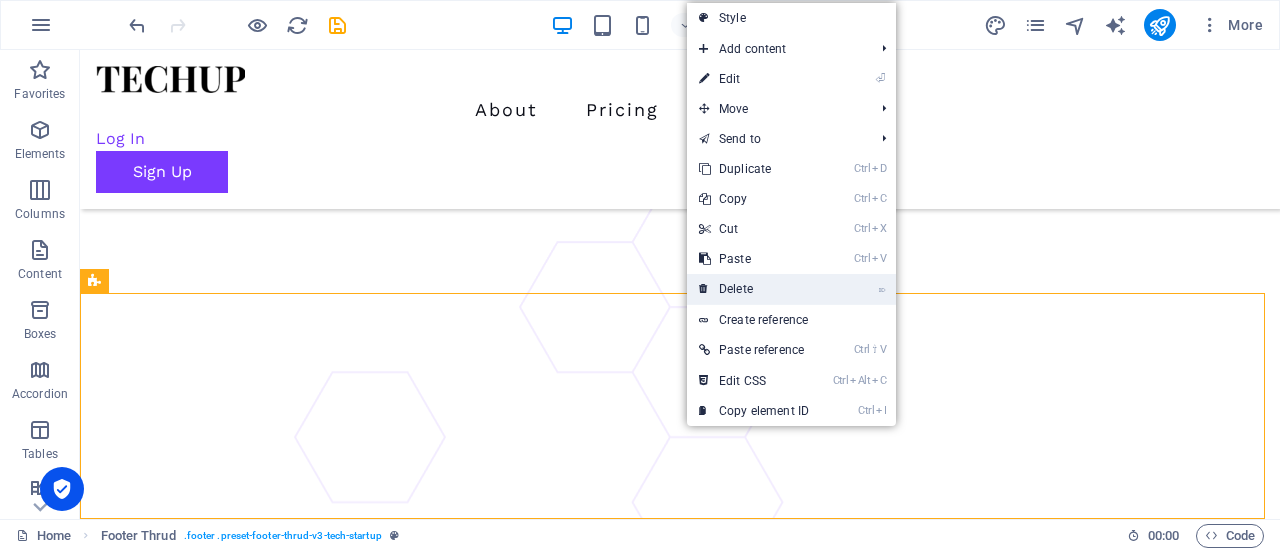 click on "⌦  Delete" at bounding box center [754, 289] 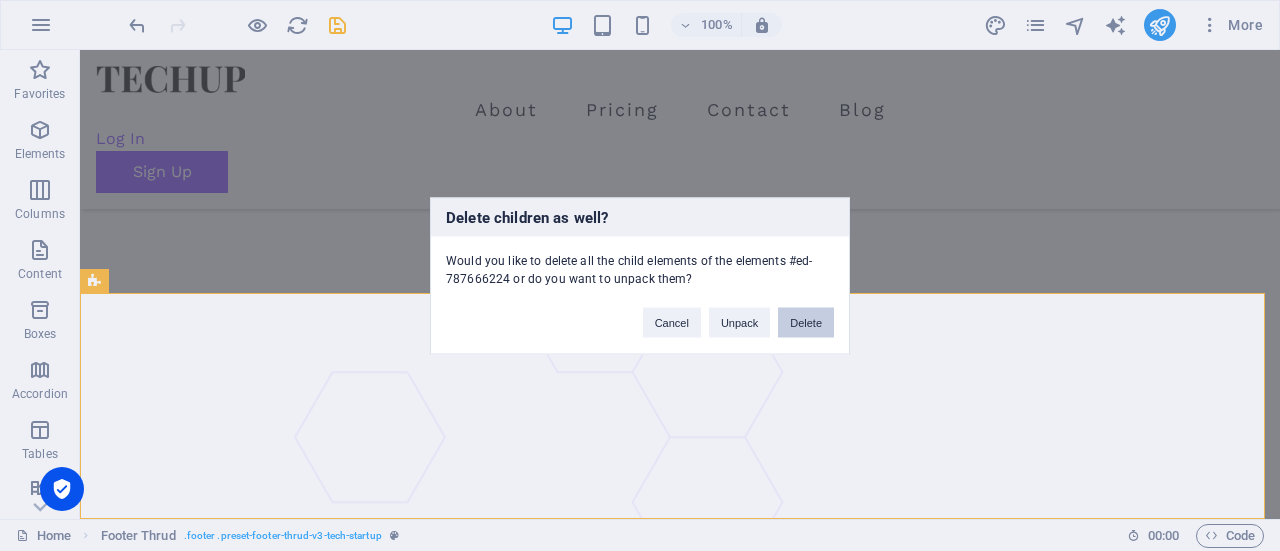 click on "Delete" at bounding box center (806, 322) 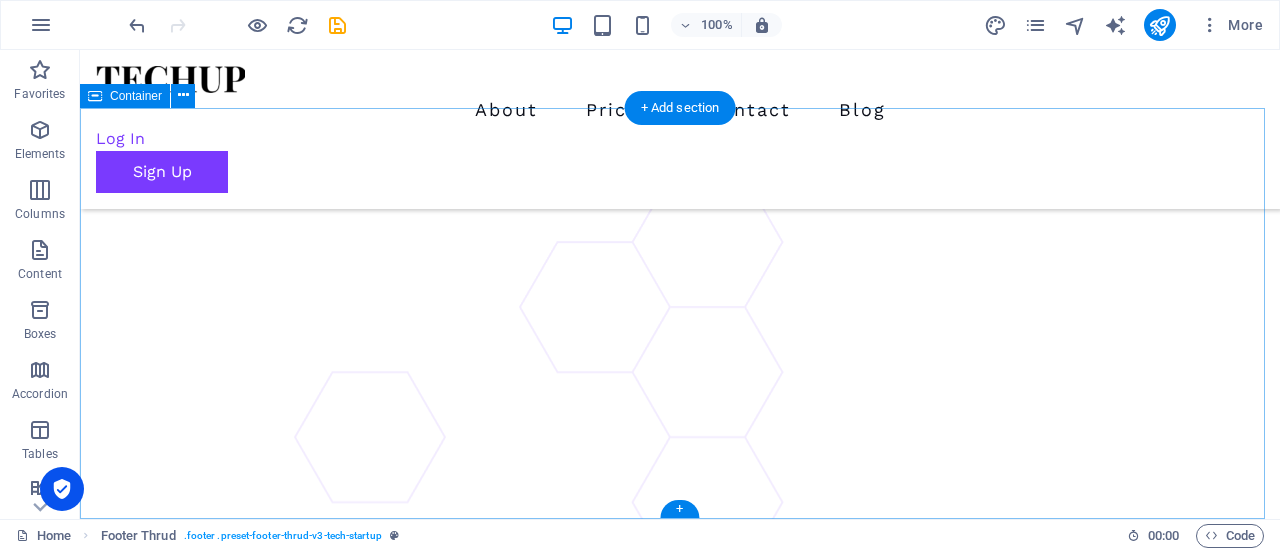 scroll, scrollTop: 6960, scrollLeft: 0, axis: vertical 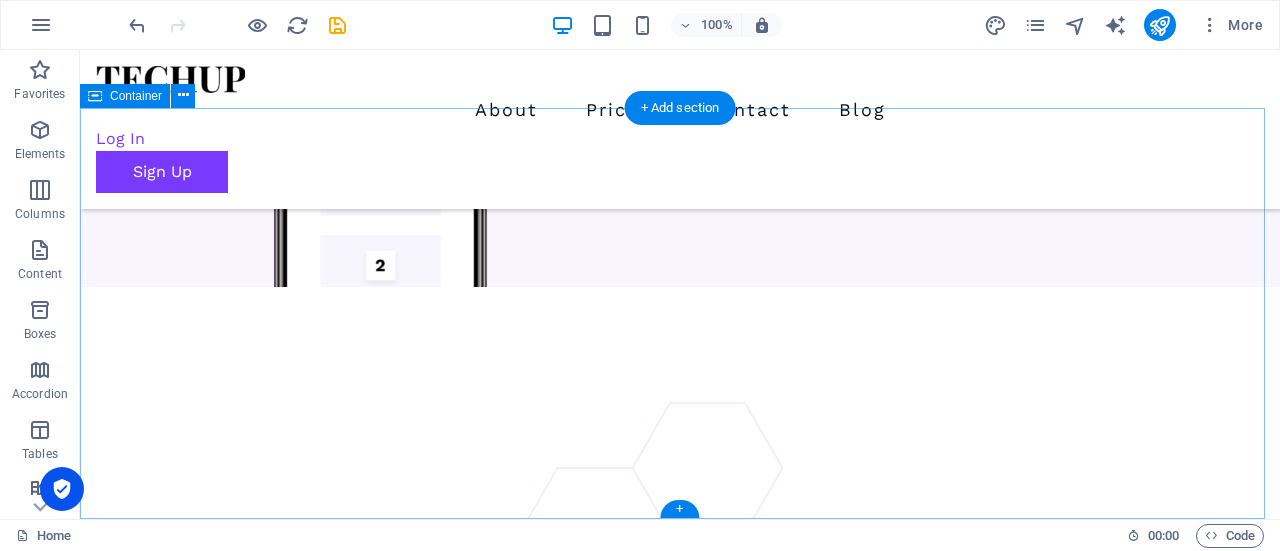 click on "Drop content here or  Add elements  Paste clipboard" at bounding box center [680, 7871] 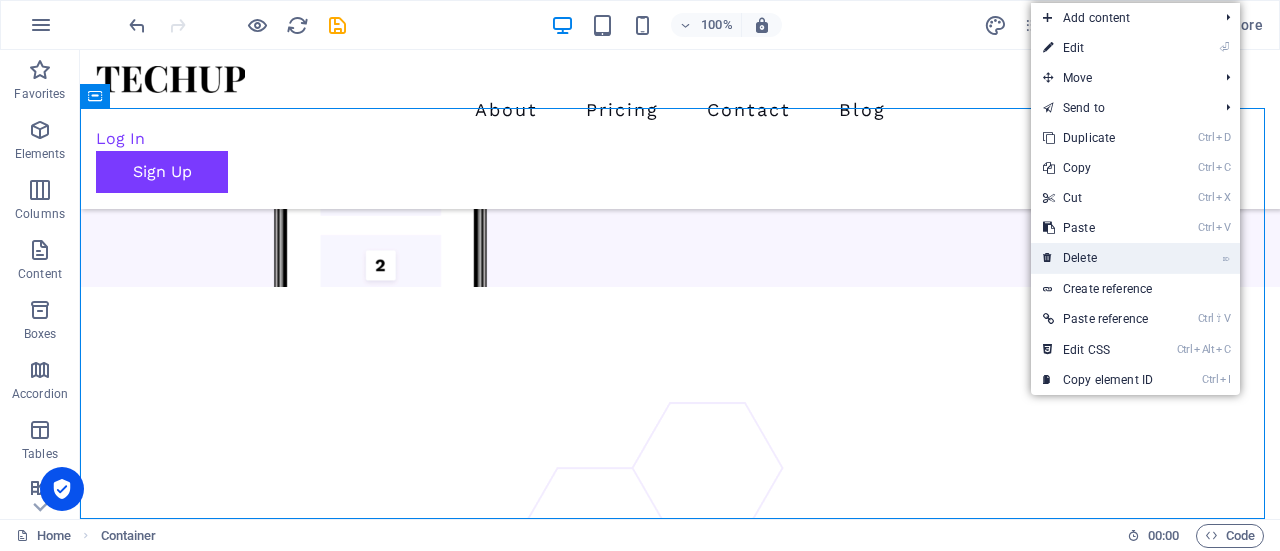 click on "⌦  Delete" at bounding box center (1098, 258) 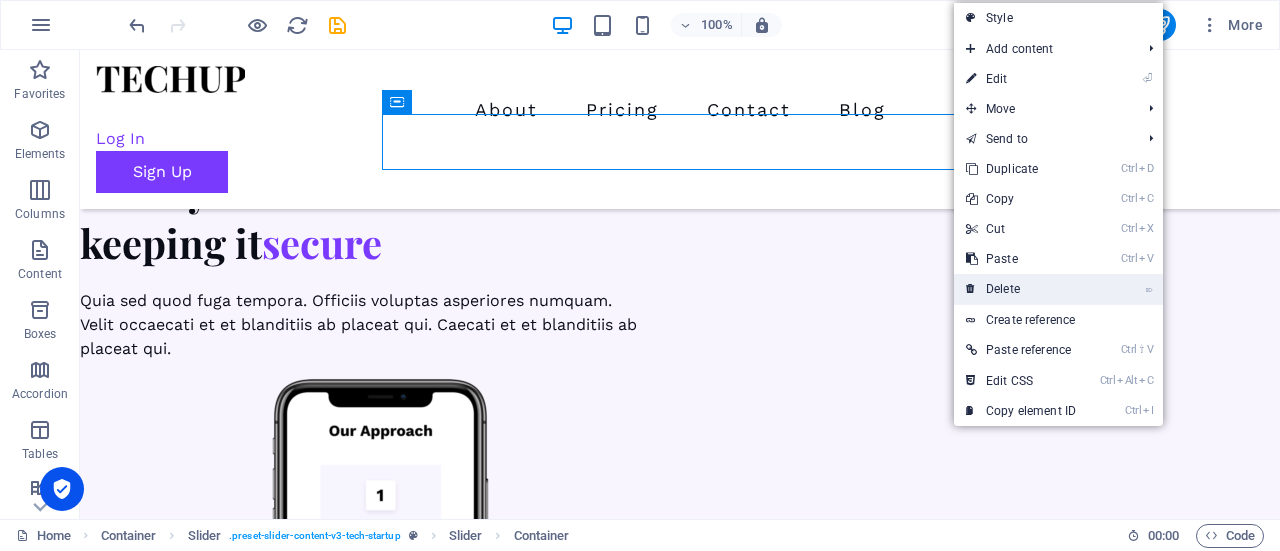 click on "⌦  Delete" at bounding box center [1021, 289] 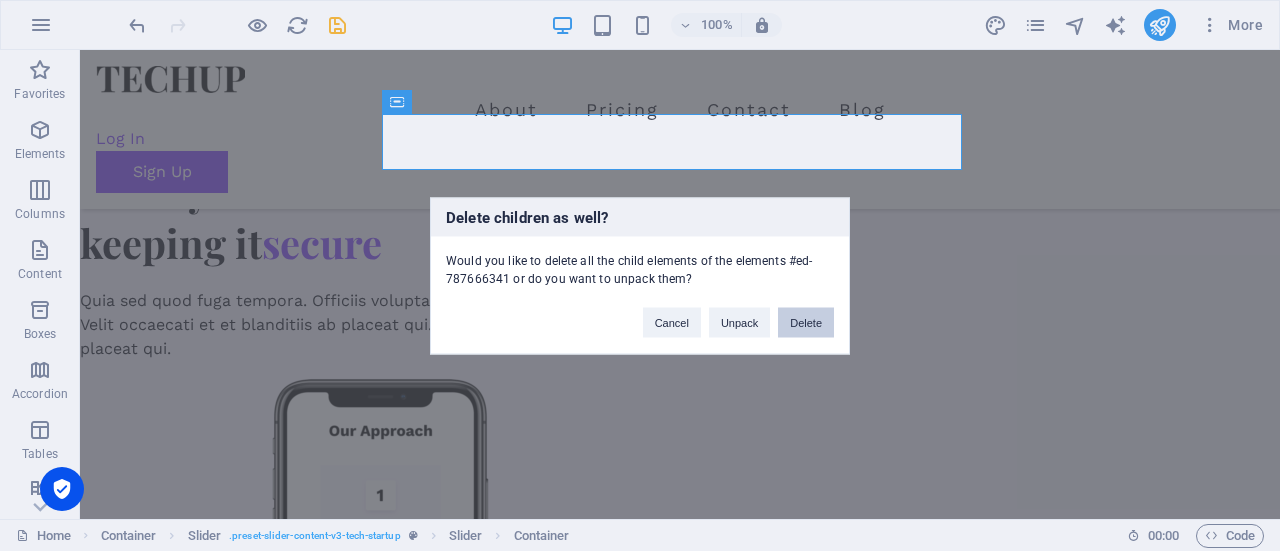 click on "Delete" at bounding box center [806, 322] 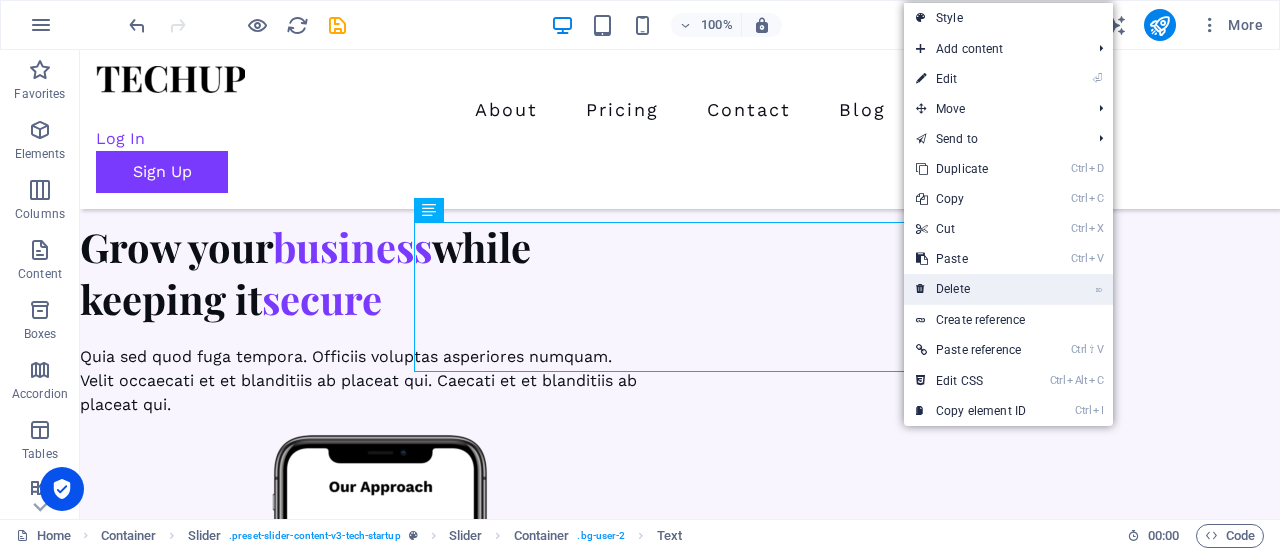 click on "⌦  Delete" at bounding box center (971, 289) 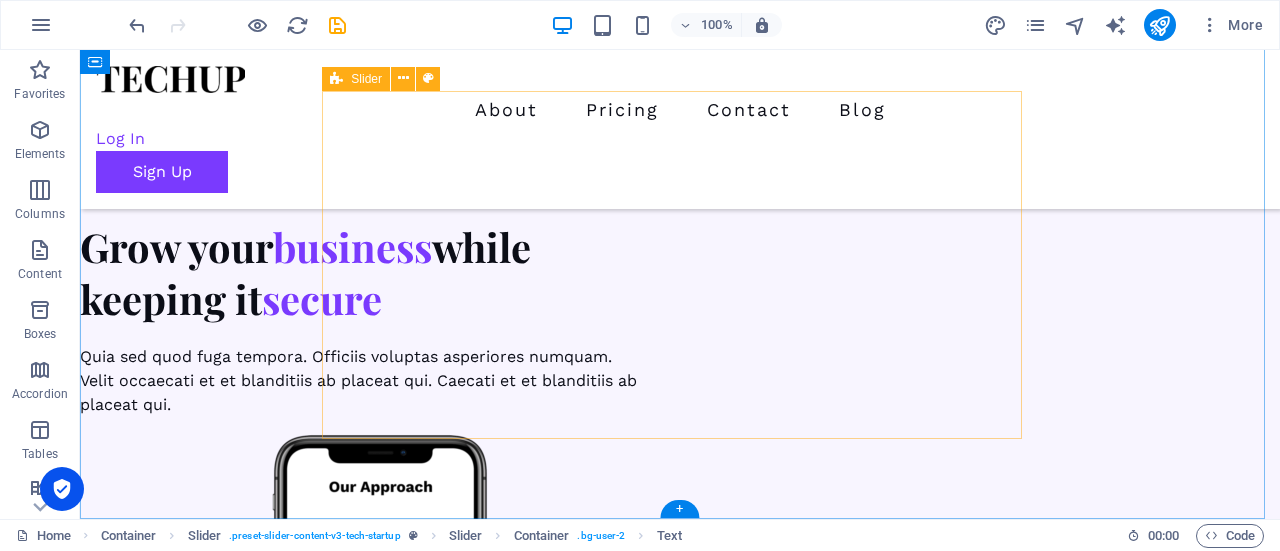 scroll, scrollTop: 6484, scrollLeft: 0, axis: vertical 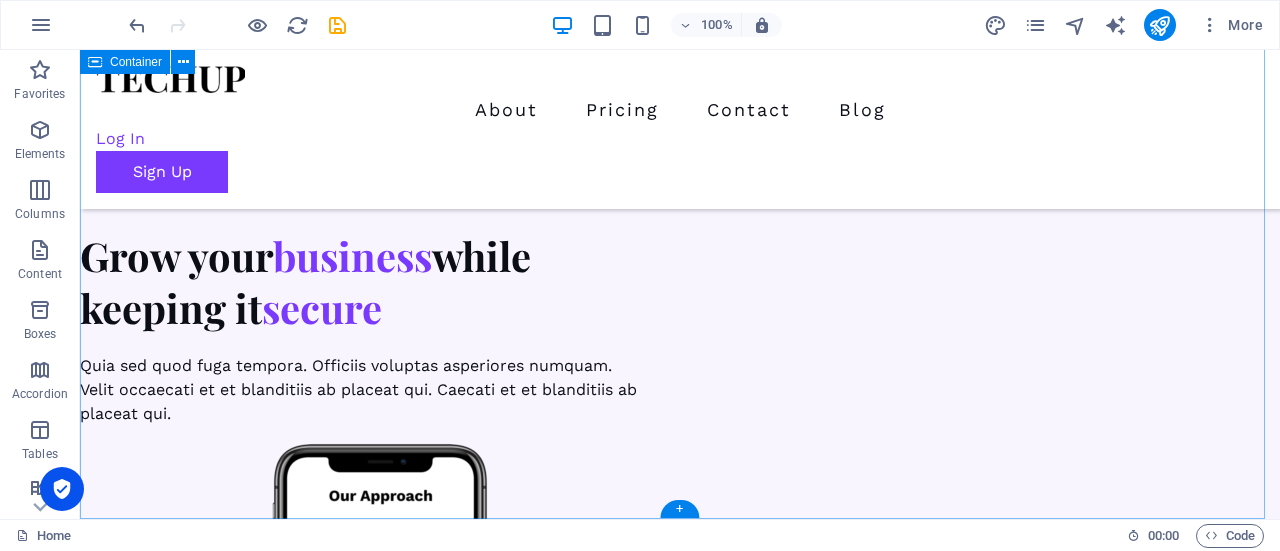 click on "Our clients speak Wilke Cunningham Copywriter, Unibench Dependable, Responsive, Professional Partner Fermin Apps has collaborated with TechUp team for several projects such as Photo Sharing Apps and Custom Social Networking Apps. The experience has been pleasant, professional and exceeding our expectations. The team is always thinking. Wilke Cunningham Copywriter, Unibench Dependable, Responsive, Professional Partner Fermin Apps has collaborated with TechUp team for several projects such as Photo Sharing Apps and Custom Social Networking Apps. The experience has been pleasant, professional and exceeding our expectations. The team is always thinking. Drop content here or  Add elements  Paste clipboard Wilke Cunningham Copywriter, Unibench Dependable, Responsive, Professional Partner Wilke Cunningham Copywriter, Unibench Dependable, Responsive, Professional Partner 1 2 3" at bounding box center (680, 7782) 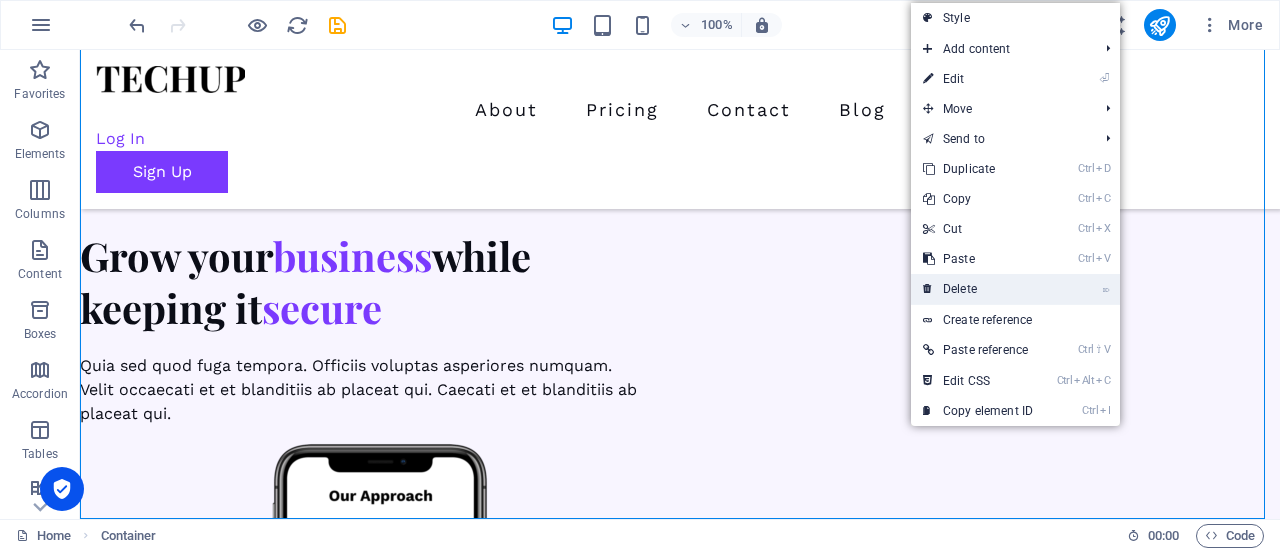 click on "⌦  Delete" at bounding box center (978, 289) 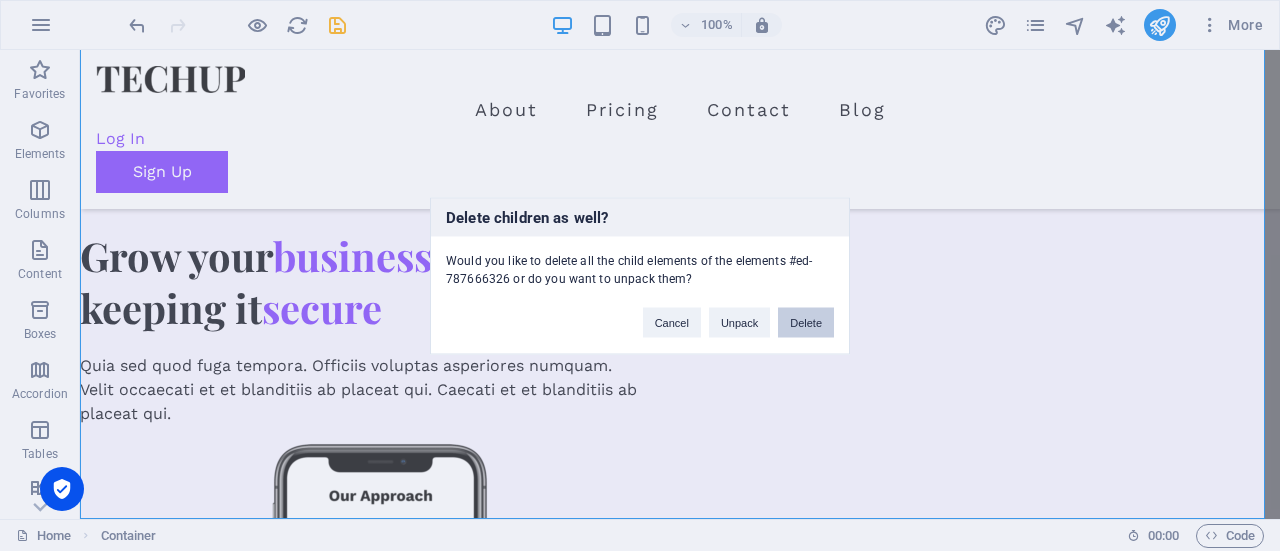 click on "Delete" at bounding box center [806, 322] 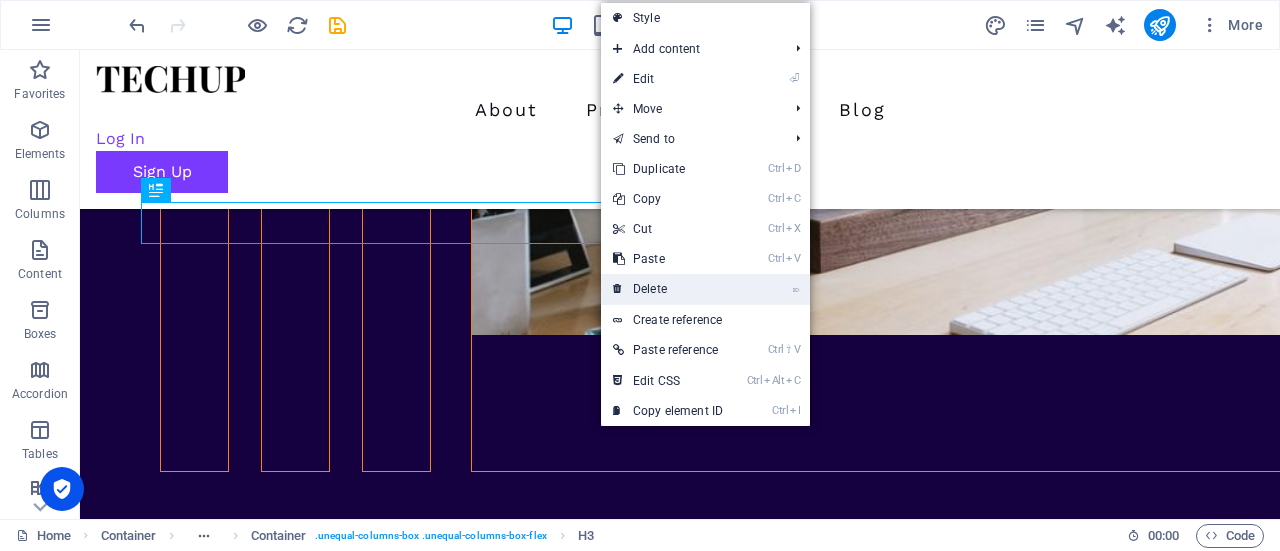 click on "⌦  Delete" at bounding box center (668, 289) 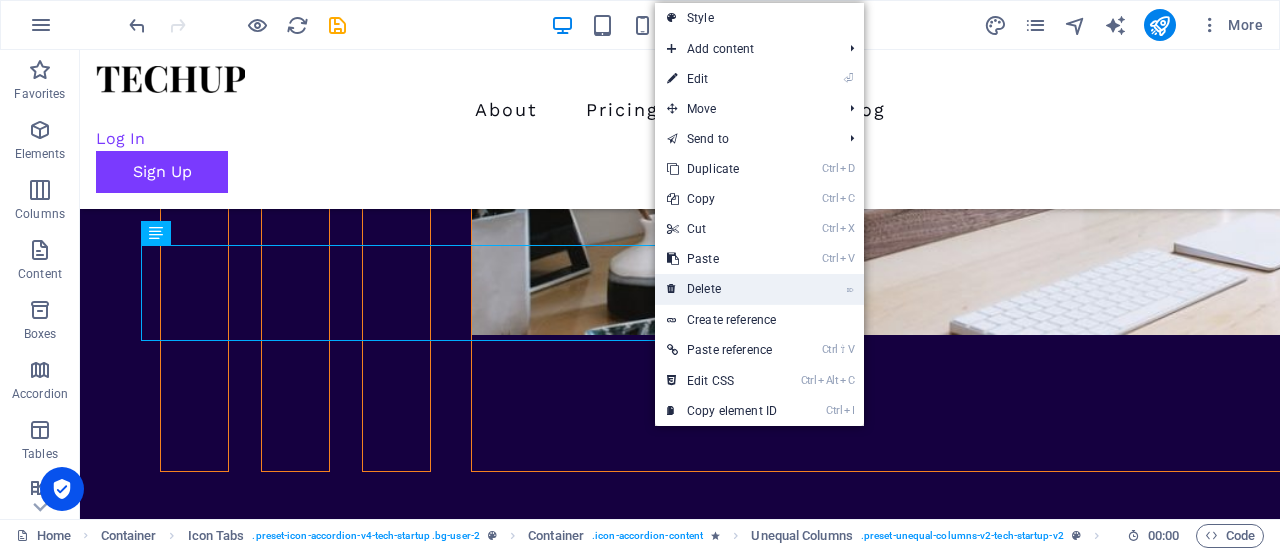 click on "⌦  Delete" at bounding box center [722, 289] 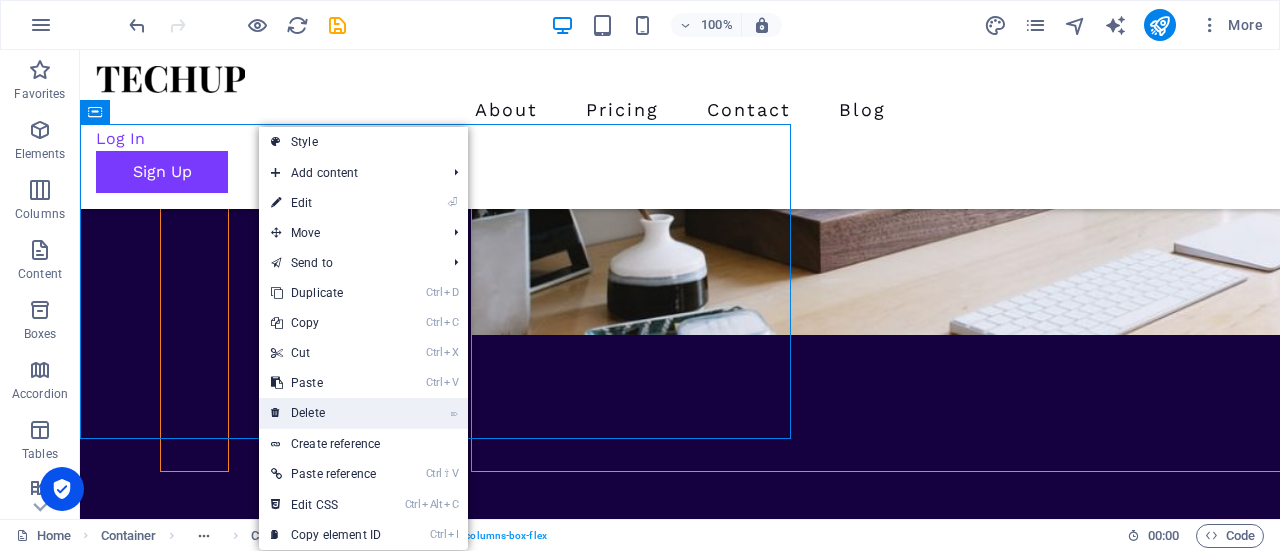 click on "⌦  Delete" at bounding box center [326, 413] 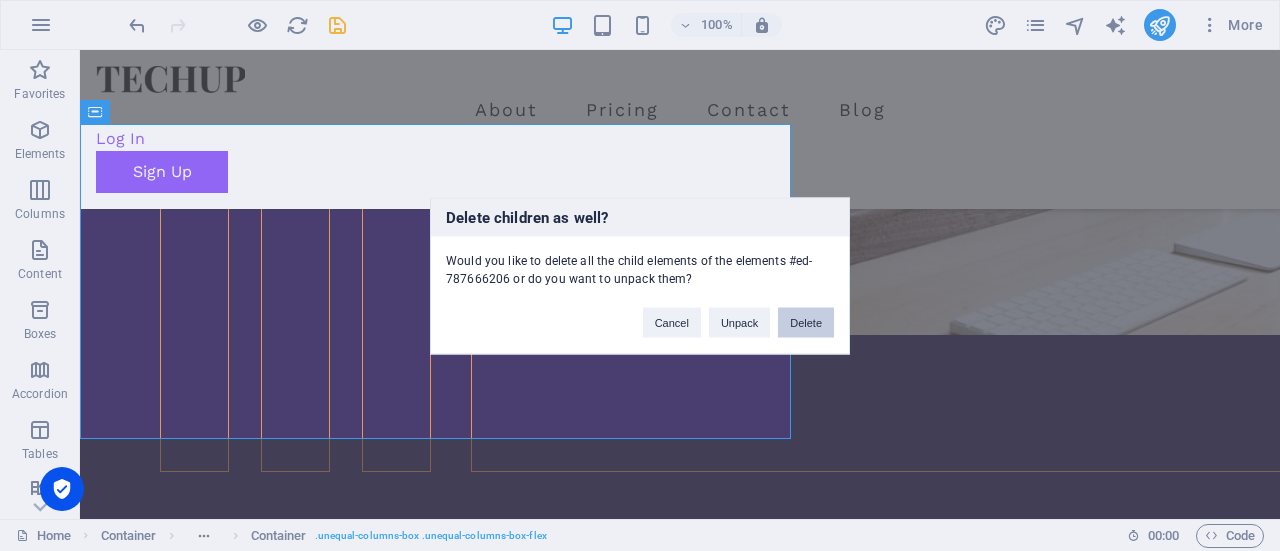 click on "Delete" at bounding box center [806, 322] 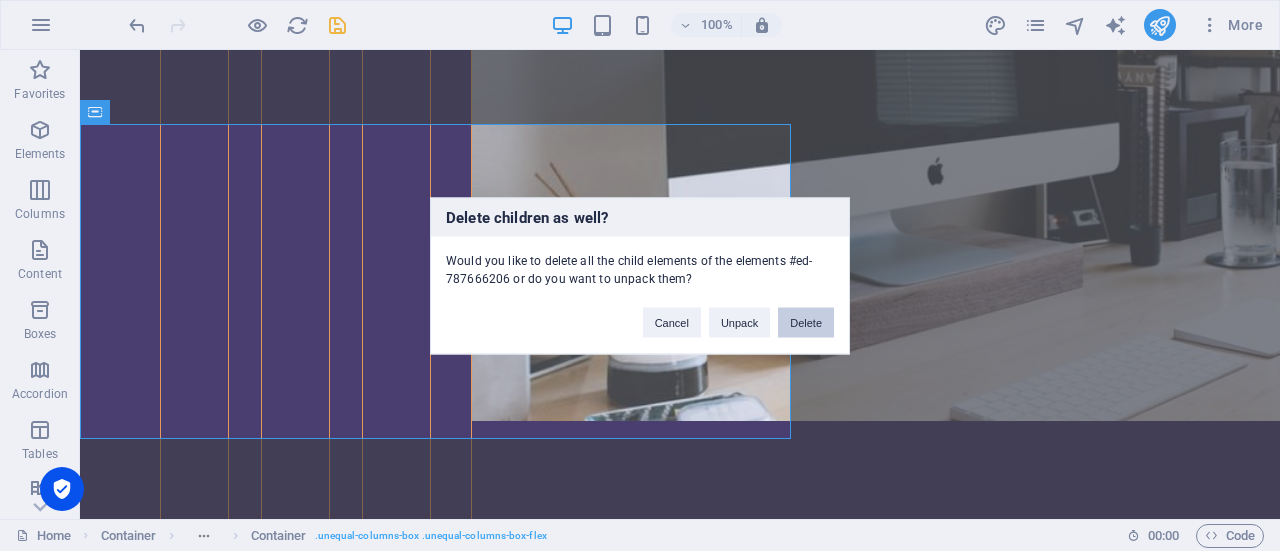 scroll, scrollTop: 6449, scrollLeft: 0, axis: vertical 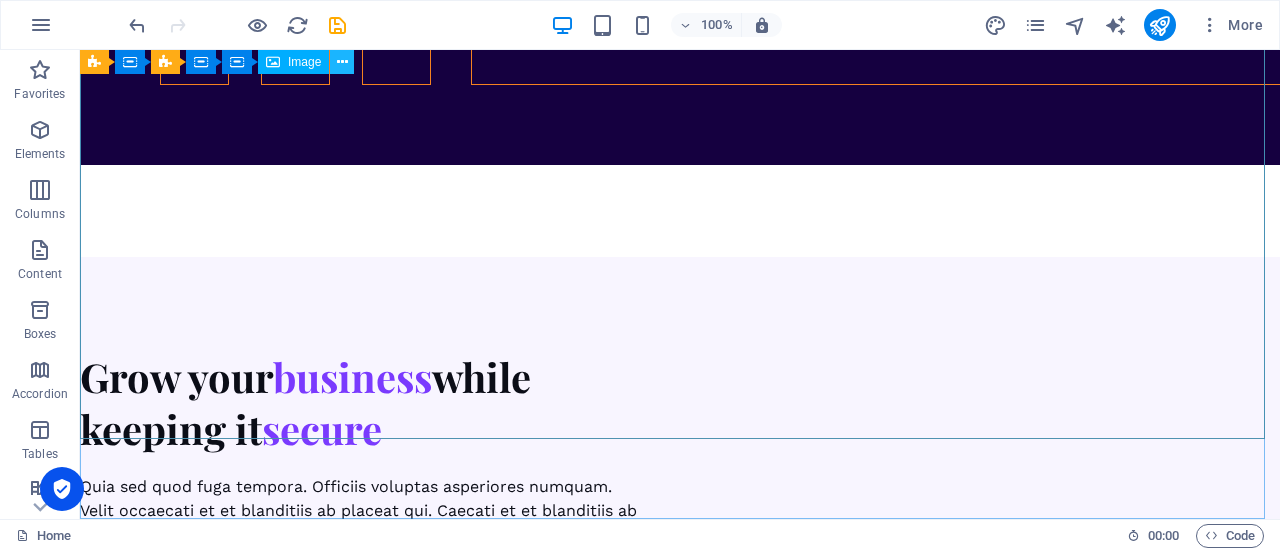 click at bounding box center (342, 62) 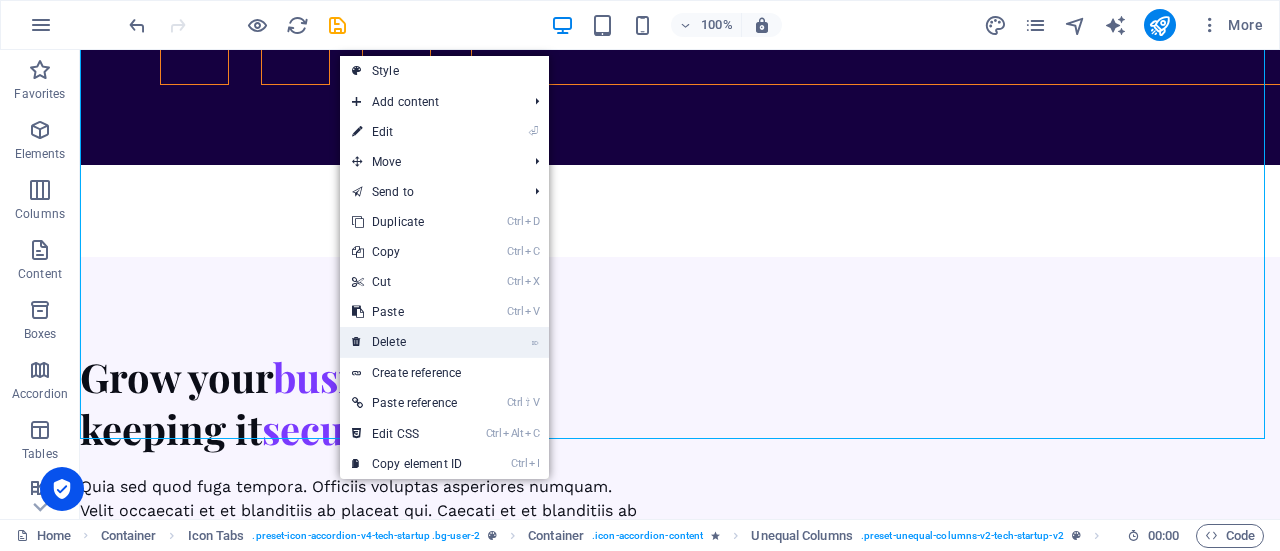 click on "⌦  Delete" at bounding box center [407, 342] 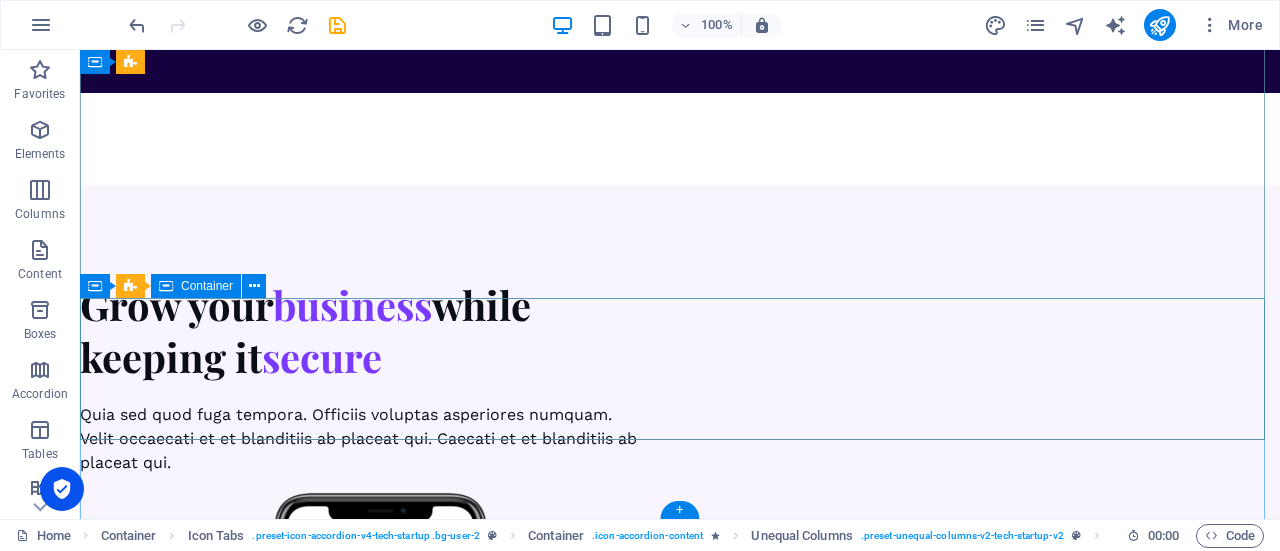 scroll, scrollTop: 5802, scrollLeft: 0, axis: vertical 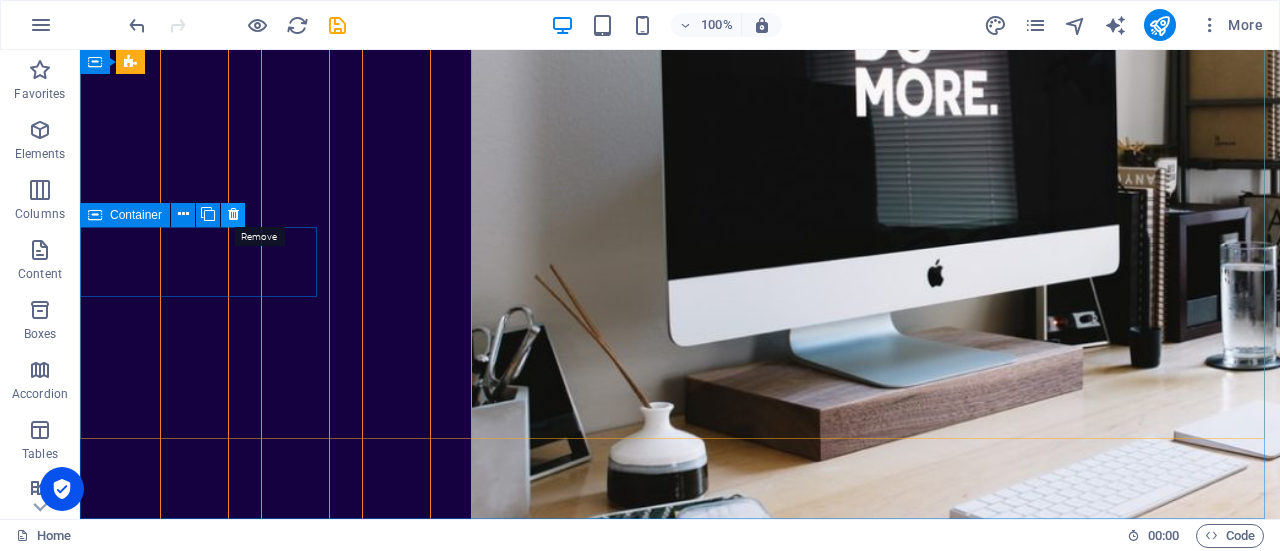 click at bounding box center (233, 215) 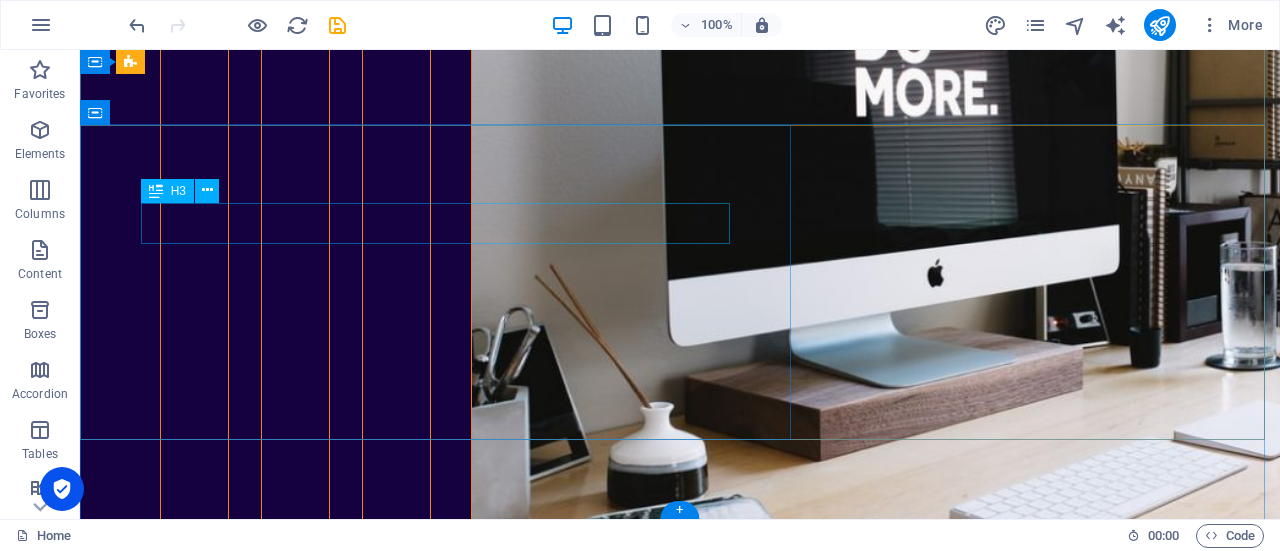 scroll, scrollTop: 5590, scrollLeft: 0, axis: vertical 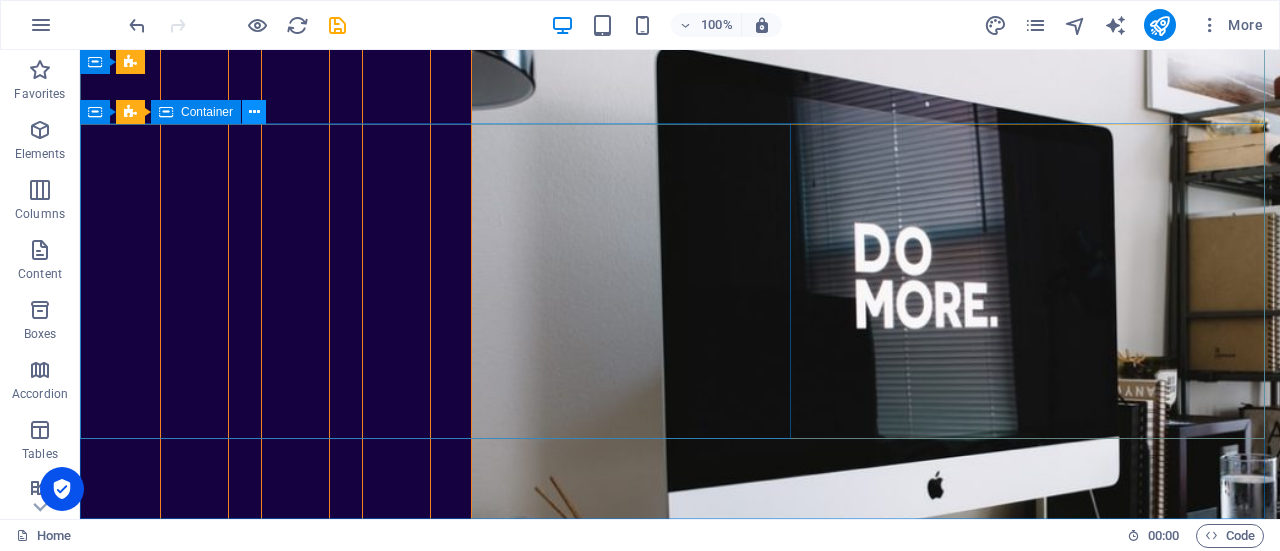 click at bounding box center (254, 112) 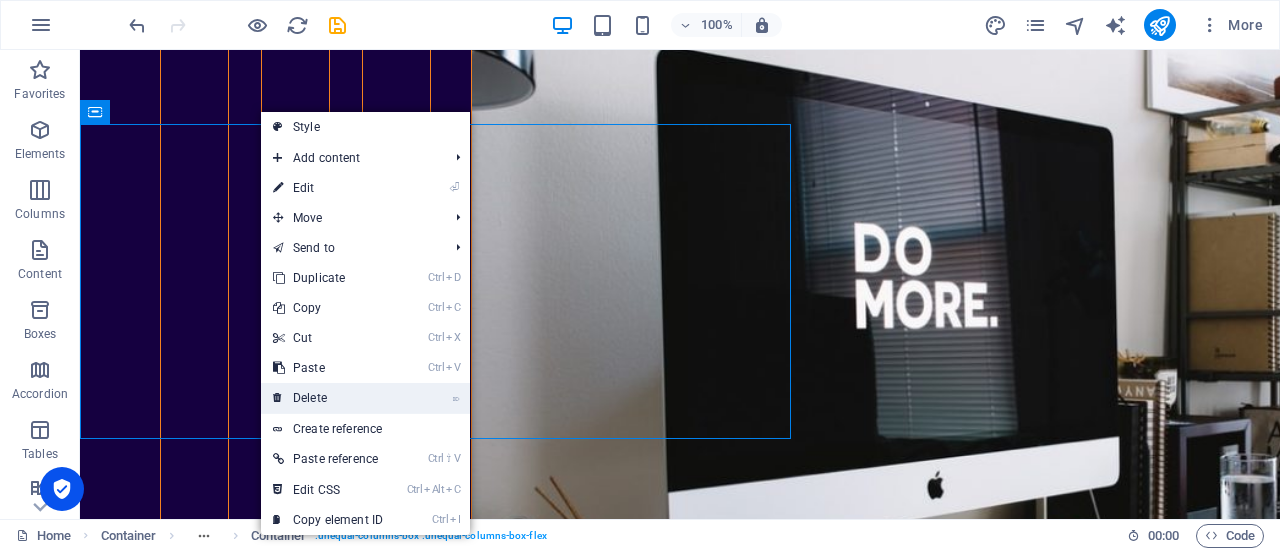click on "⌦  Delete" at bounding box center [328, 398] 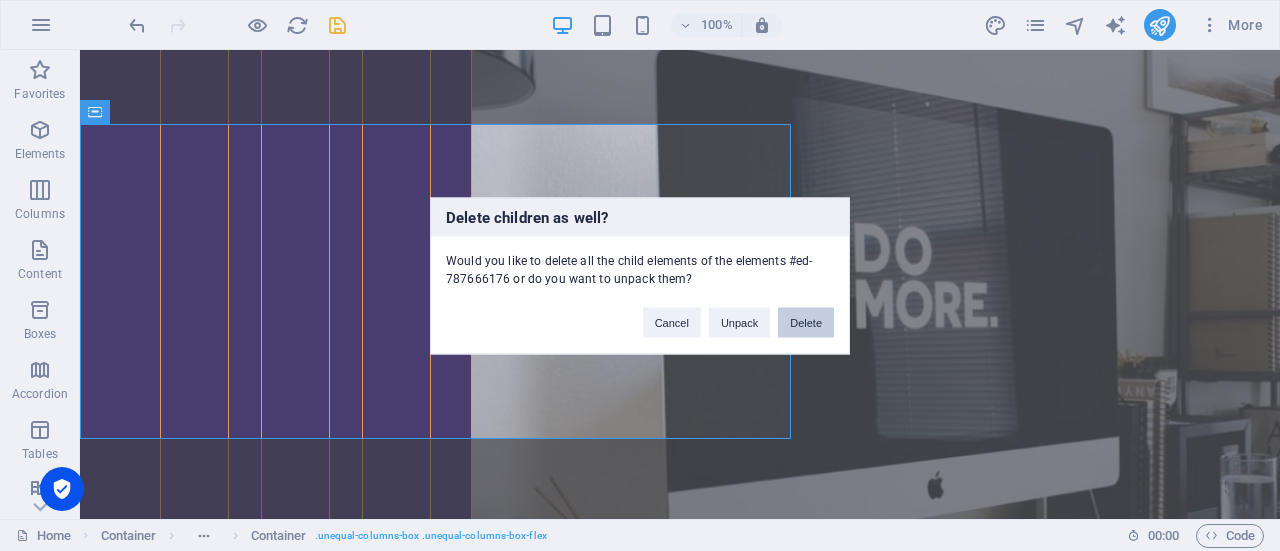 click on "Delete" at bounding box center [806, 322] 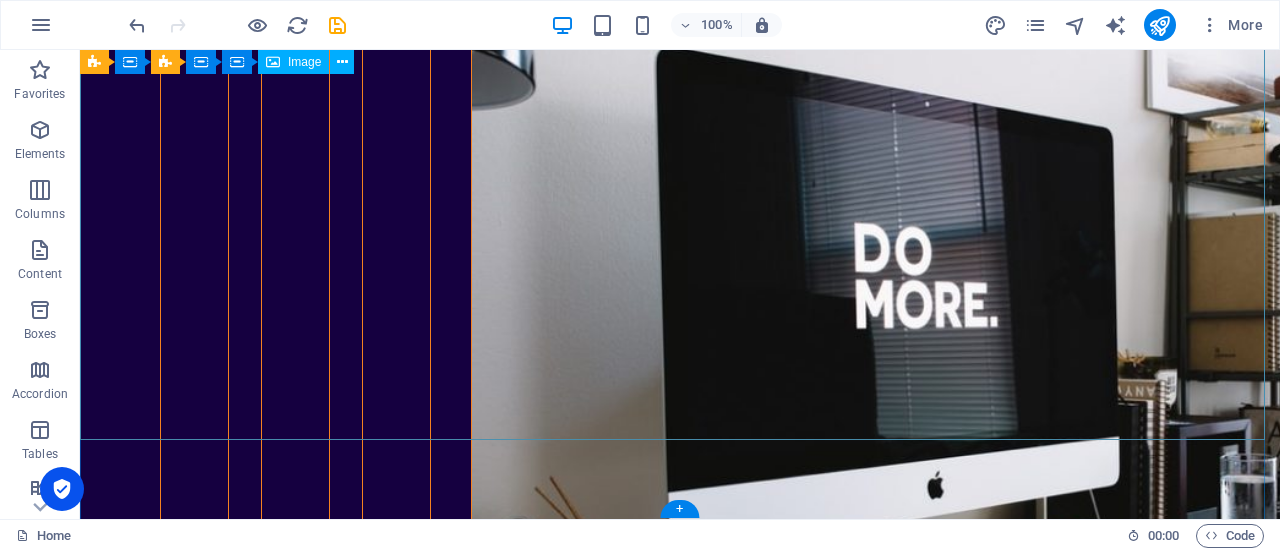 scroll, scrollTop: 6062, scrollLeft: 0, axis: vertical 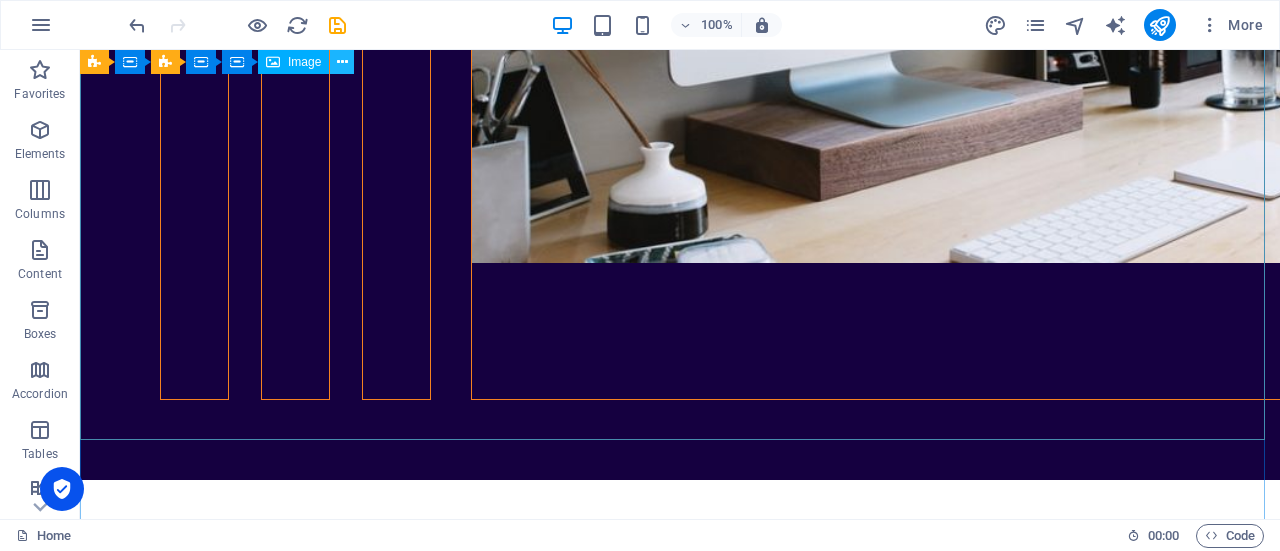 click at bounding box center [342, 62] 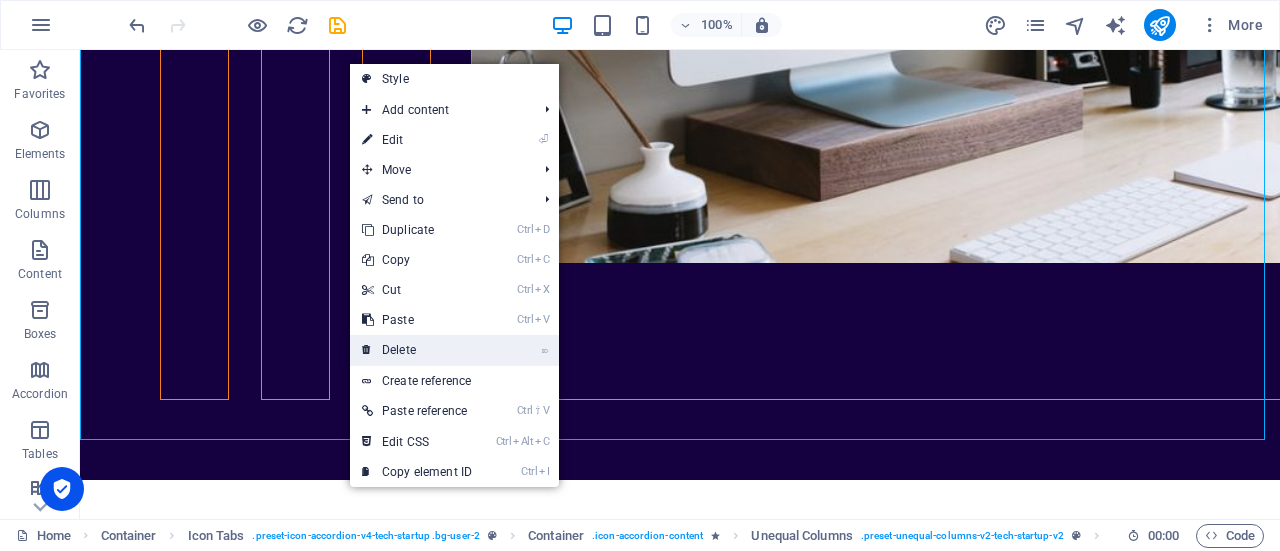 click on "⌦  Delete" at bounding box center (417, 350) 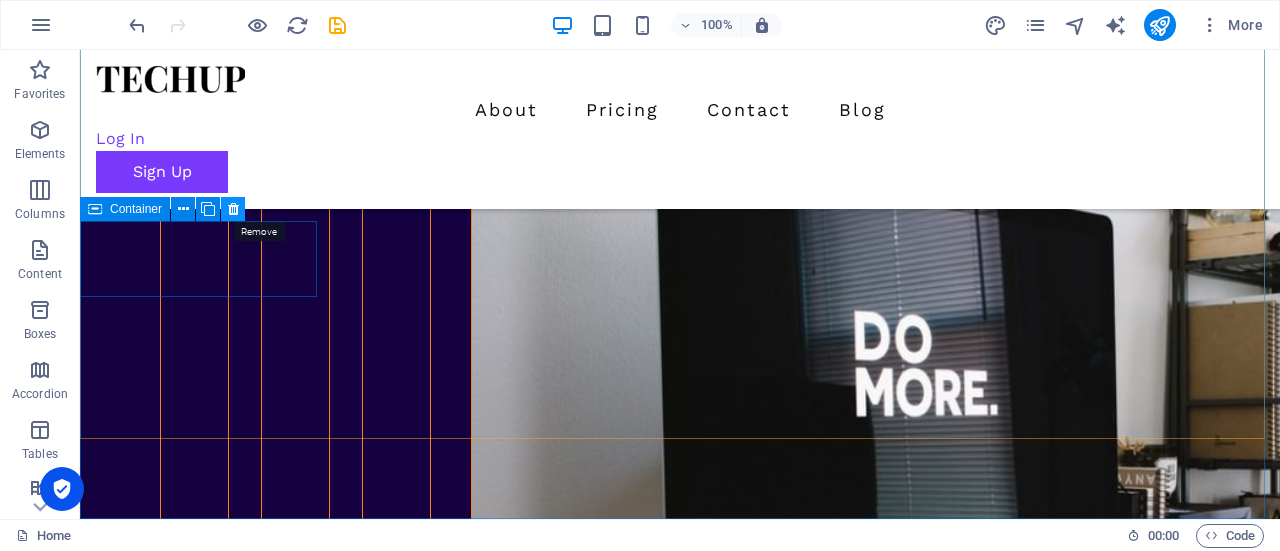 click at bounding box center (233, 209) 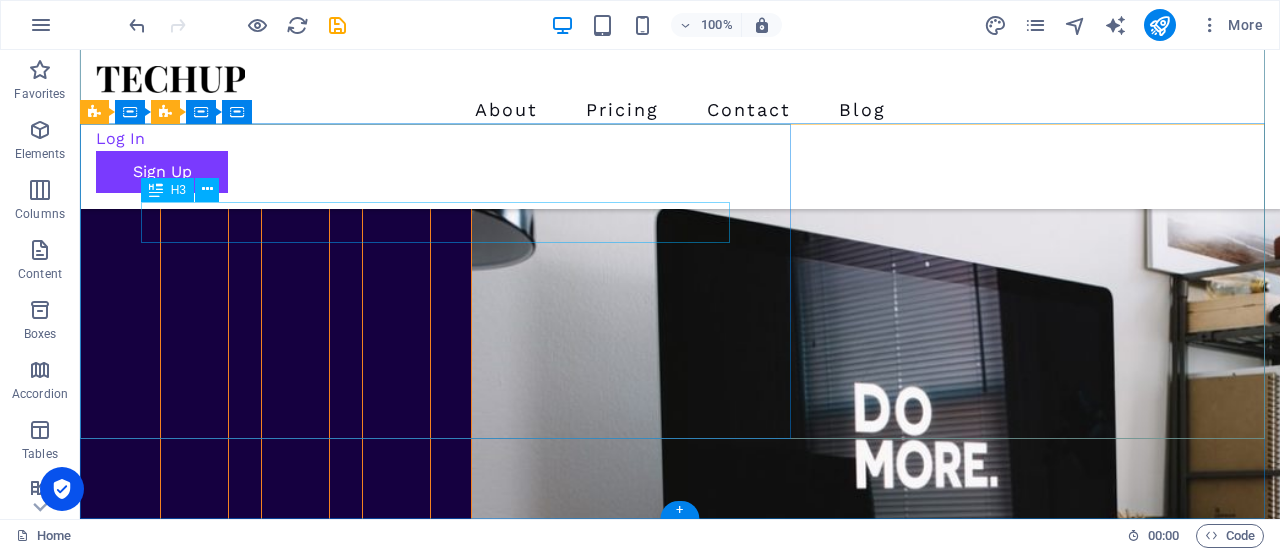 scroll, scrollTop: 5198, scrollLeft: 0, axis: vertical 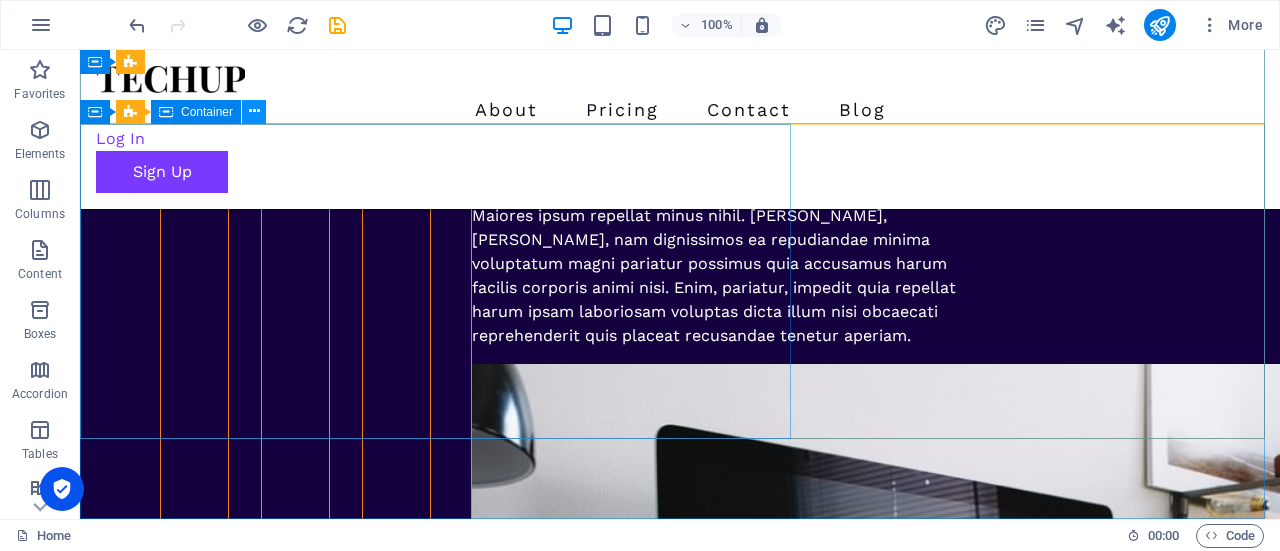 click at bounding box center (254, 111) 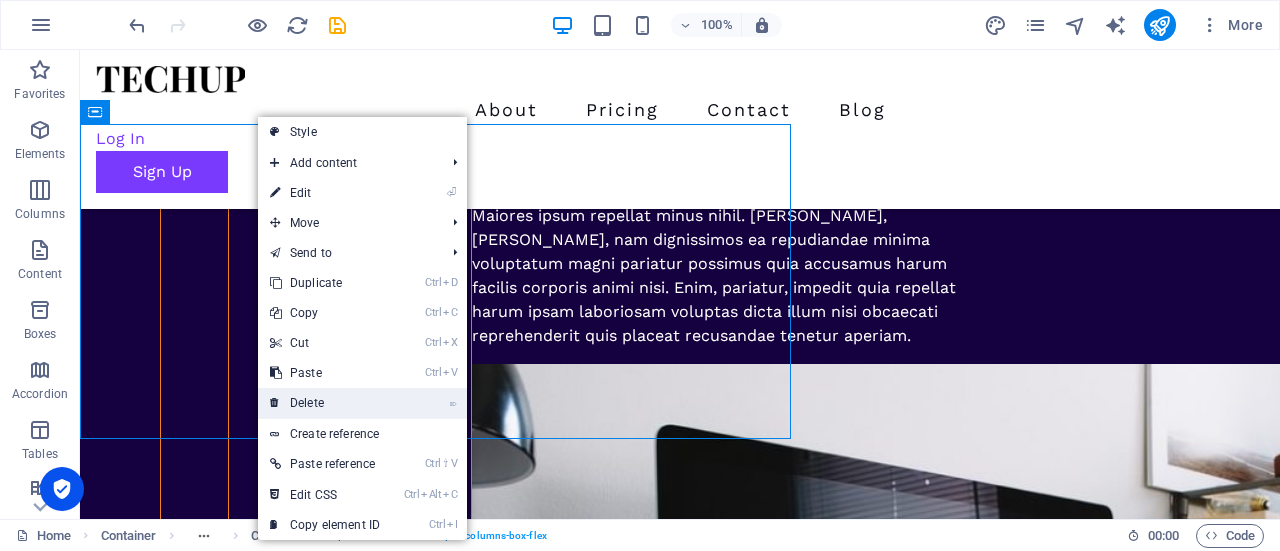 click on "⌦  Delete" at bounding box center [325, 403] 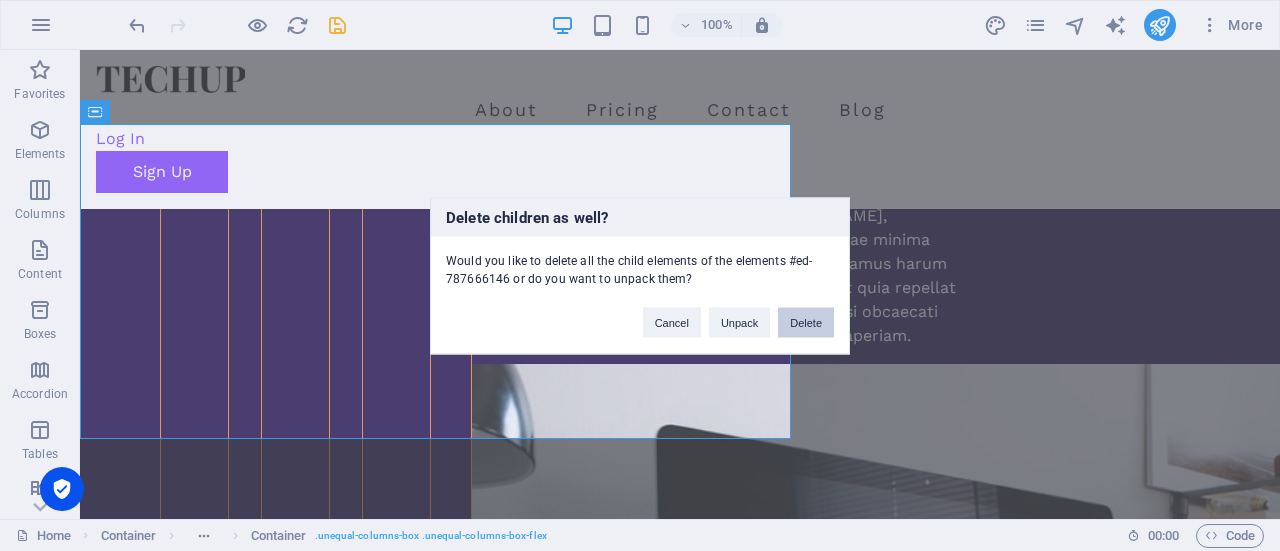 click on "Delete" at bounding box center [806, 322] 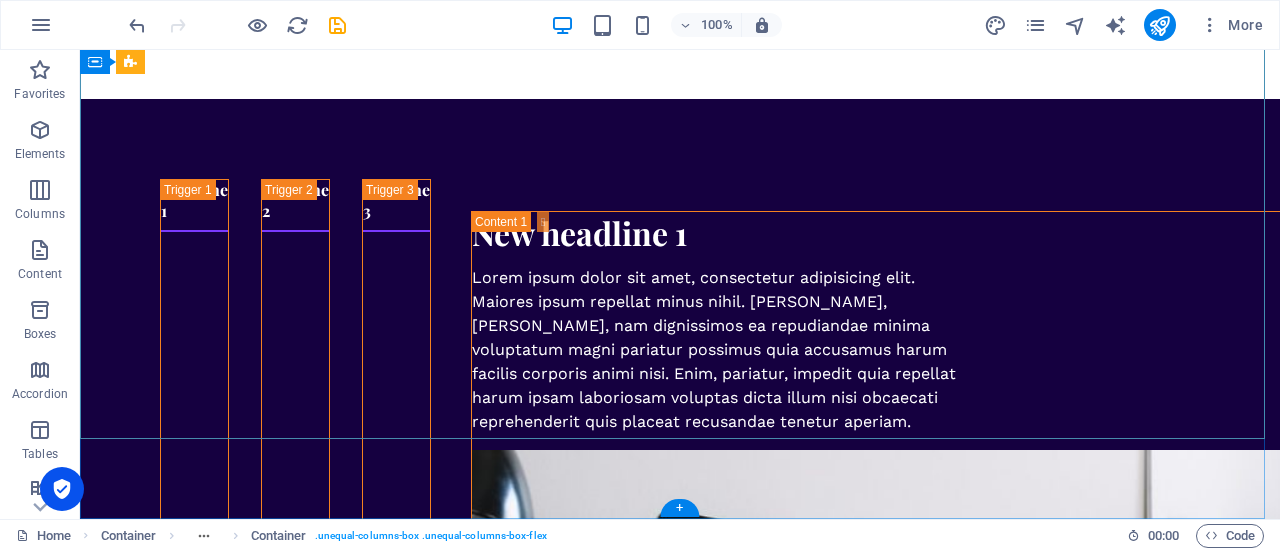 scroll, scrollTop: 5671, scrollLeft: 0, axis: vertical 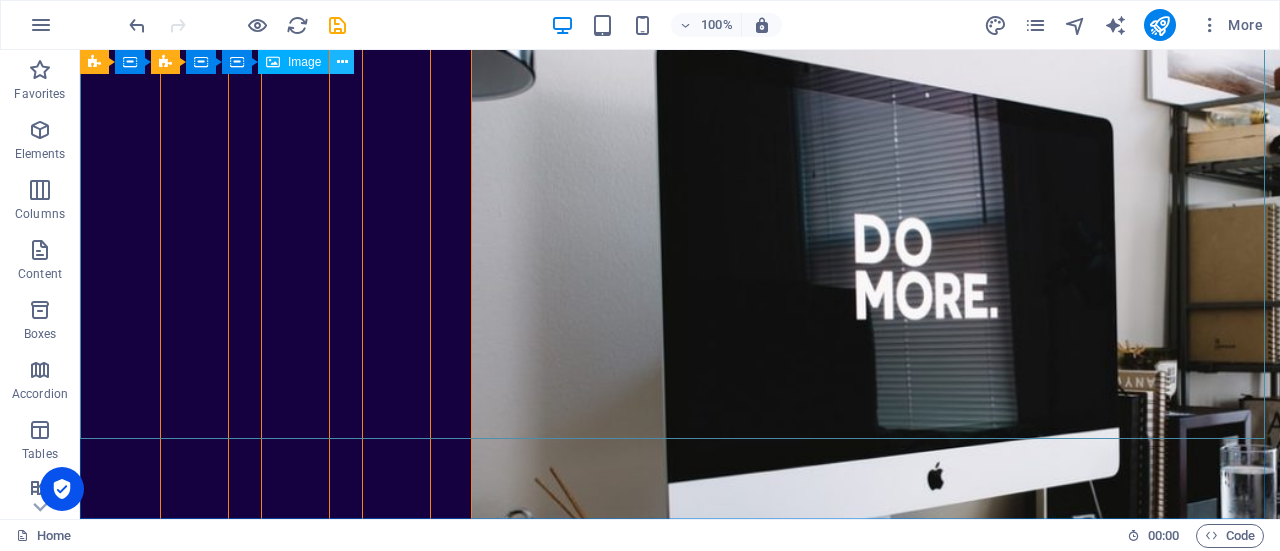 click at bounding box center (342, 62) 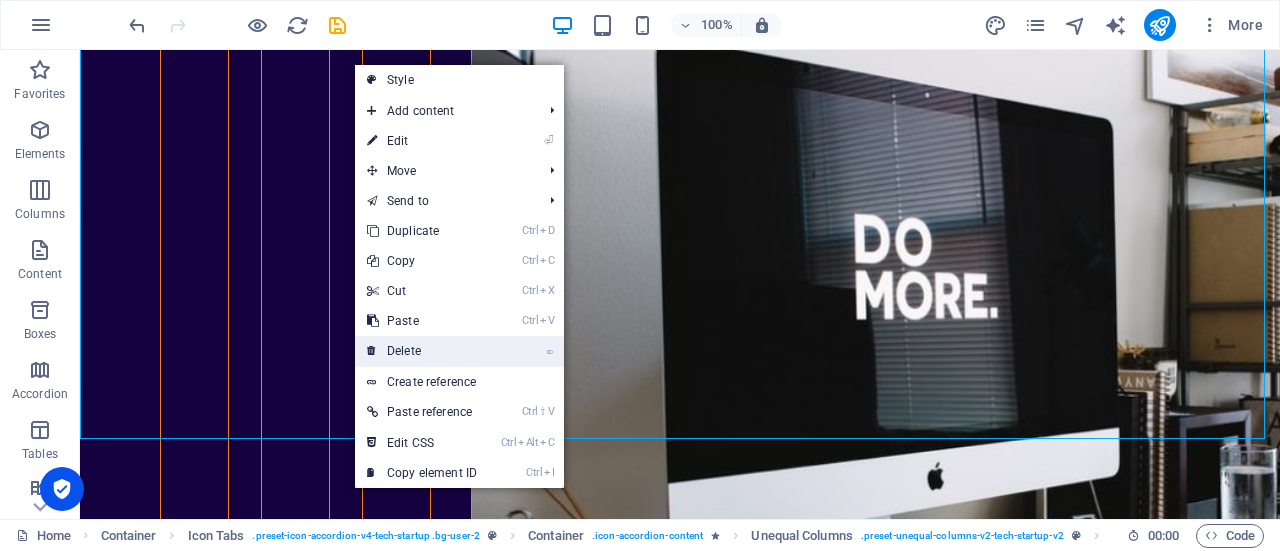 click on "⌦  Delete" at bounding box center (422, 351) 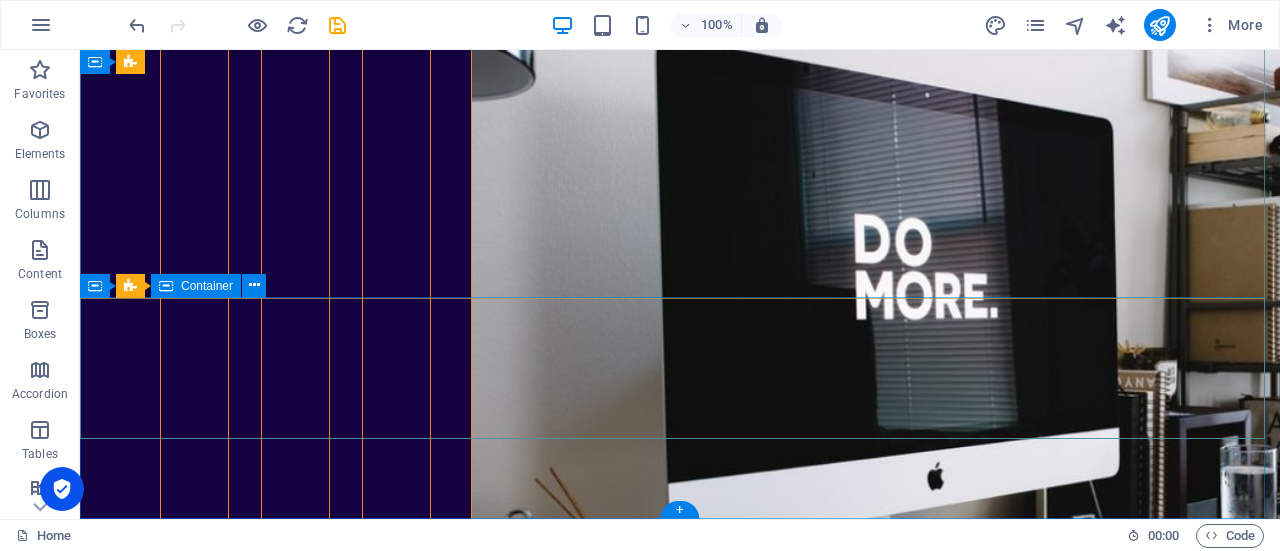 scroll, scrollTop: 5024, scrollLeft: 0, axis: vertical 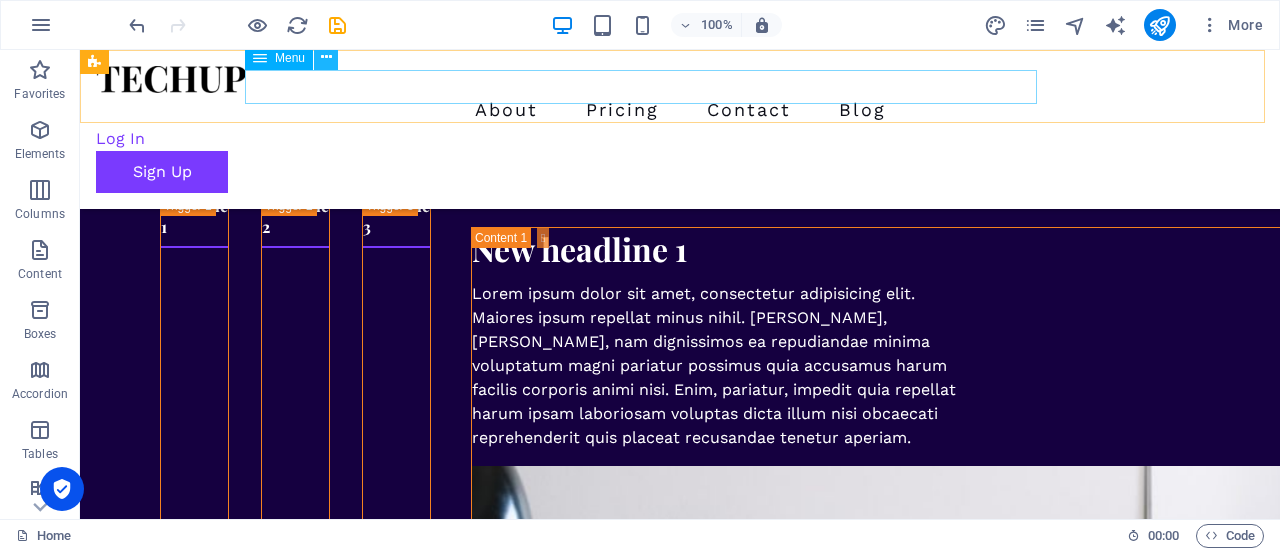 click at bounding box center (326, 57) 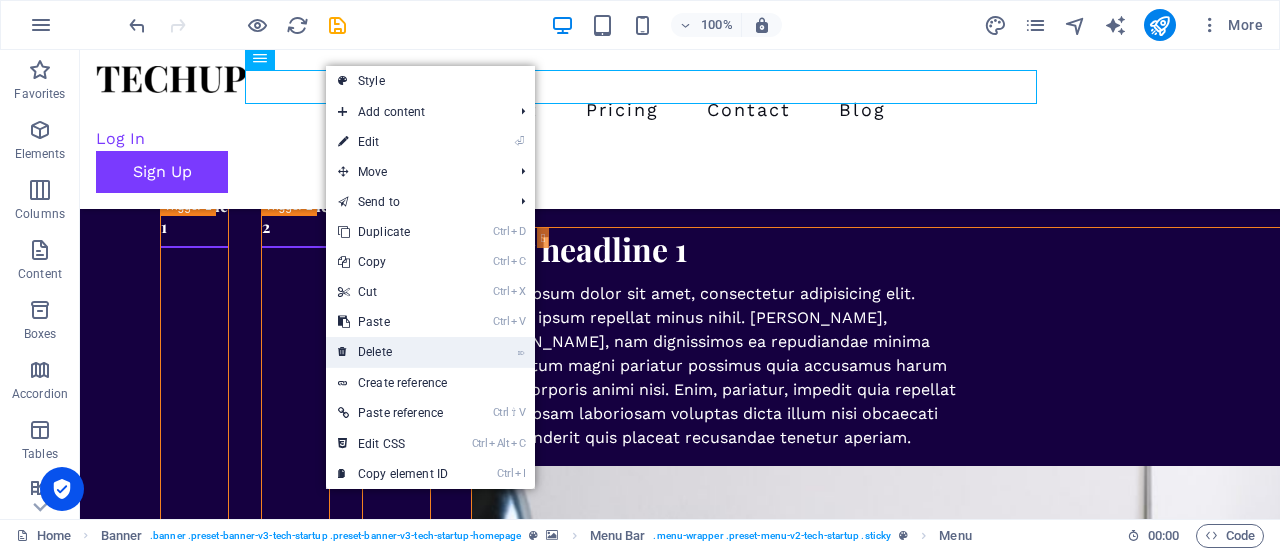 click on "⌦  Delete" at bounding box center (393, 352) 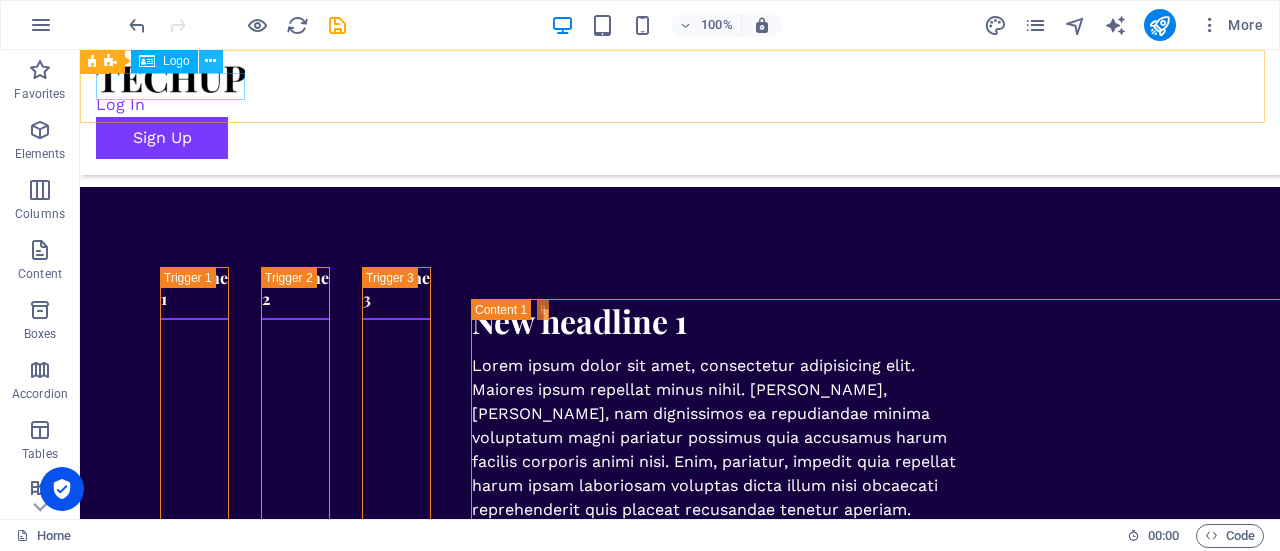 click at bounding box center [211, 61] 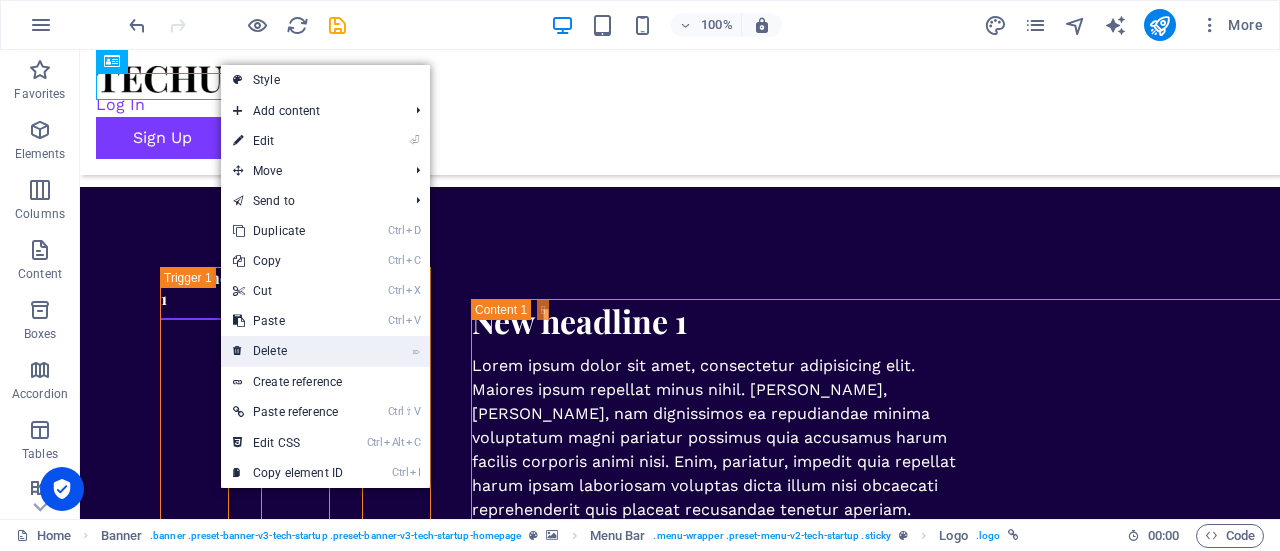 click on "⌦  Delete" at bounding box center (288, 351) 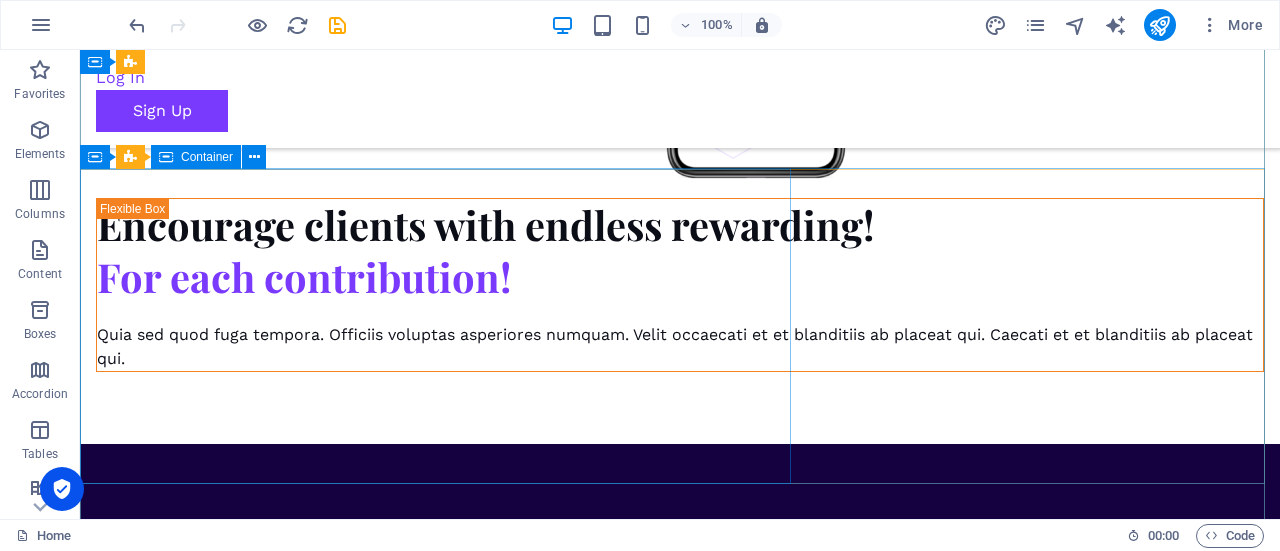 scroll, scrollTop: 4766, scrollLeft: 0, axis: vertical 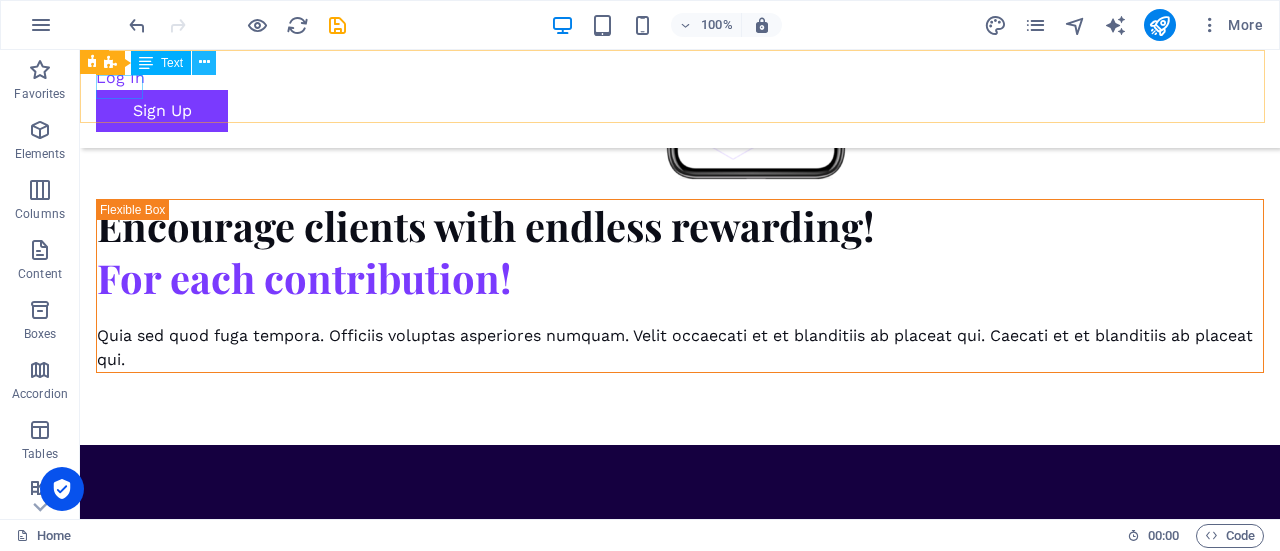 click at bounding box center (204, 62) 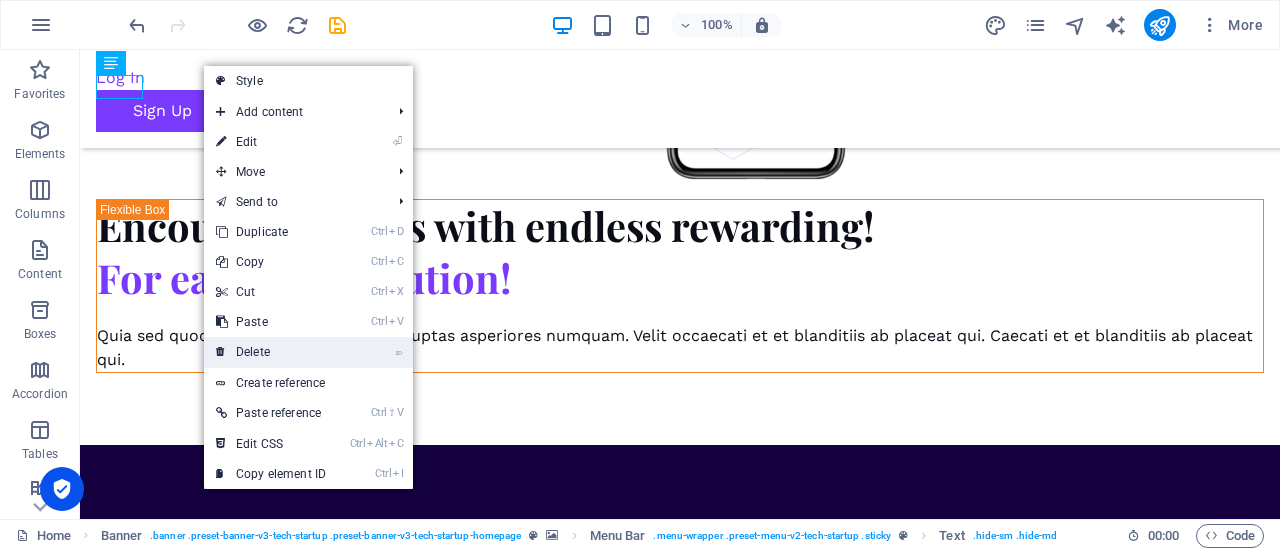 click on "⌦  Delete" at bounding box center (271, 352) 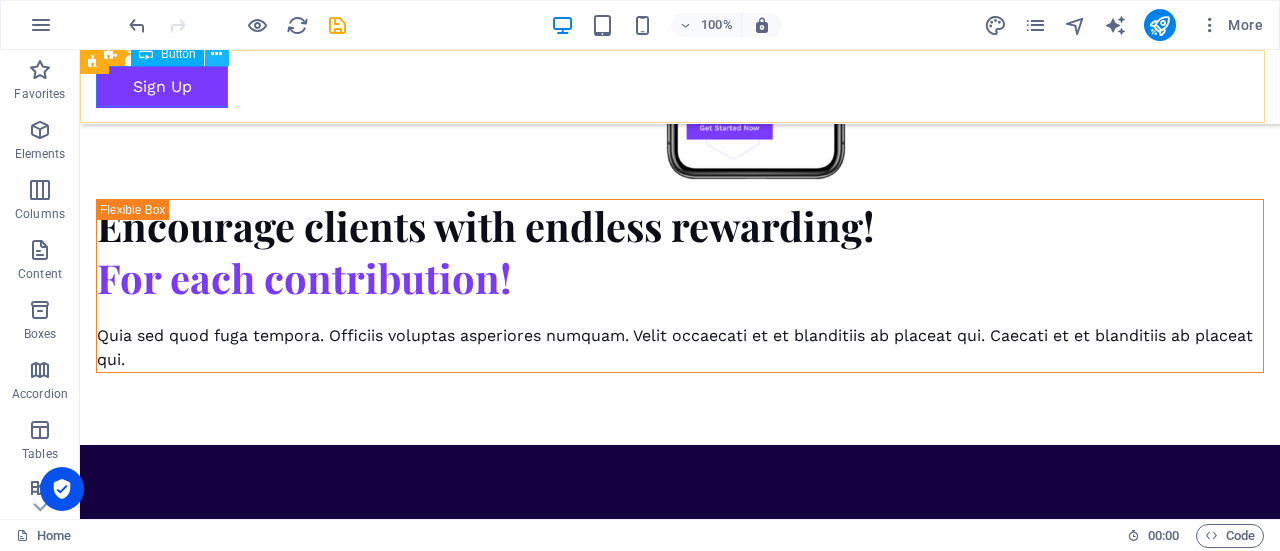click at bounding box center (216, 54) 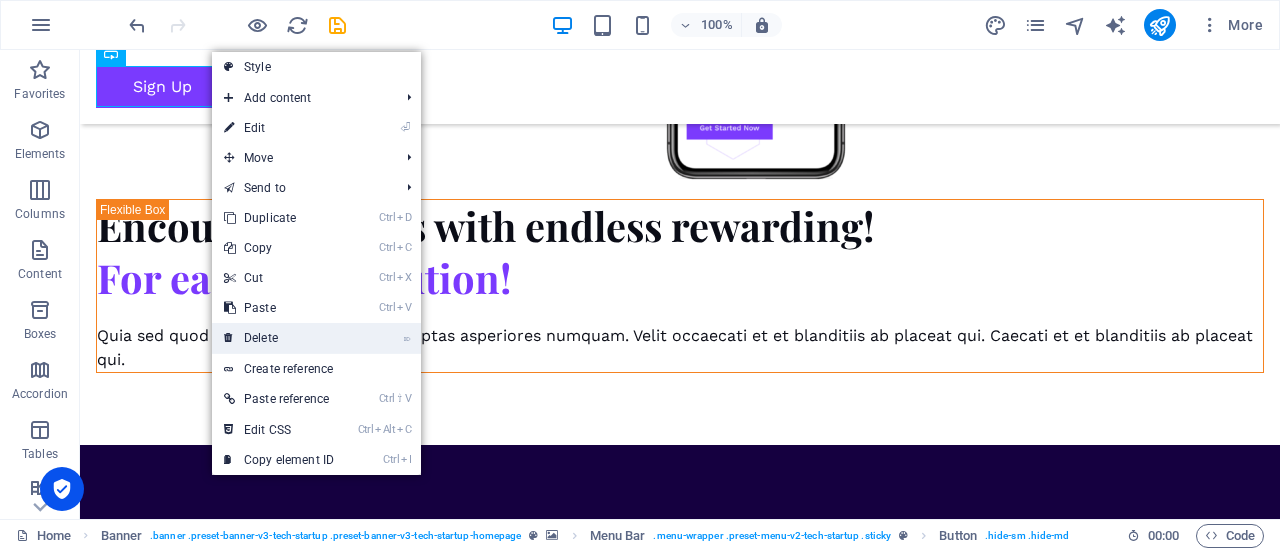 click on "⌦  Delete" at bounding box center (279, 338) 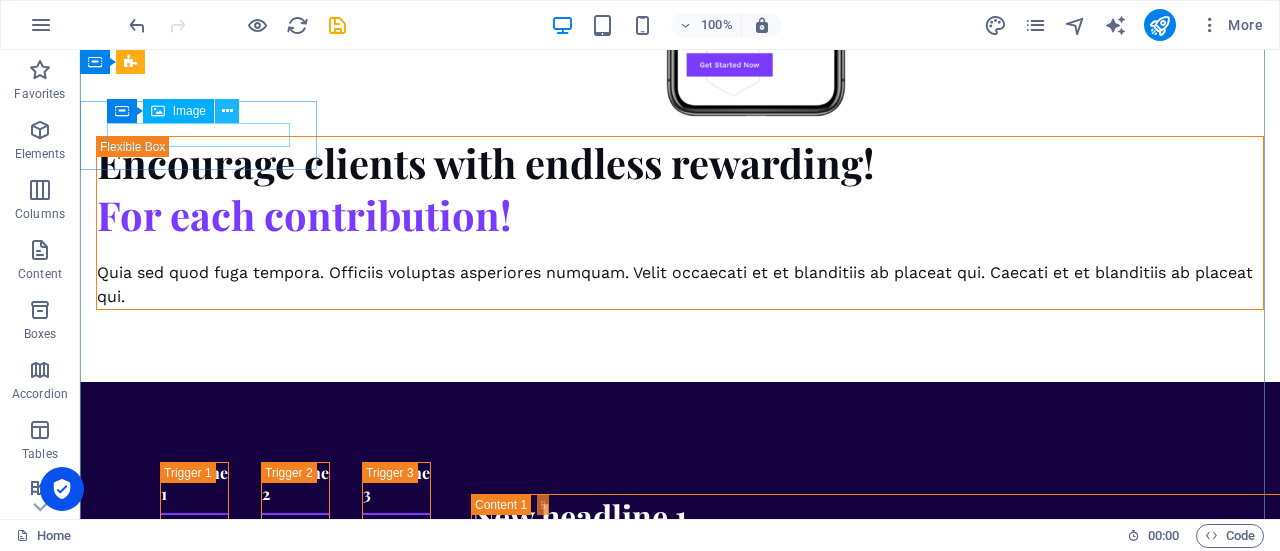 click at bounding box center (227, 111) 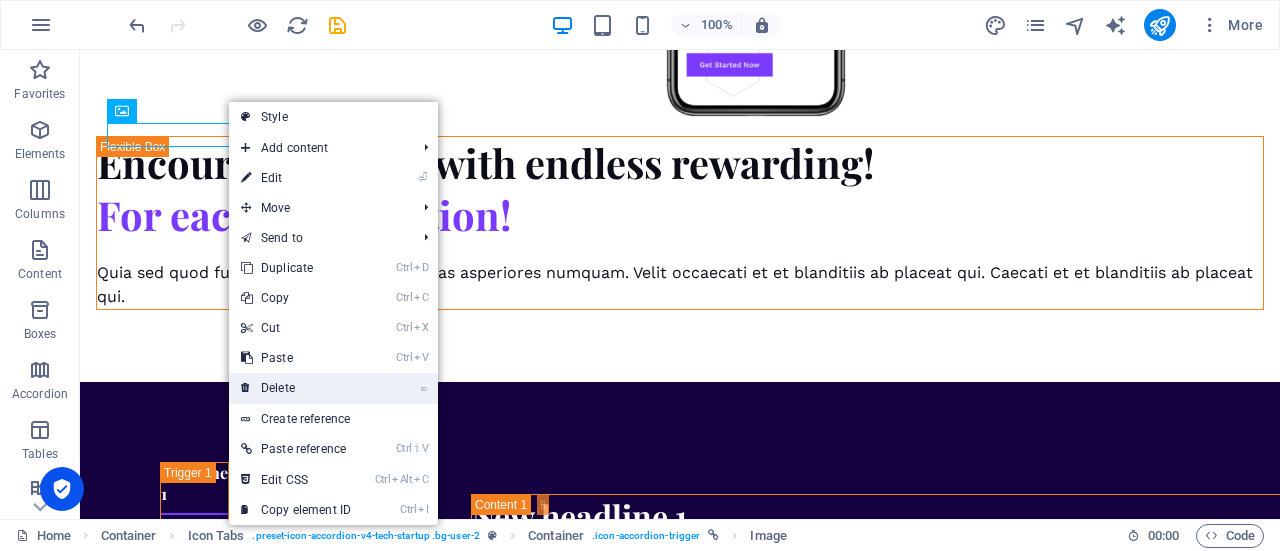 click on "⌦  Delete" at bounding box center (296, 388) 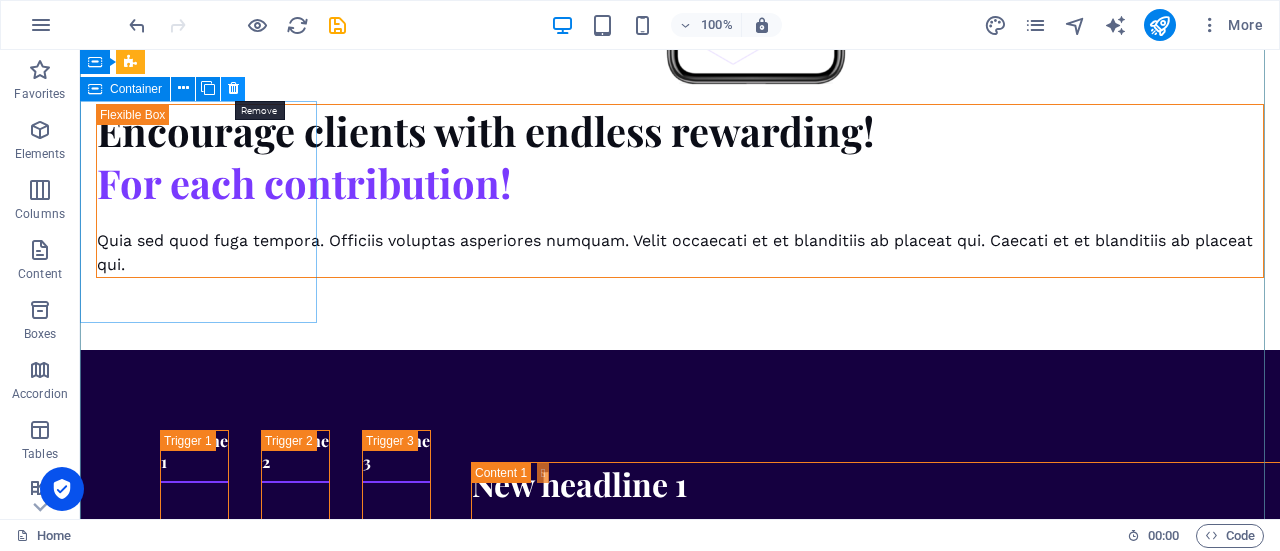 click at bounding box center (233, 88) 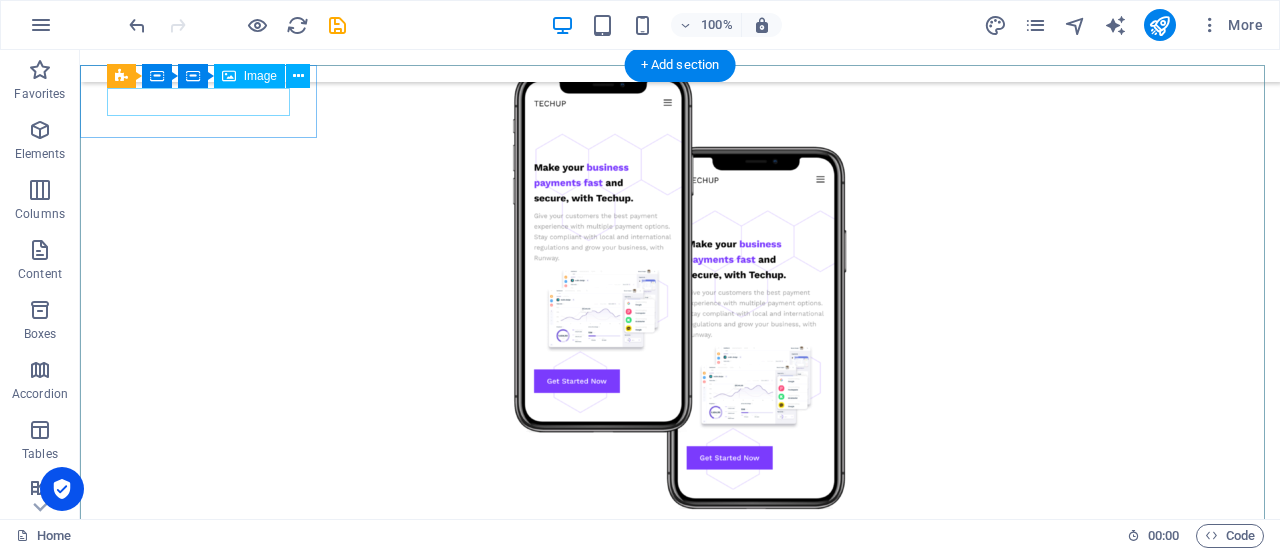 scroll, scrollTop: 4339, scrollLeft: 0, axis: vertical 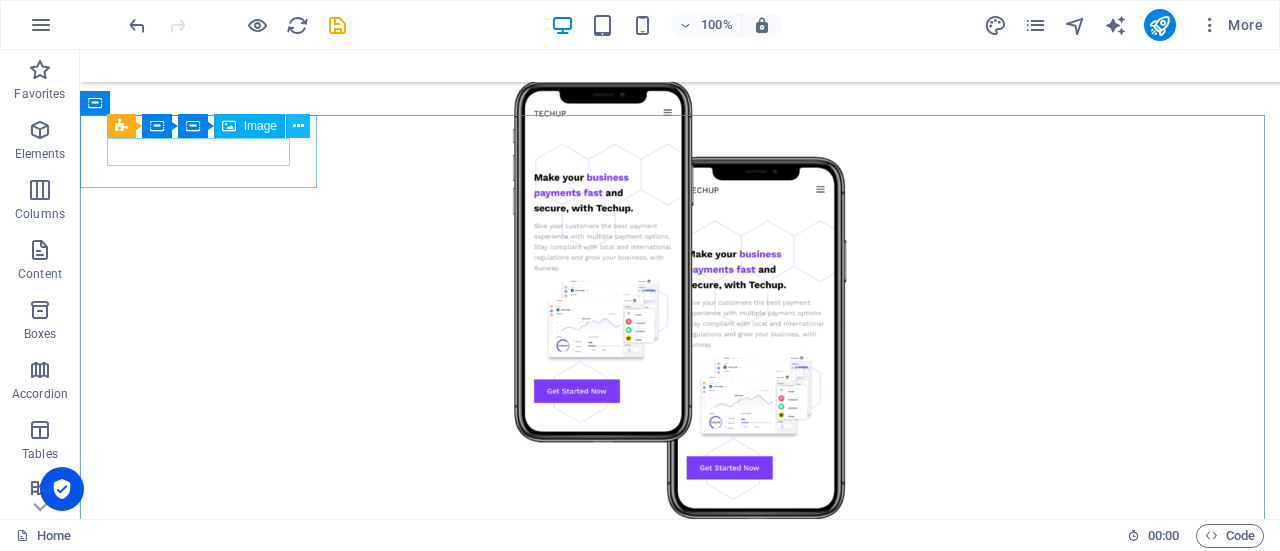 click at bounding box center [298, 126] 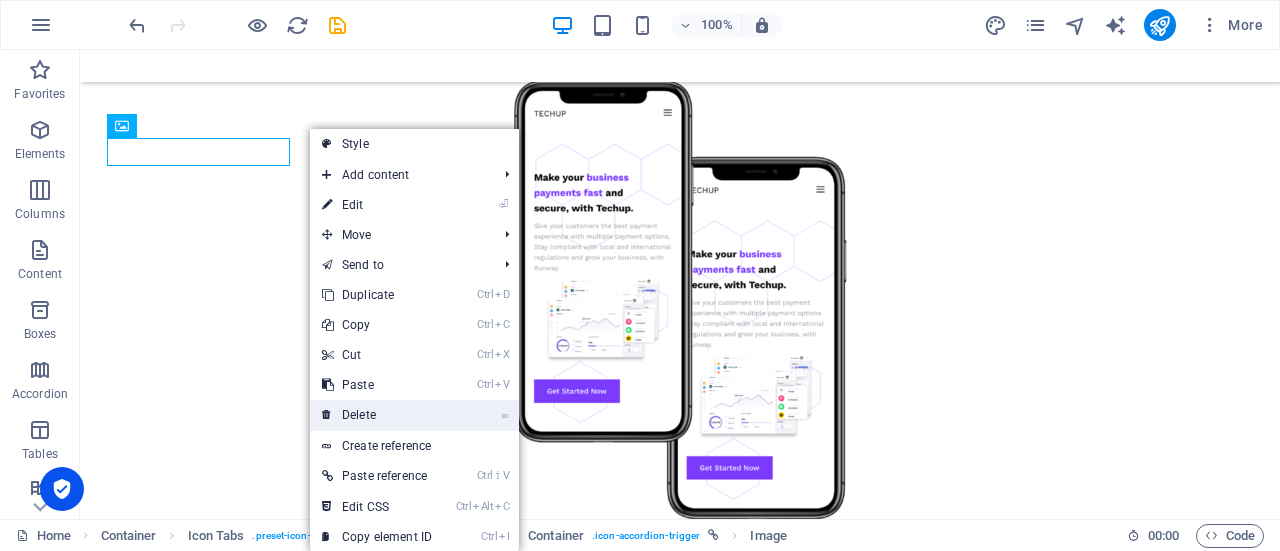click on "⌦  Delete" at bounding box center (377, 415) 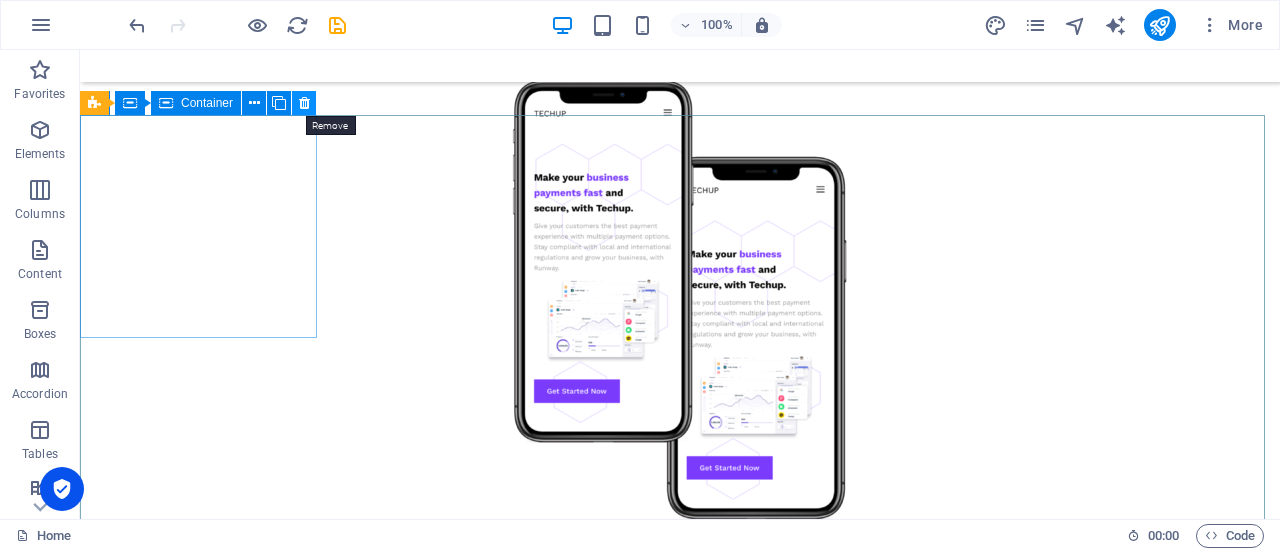 click at bounding box center [304, 103] 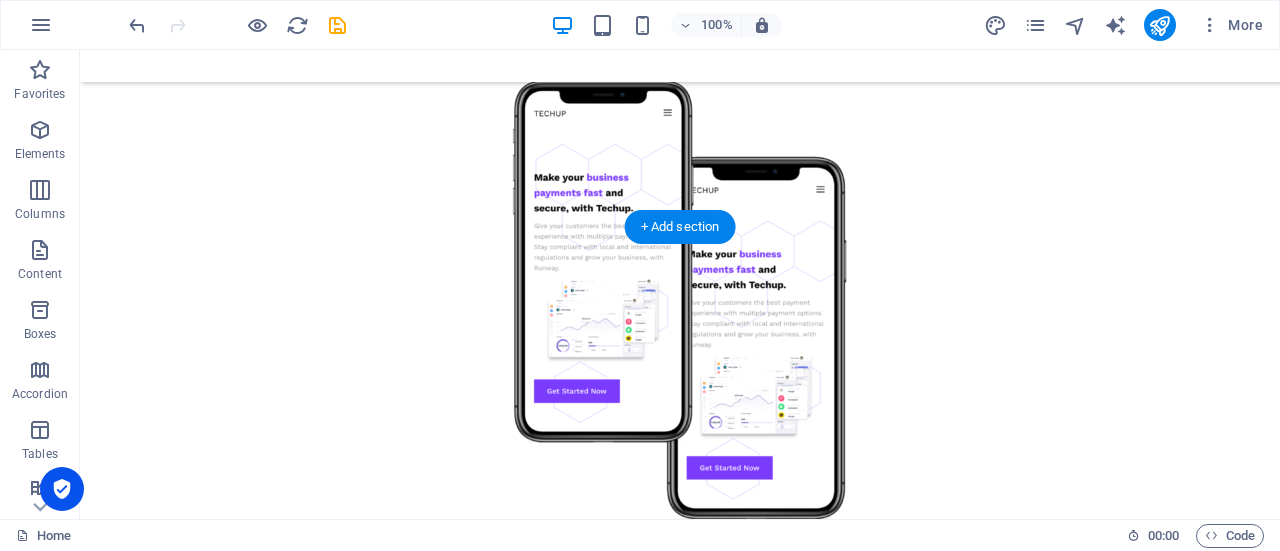 scroll, scrollTop: 4227, scrollLeft: 0, axis: vertical 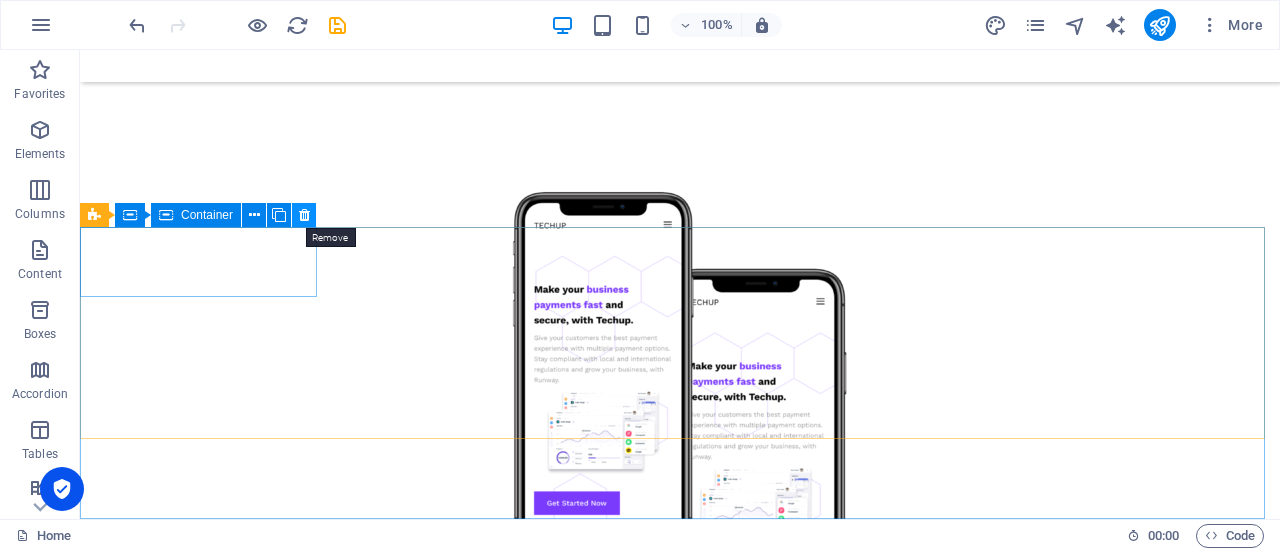 click at bounding box center [304, 215] 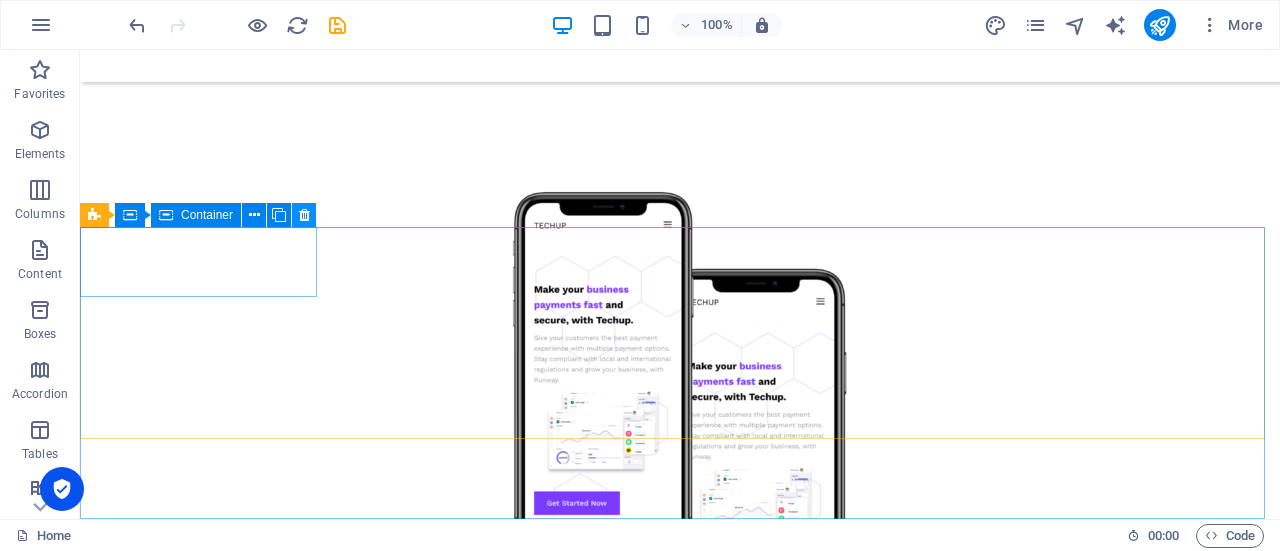 click at bounding box center [304, 215] 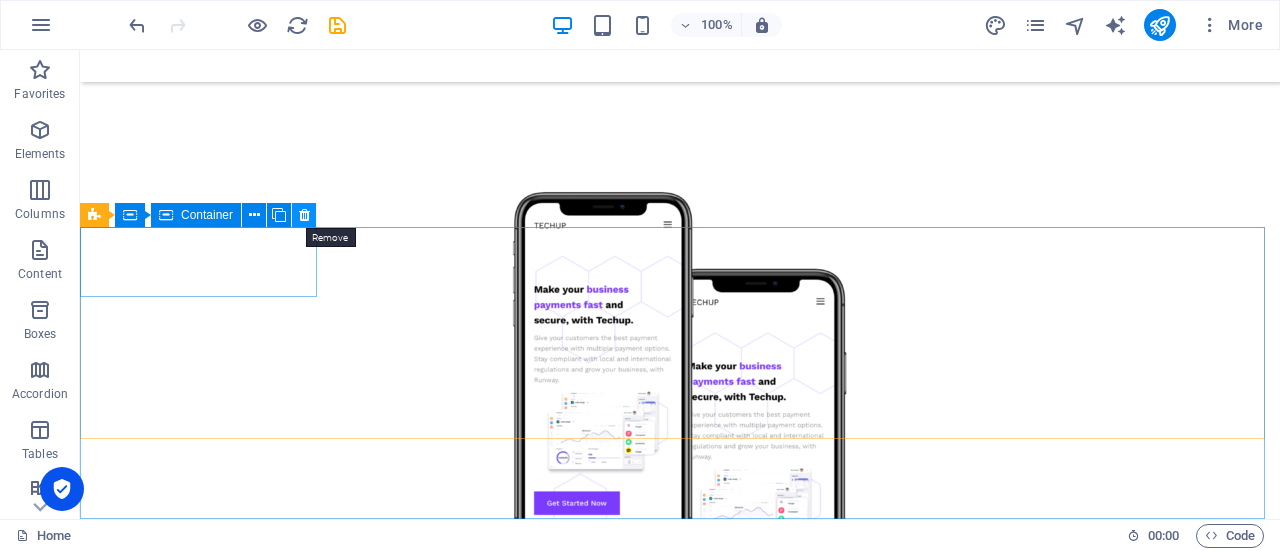 click at bounding box center [304, 215] 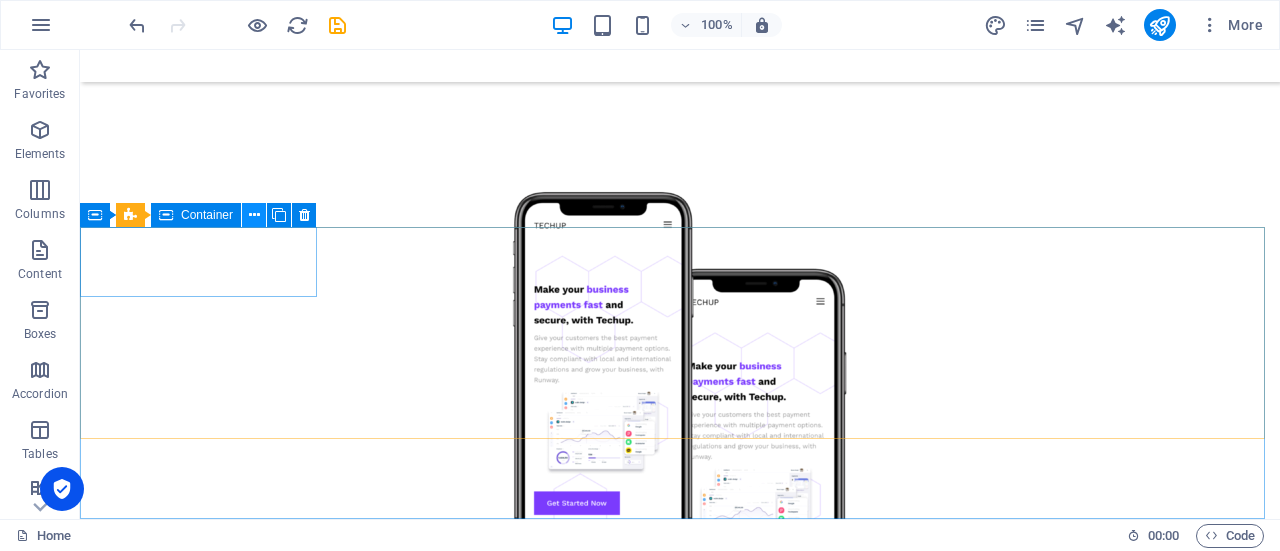 click at bounding box center [254, 215] 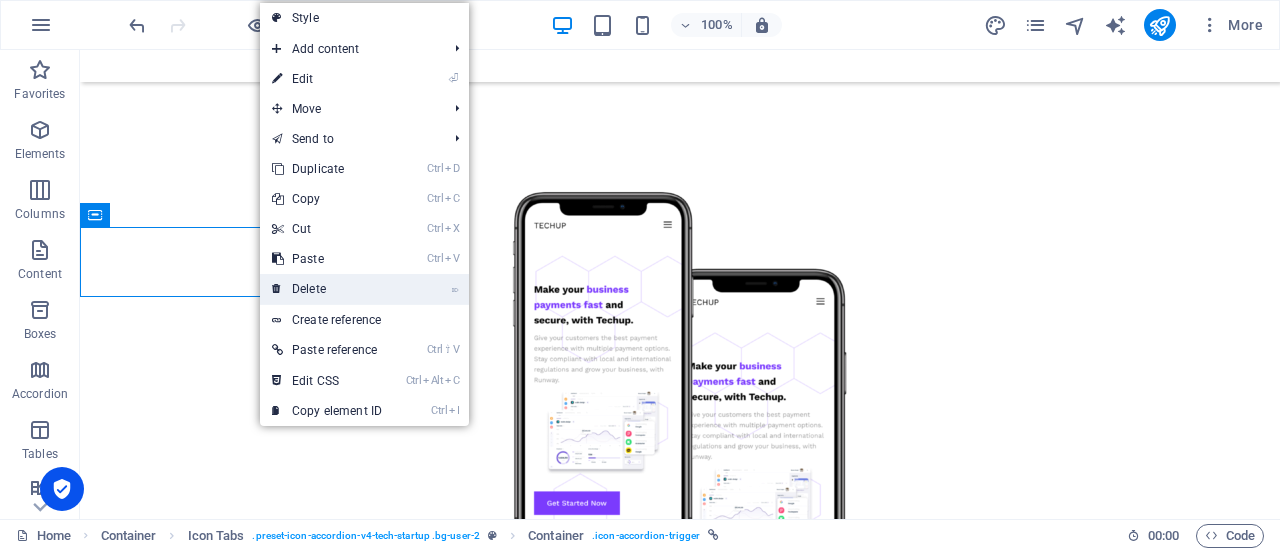 click on "⌦  Delete" at bounding box center (327, 289) 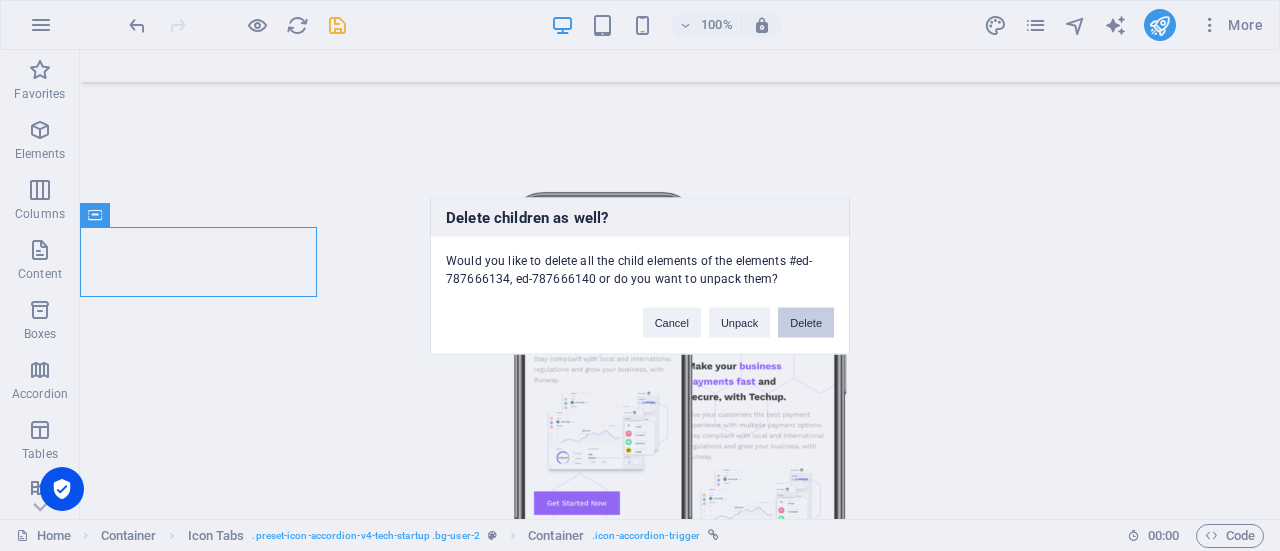 click on "Delete" at bounding box center [806, 322] 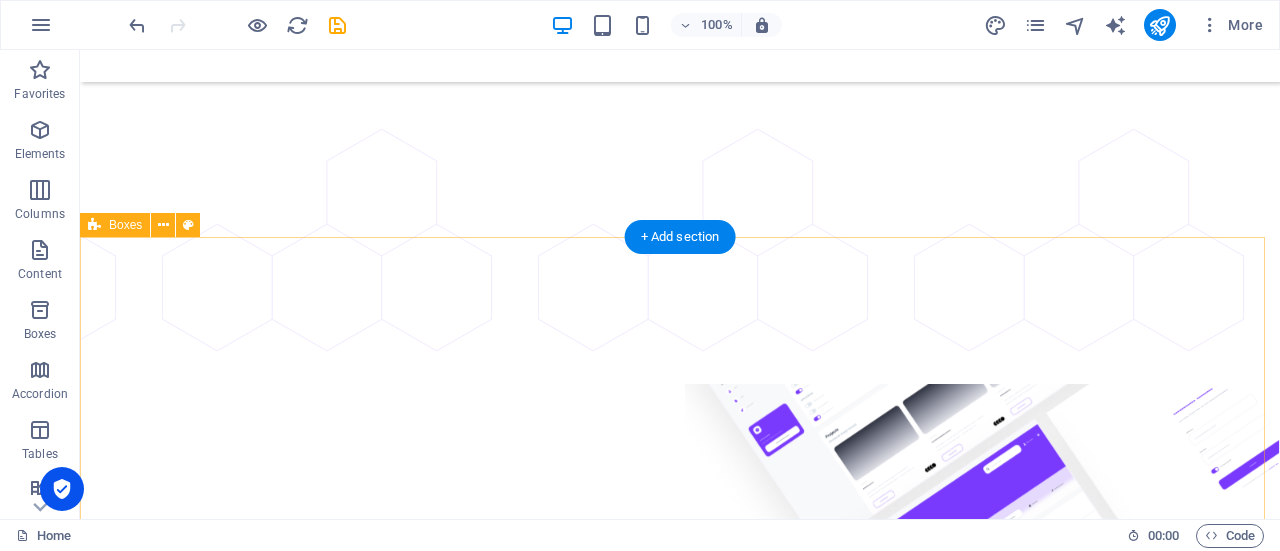 scroll, scrollTop: 0, scrollLeft: 0, axis: both 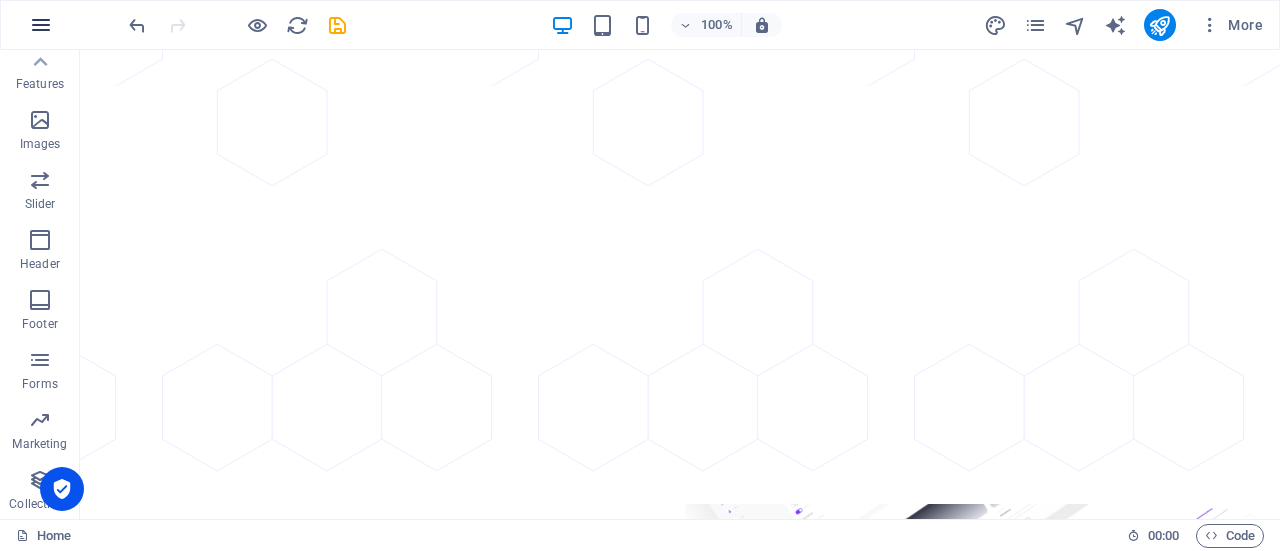 click at bounding box center [41, 25] 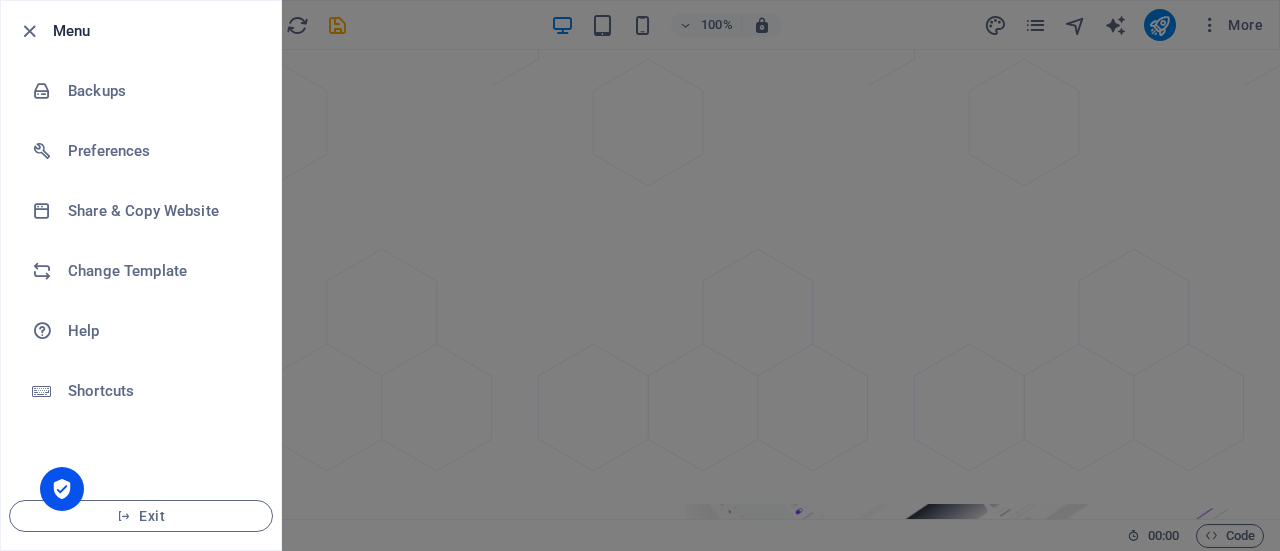 click at bounding box center (640, 275) 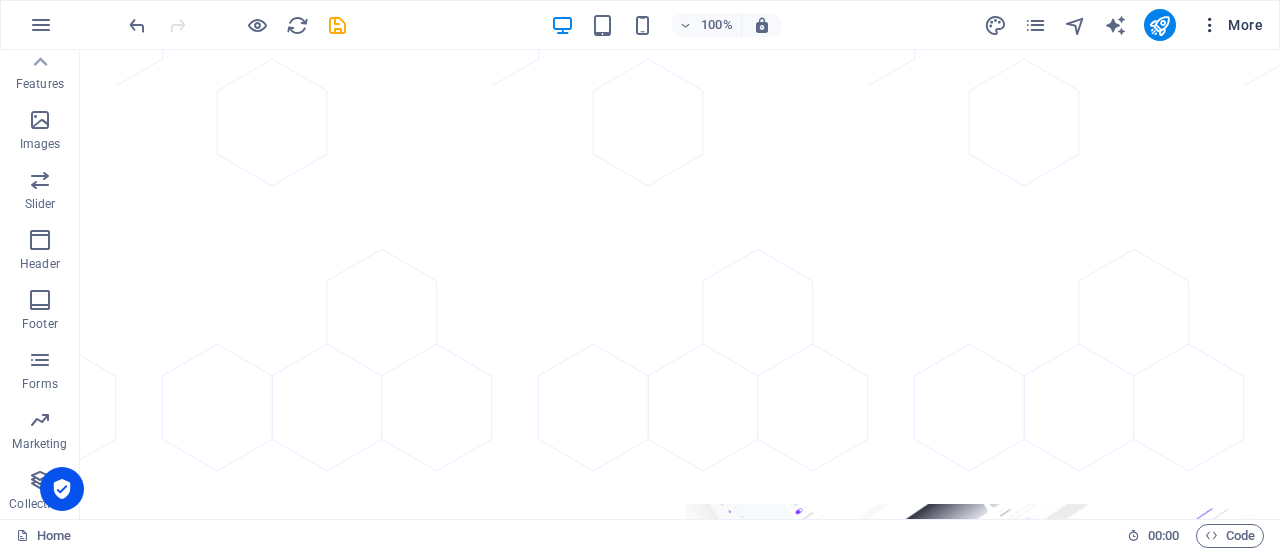 click at bounding box center (1210, 25) 